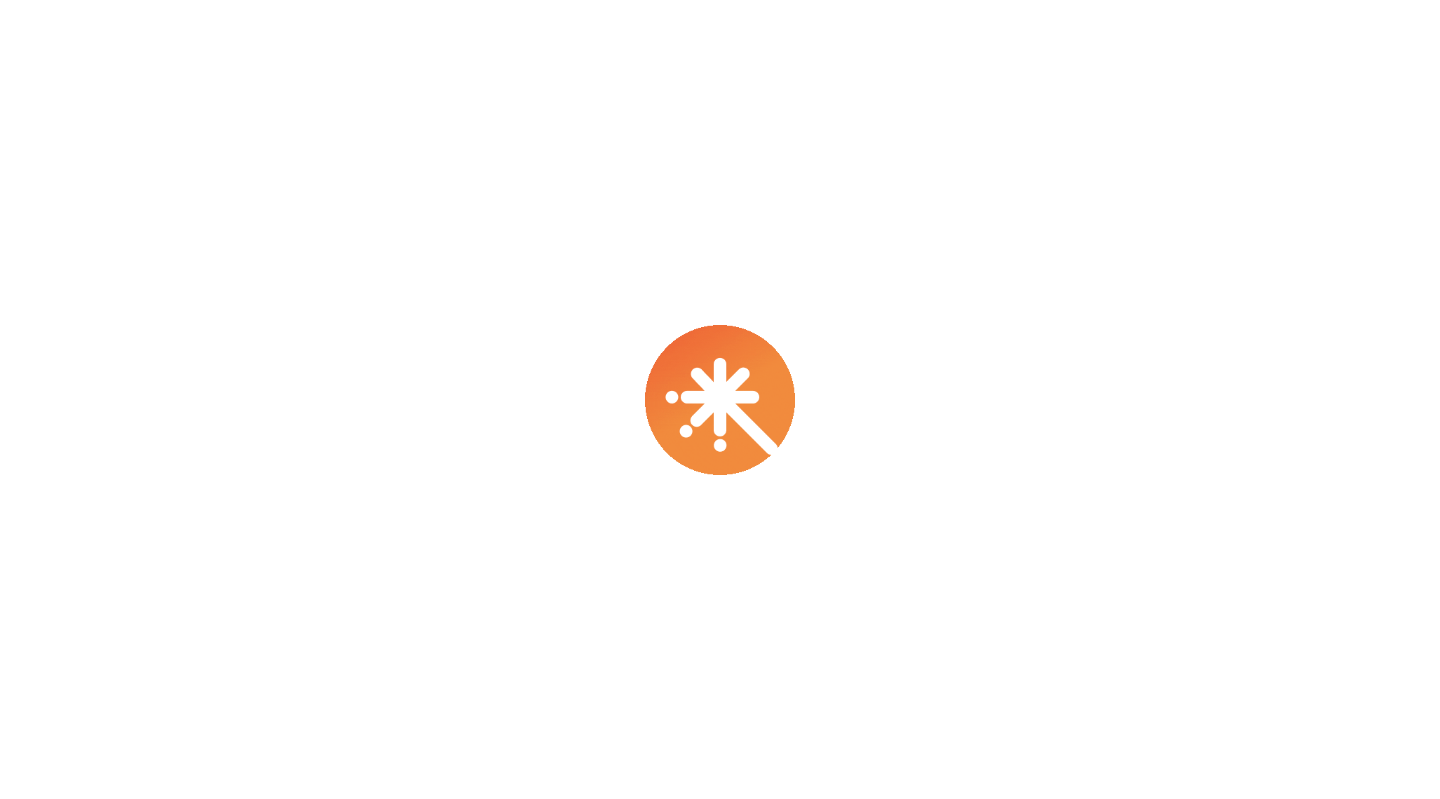 scroll, scrollTop: 0, scrollLeft: 0, axis: both 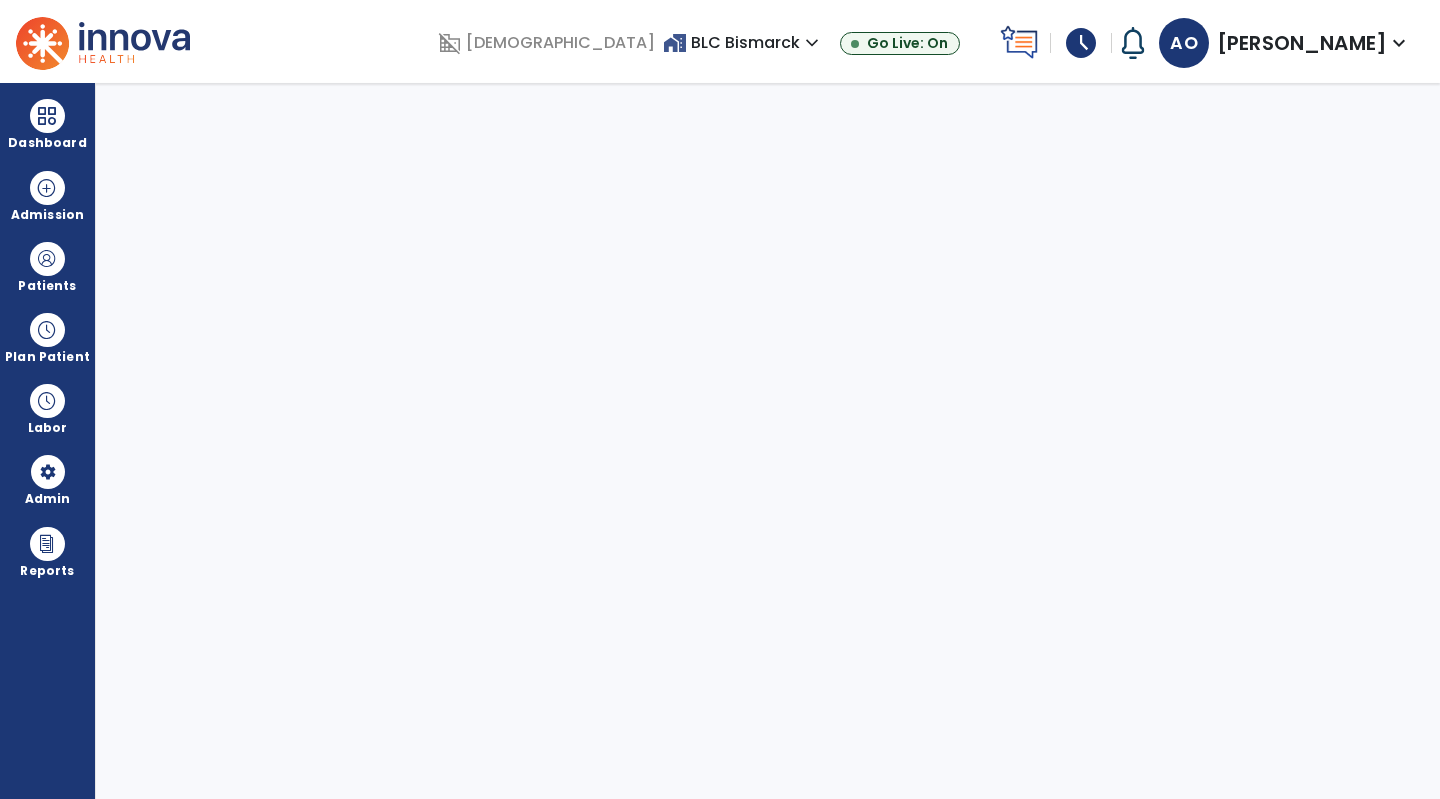 select on "***" 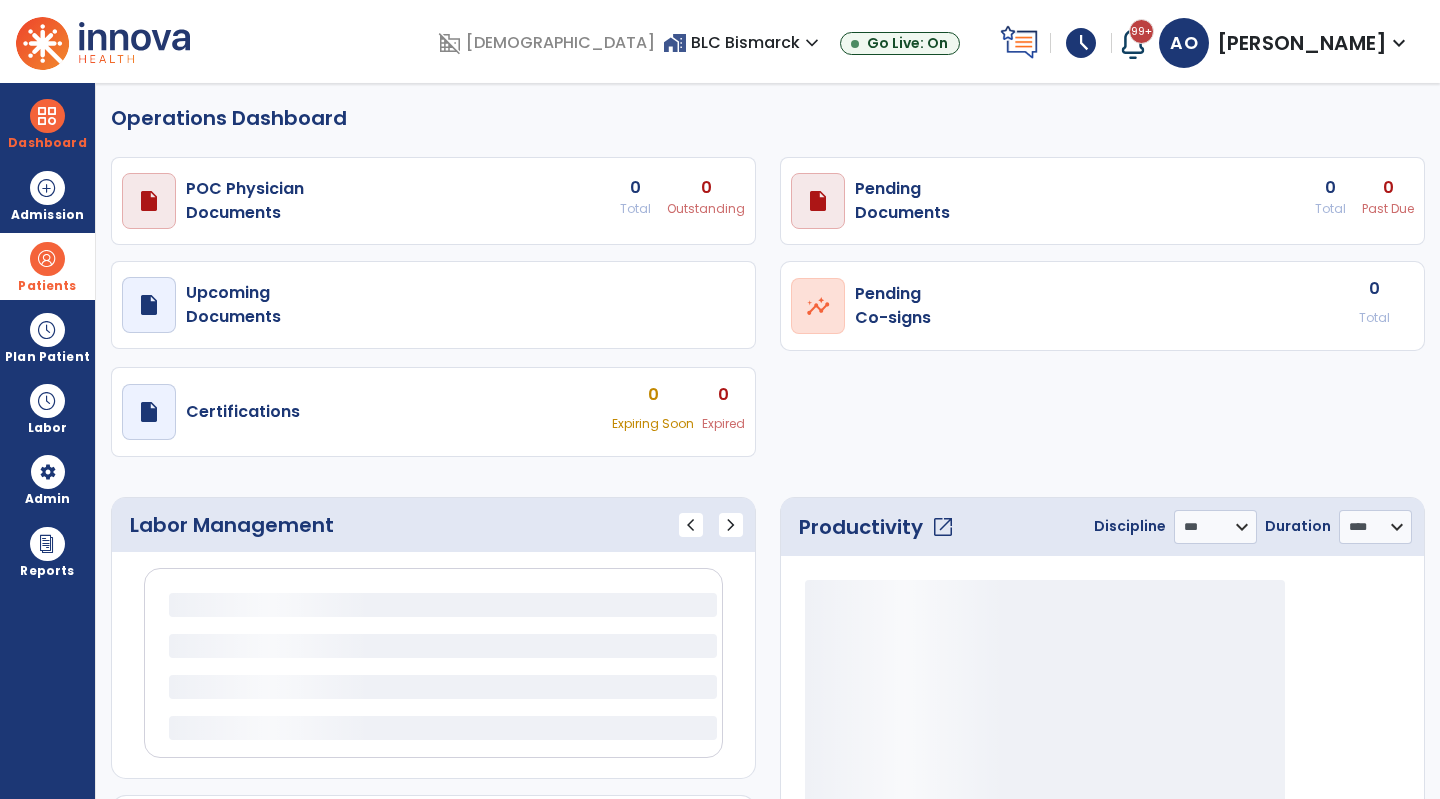 select on "***" 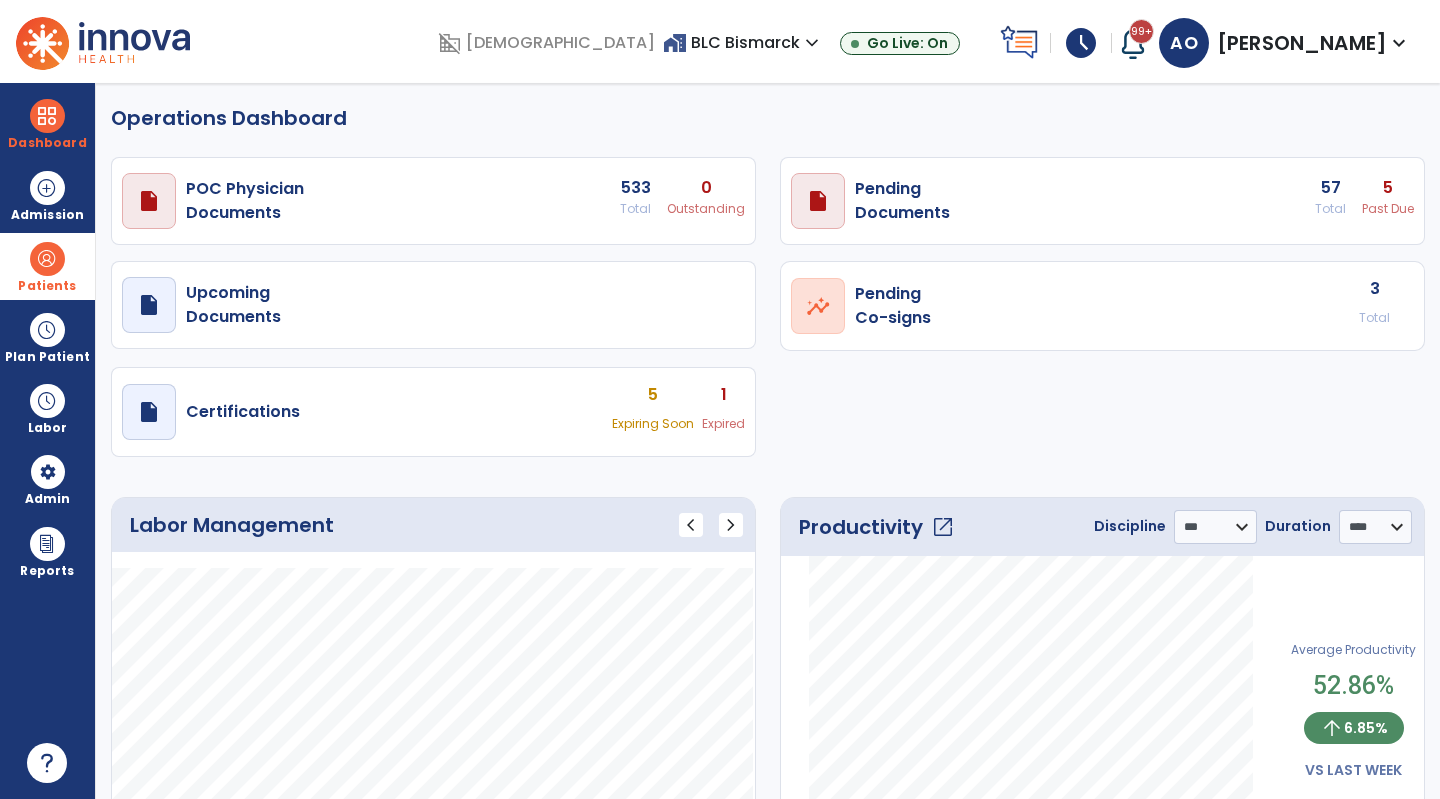 click on "Patients" at bounding box center (47, 266) 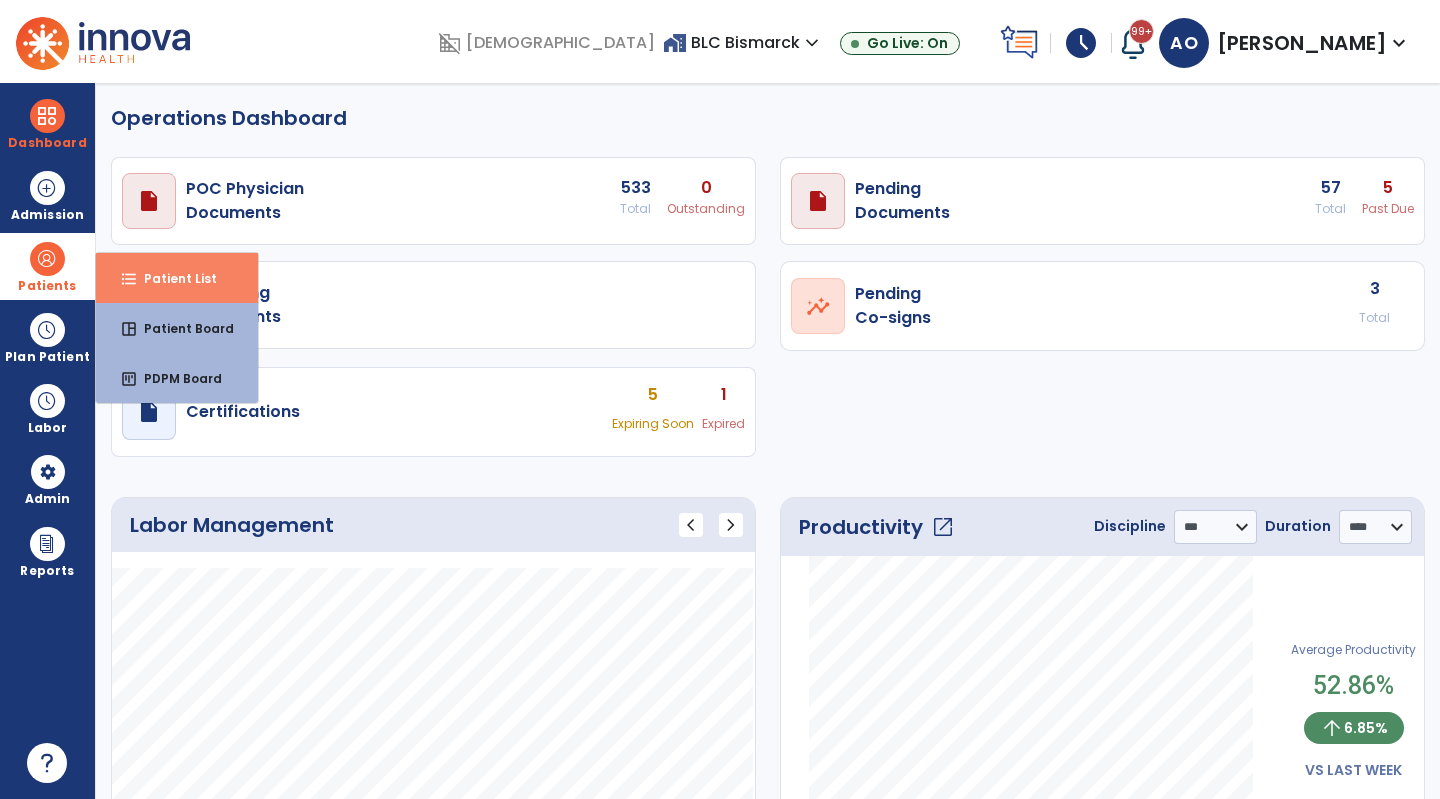 click on "Patient List" at bounding box center [172, 278] 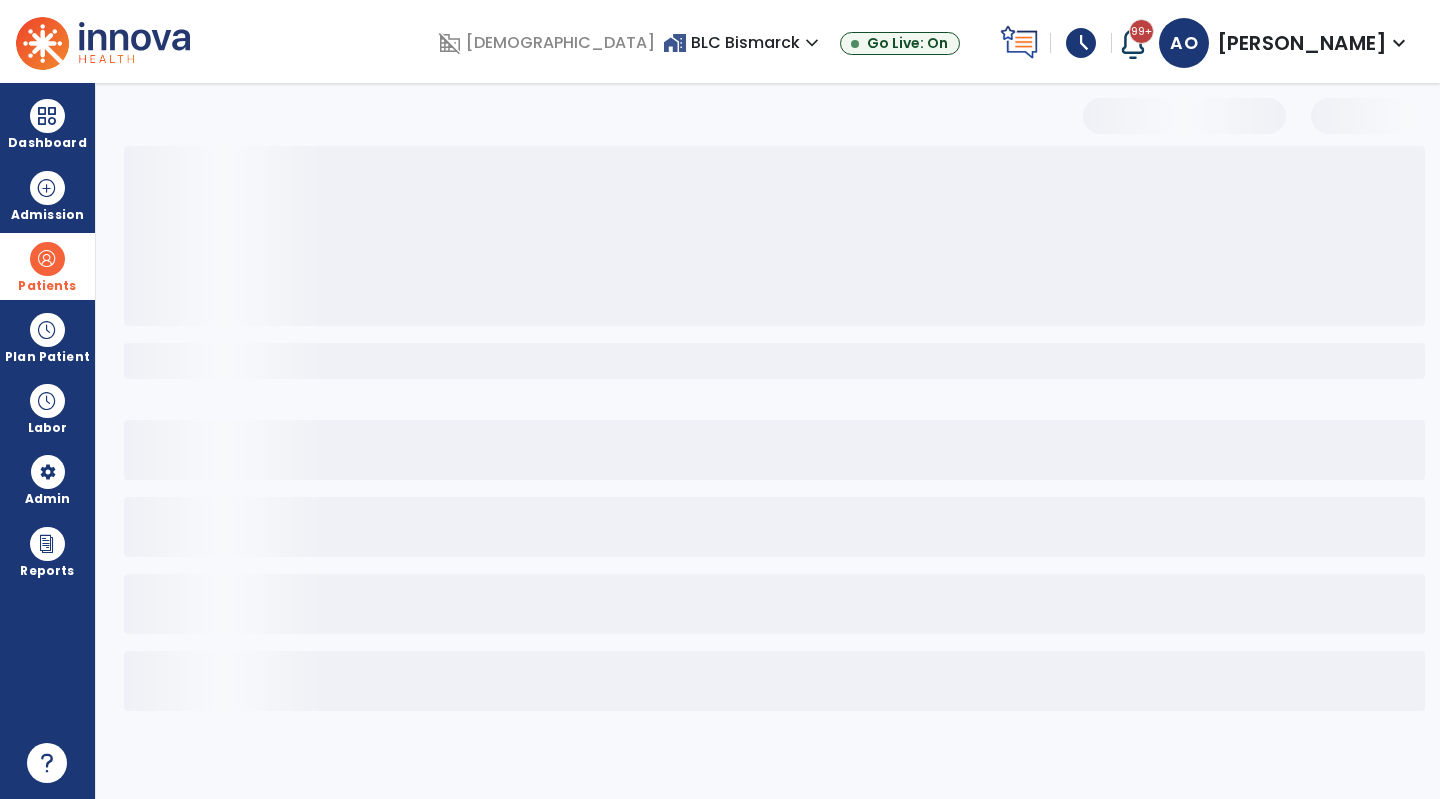 select on "***" 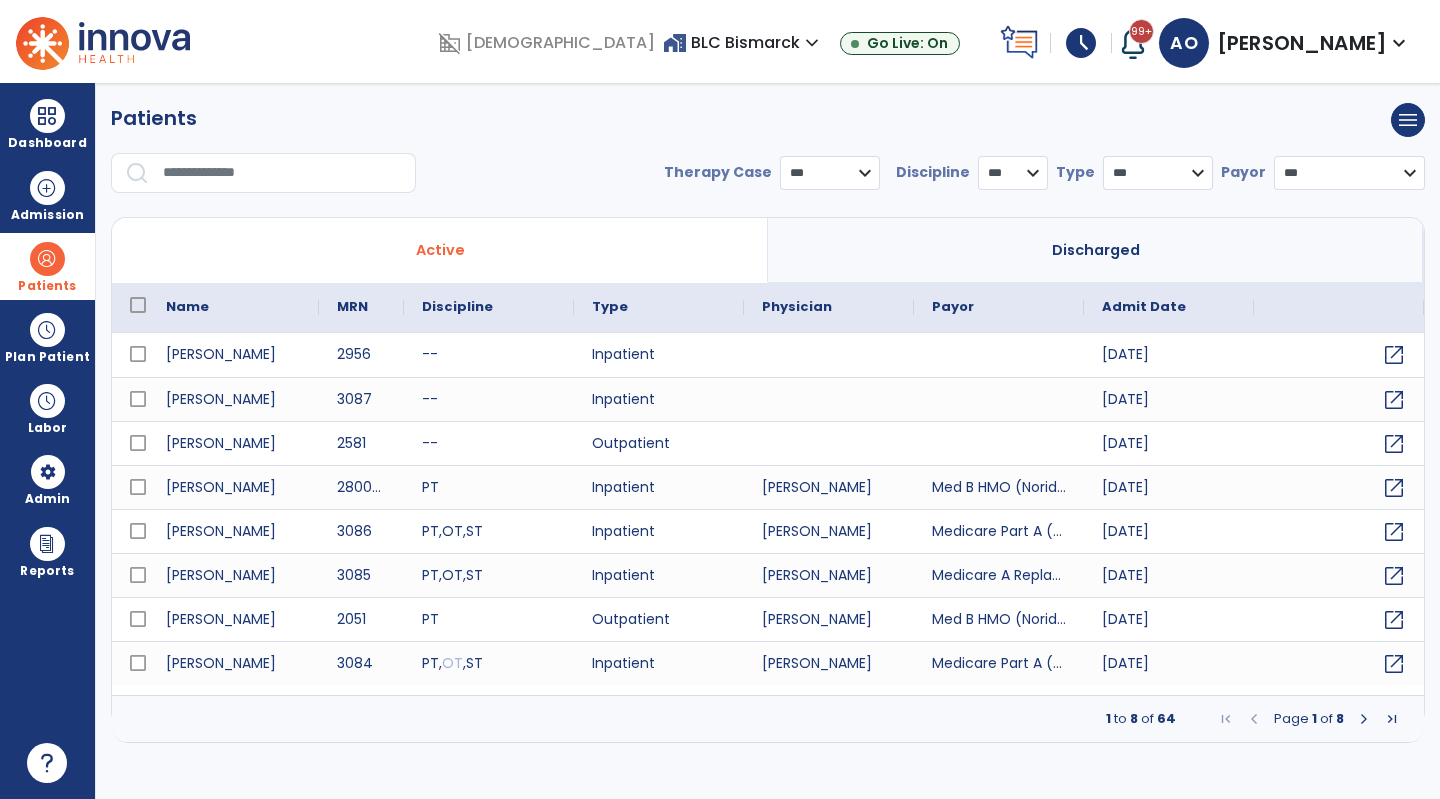 click at bounding box center (282, 173) 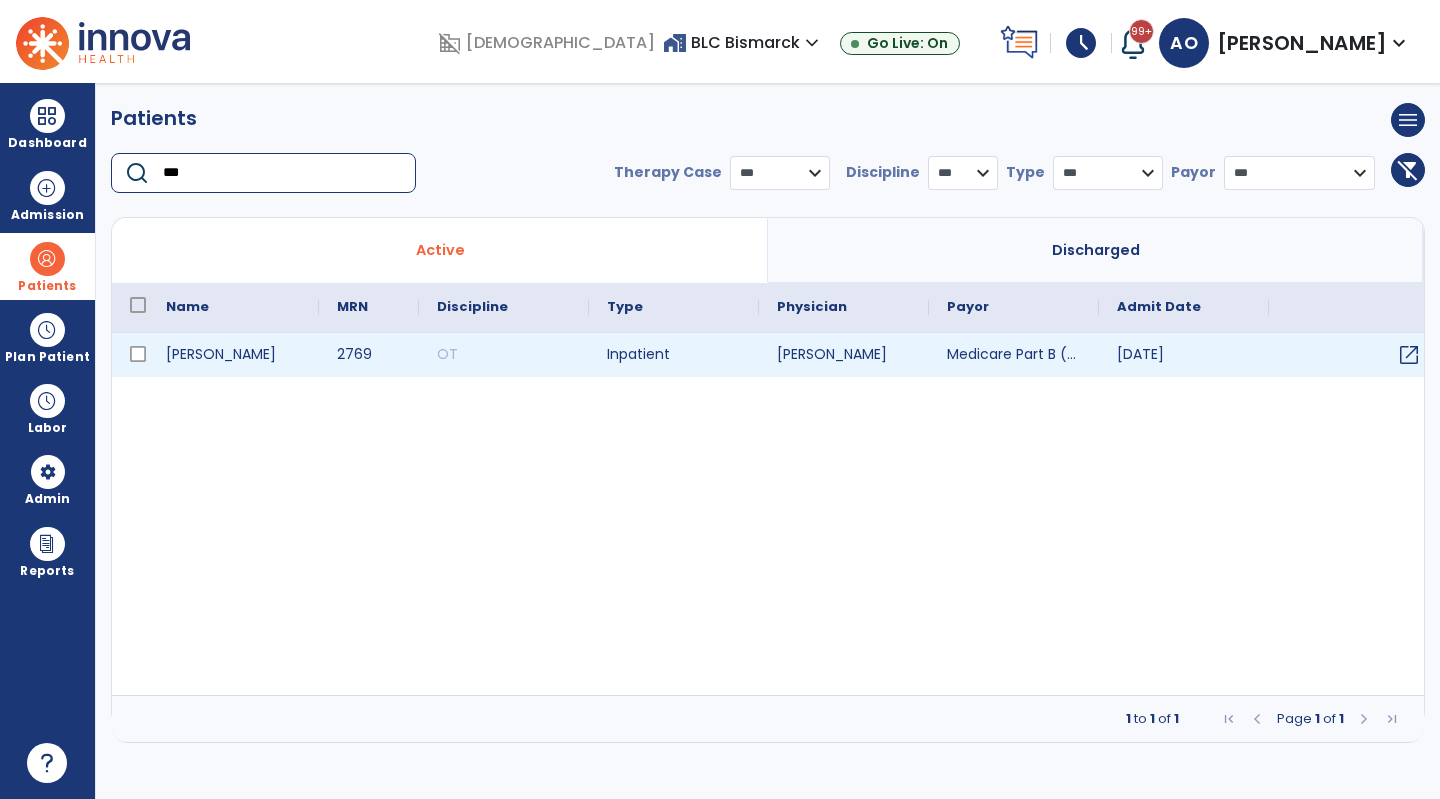 type on "***" 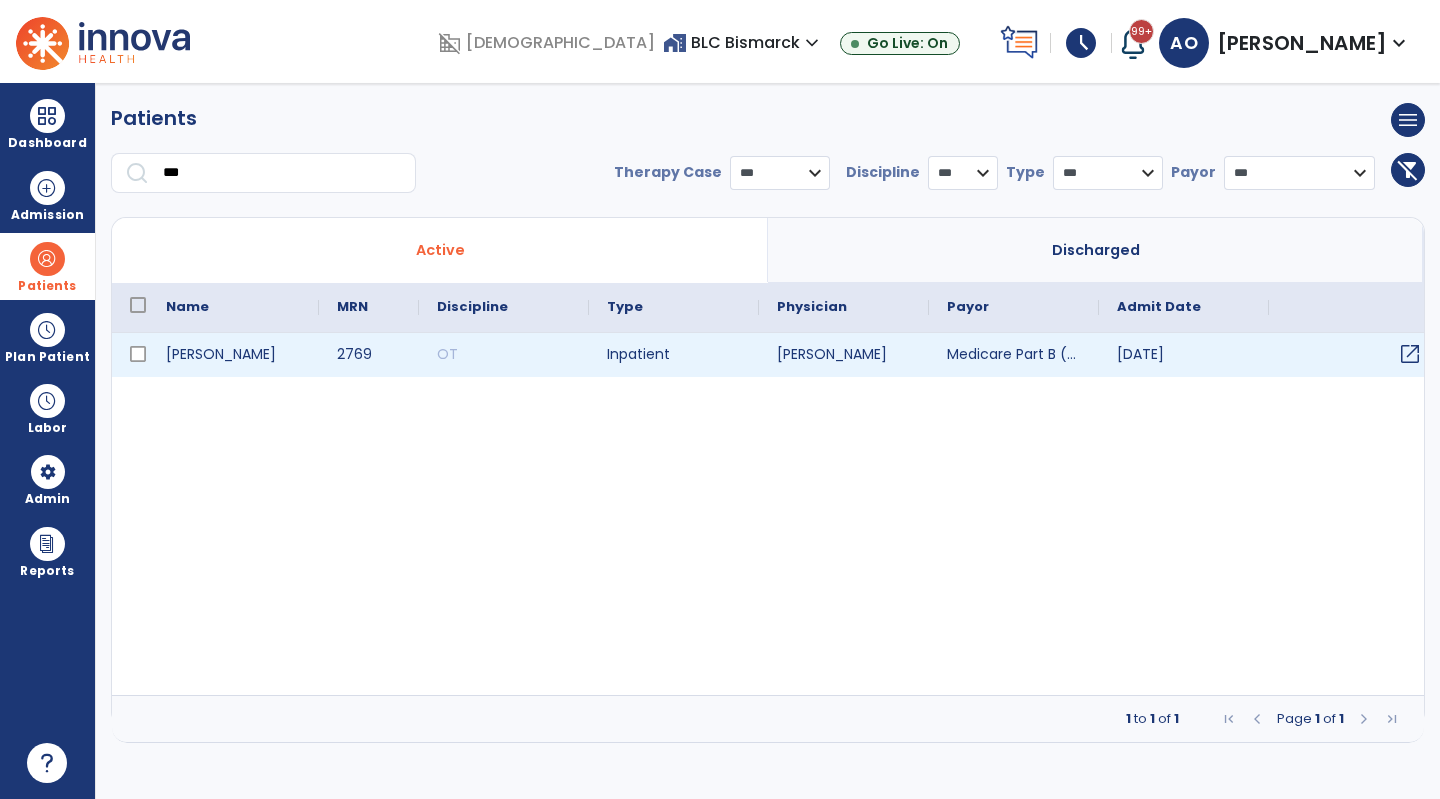 click on "open_in_new" at bounding box center [1410, 354] 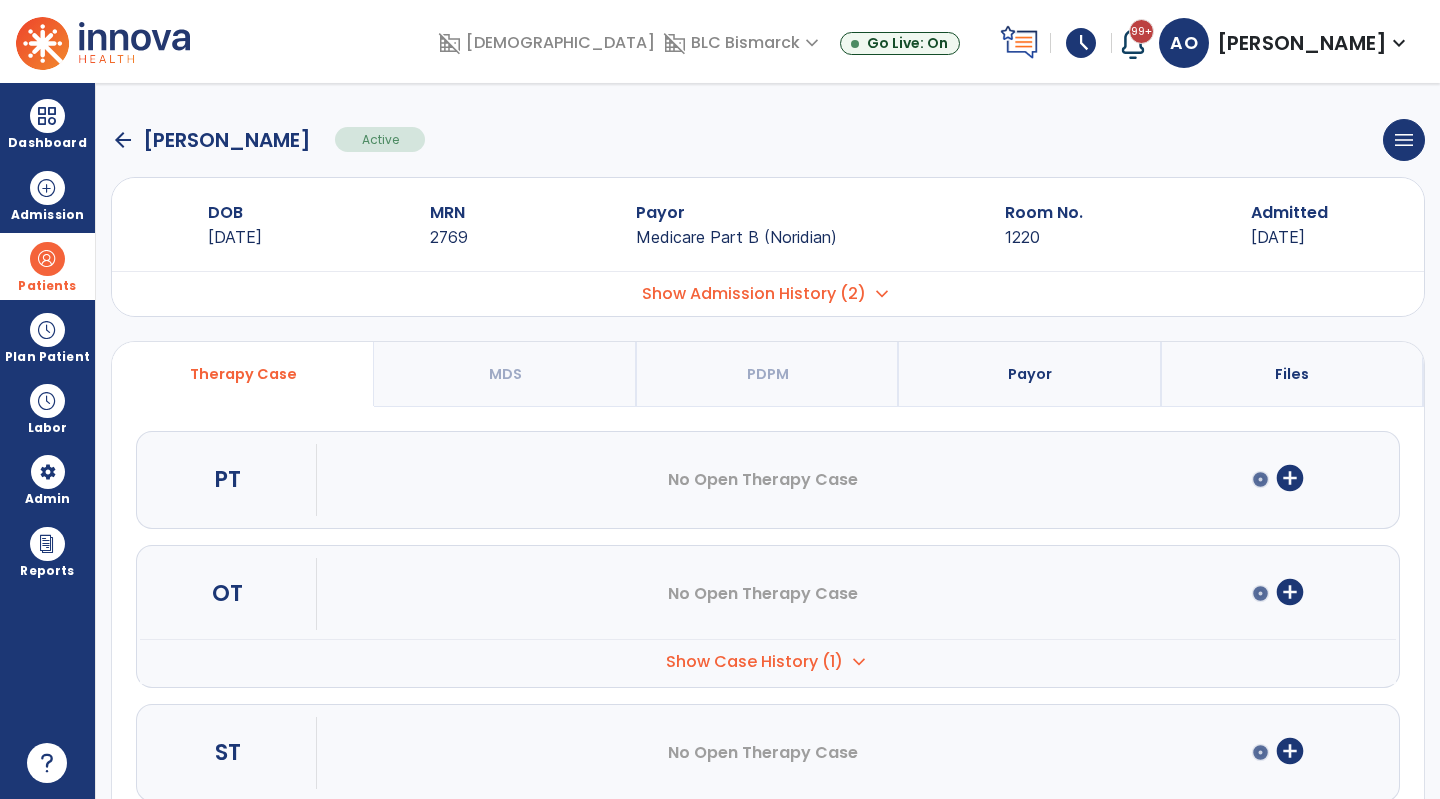 click on "Show Case History (1)" at bounding box center [754, 662] 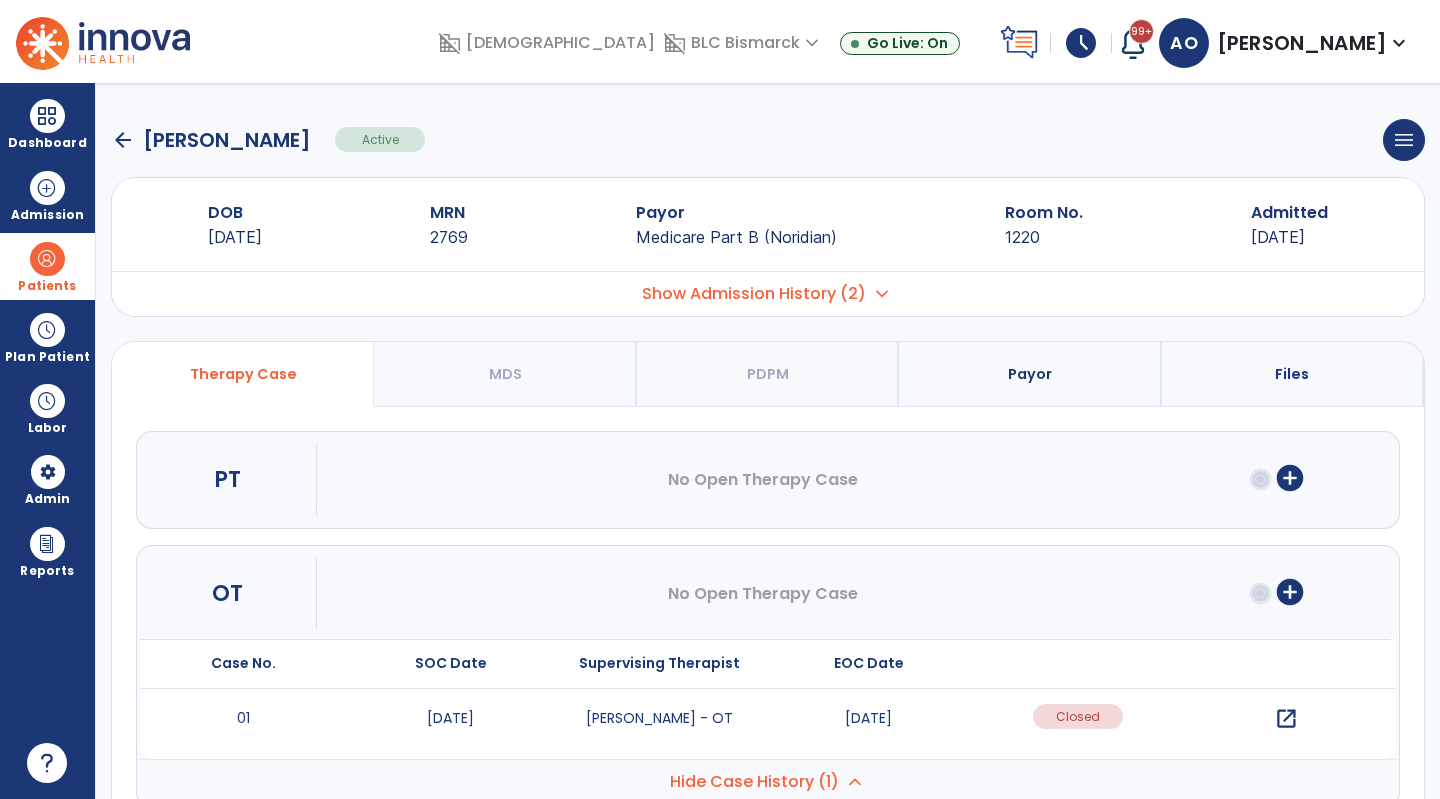 scroll, scrollTop: 0, scrollLeft: 0, axis: both 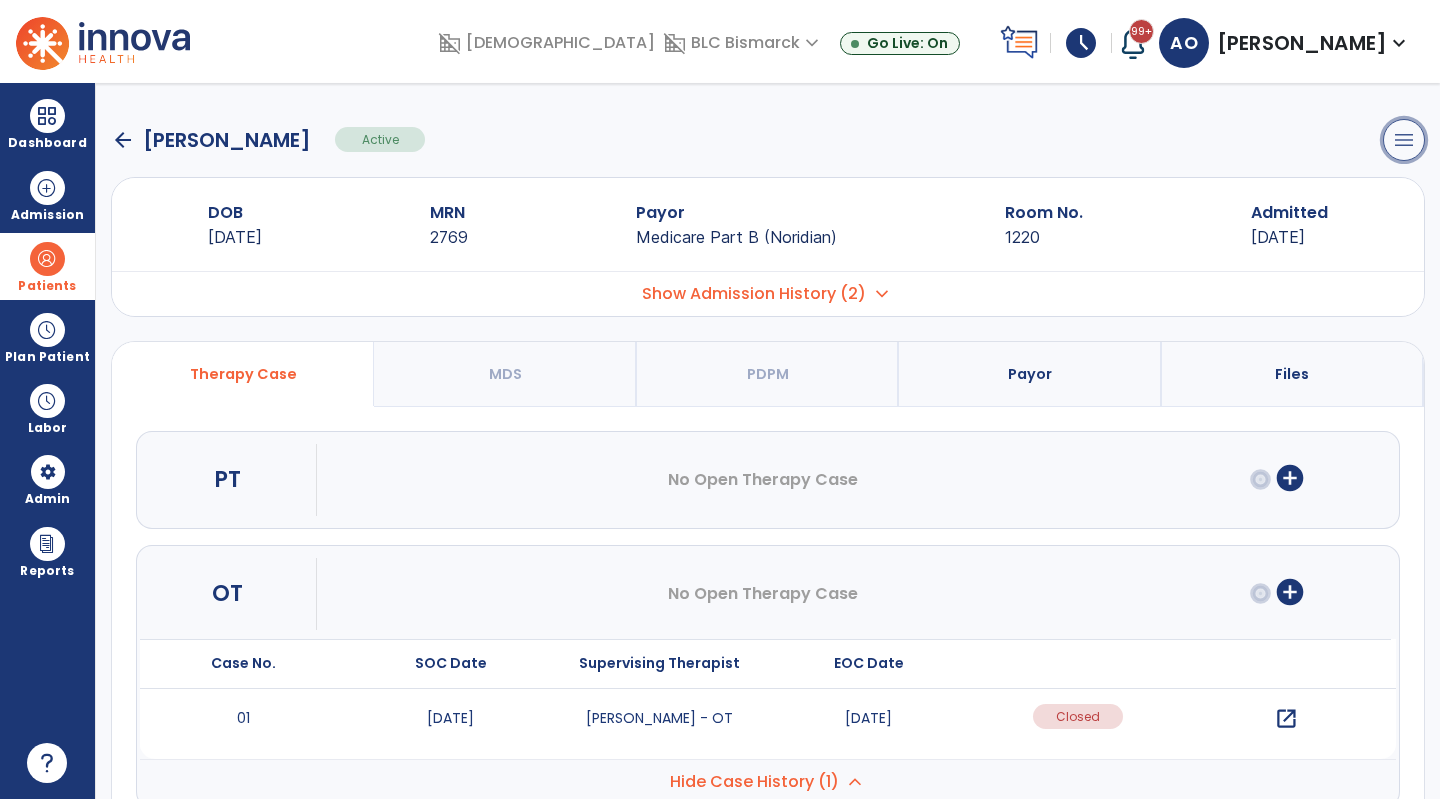 click on "menu" at bounding box center (1404, 140) 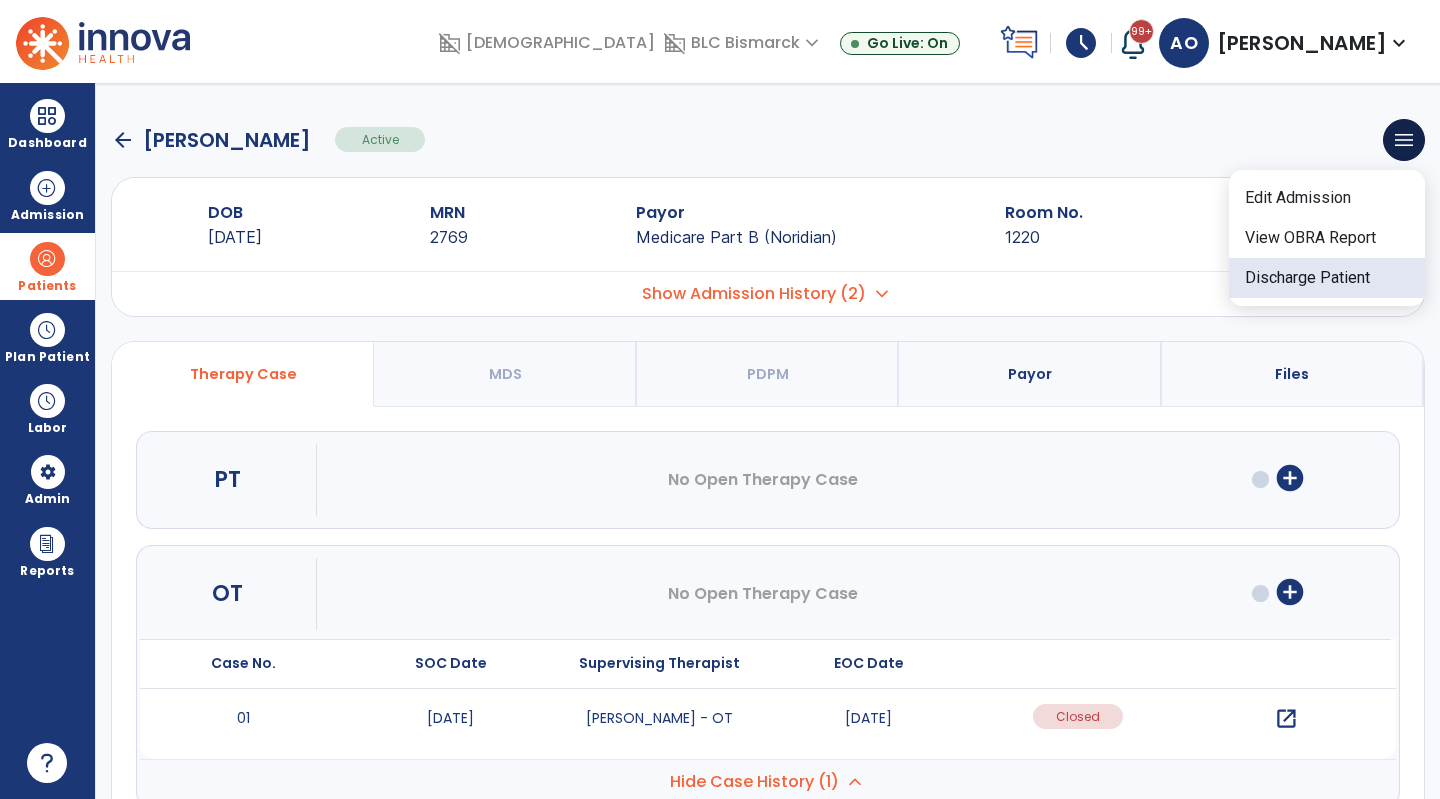 click on "Discharge Patient" 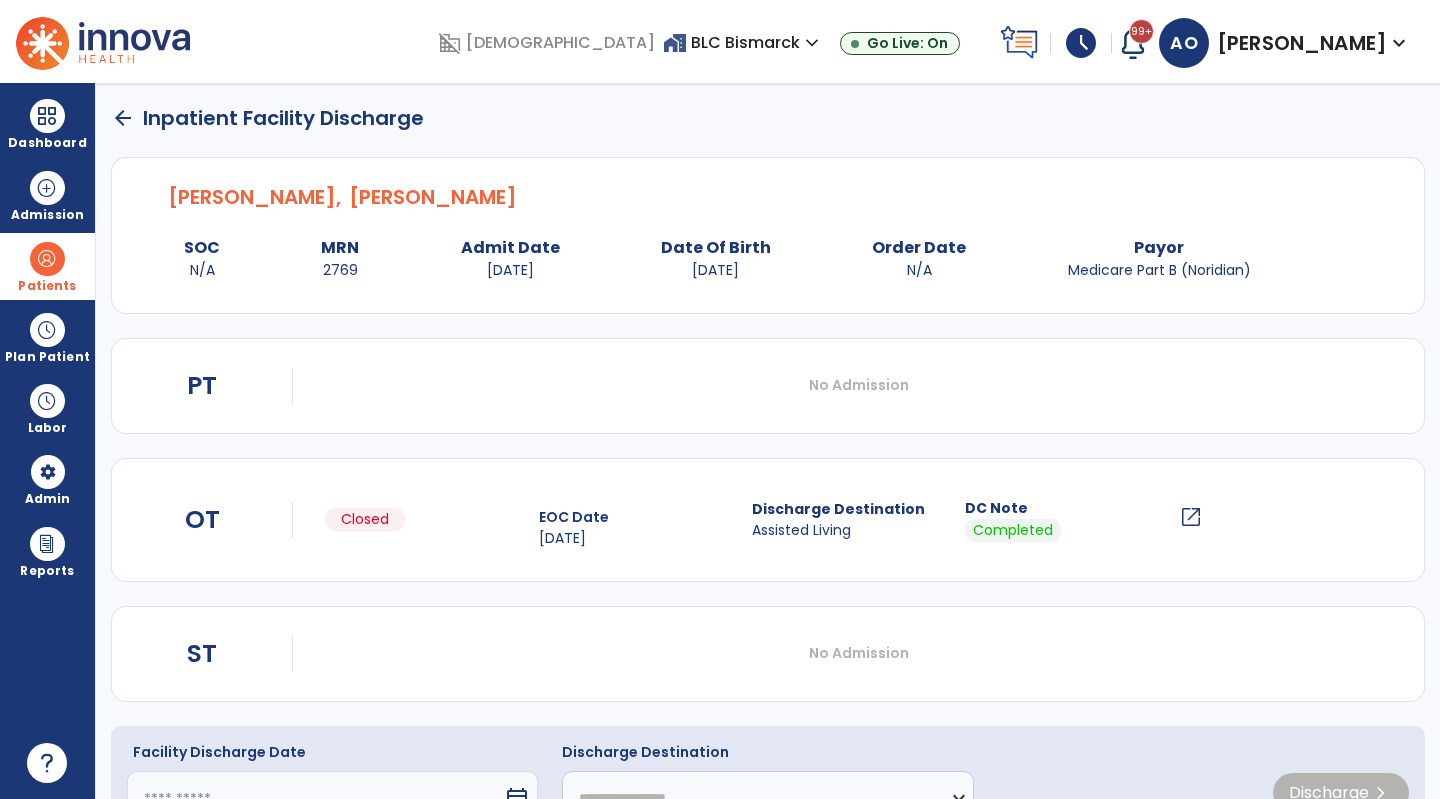 scroll, scrollTop: 85, scrollLeft: 0, axis: vertical 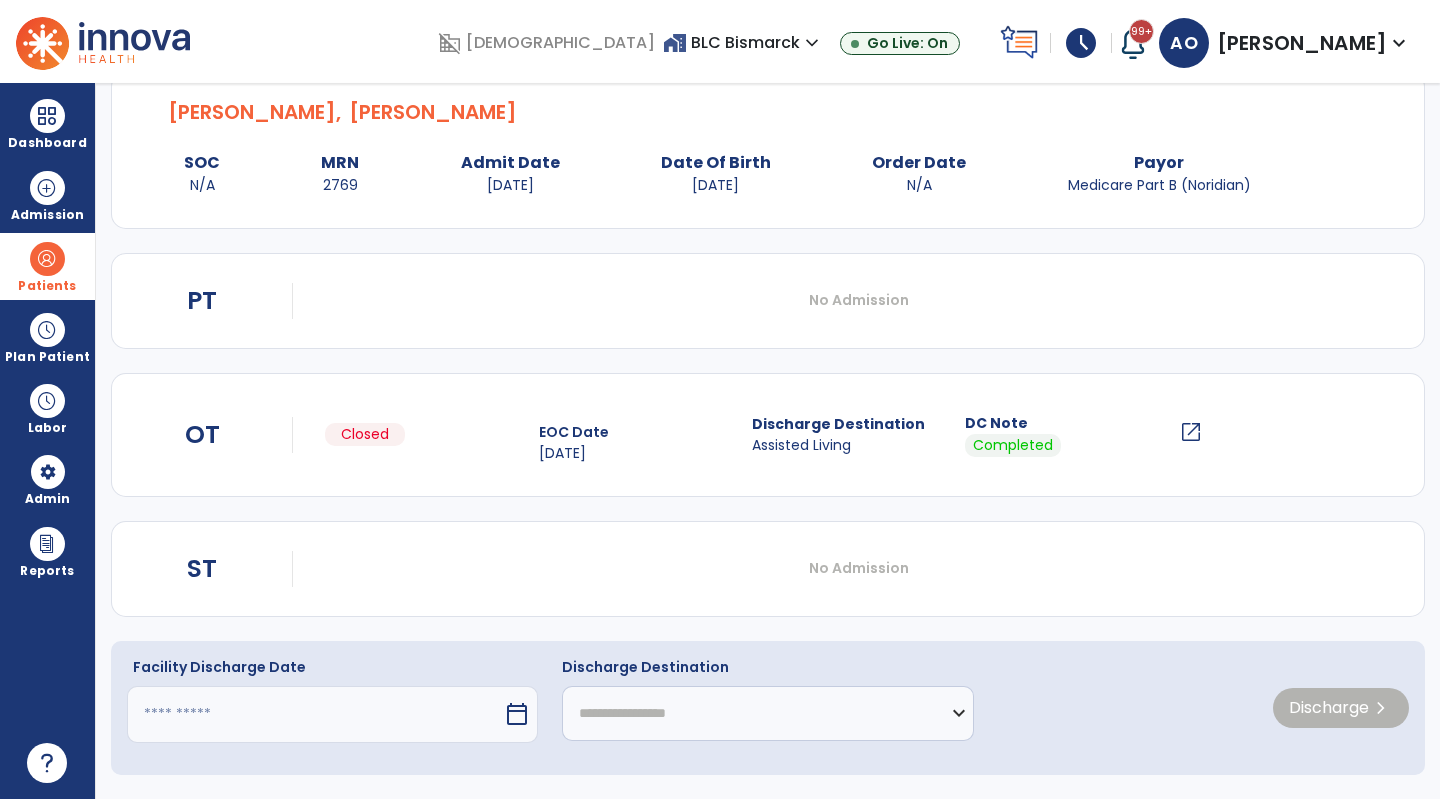 click at bounding box center [315, 714] 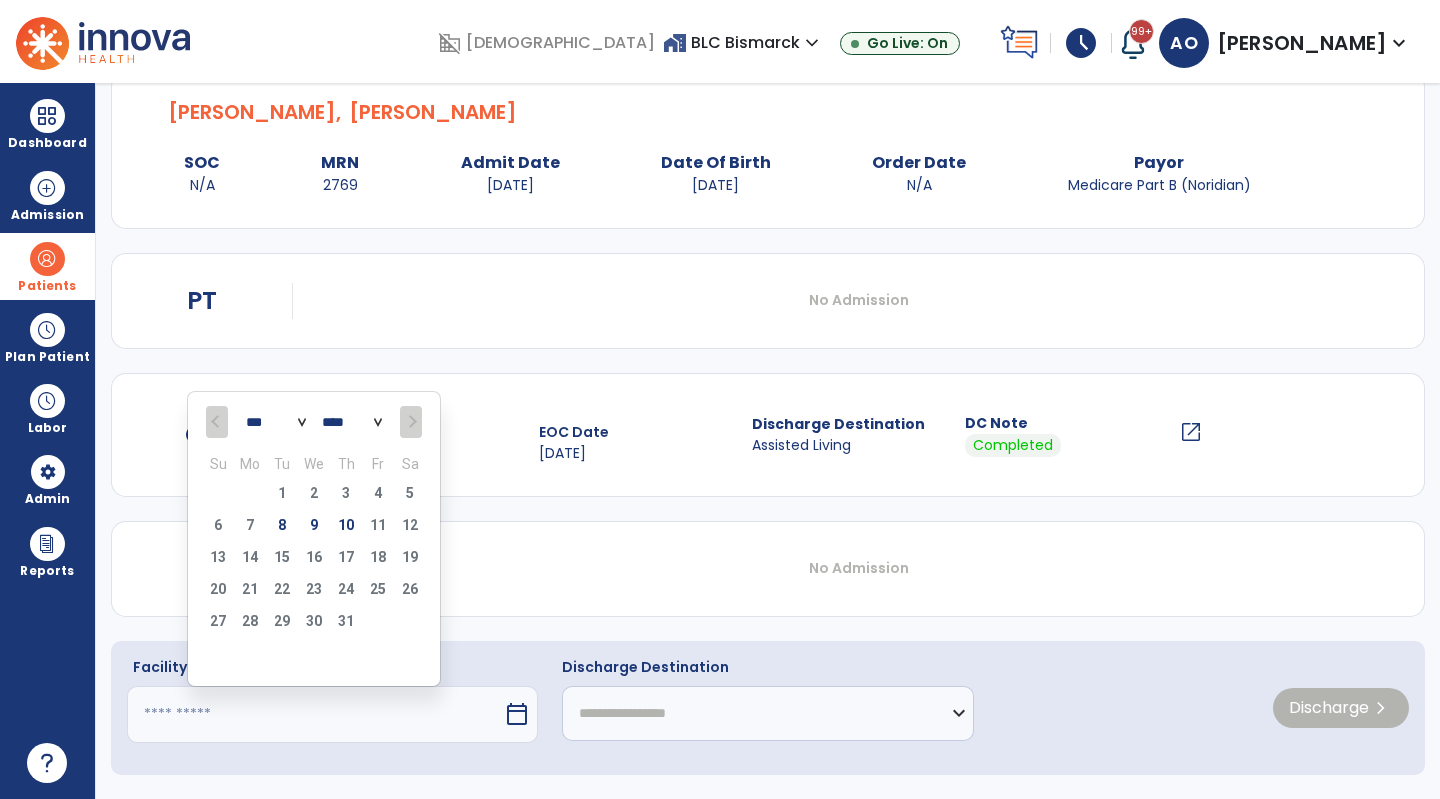 click on "6   7   8   9   10   11   12" at bounding box center [314, 528] 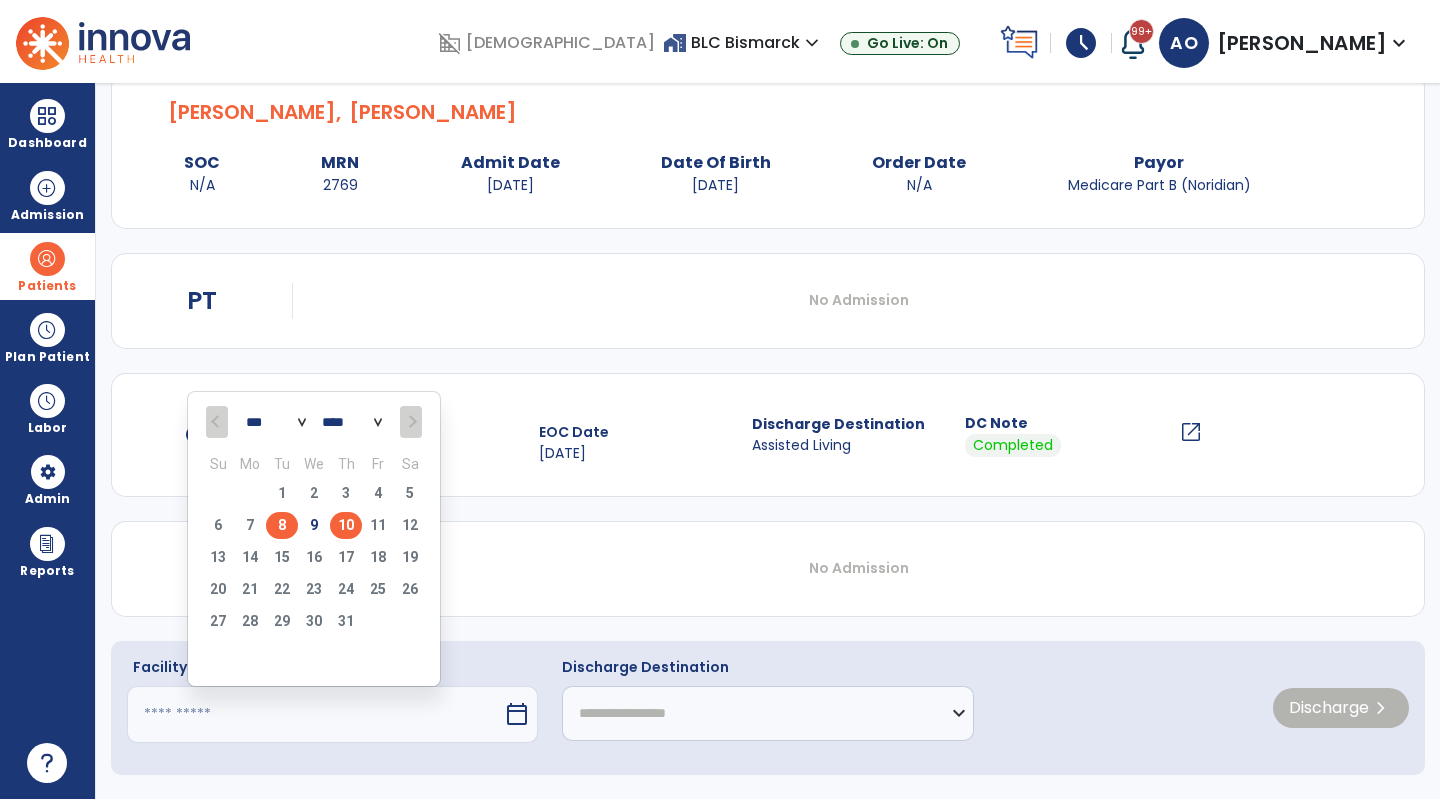 click on "8" at bounding box center (282, 525) 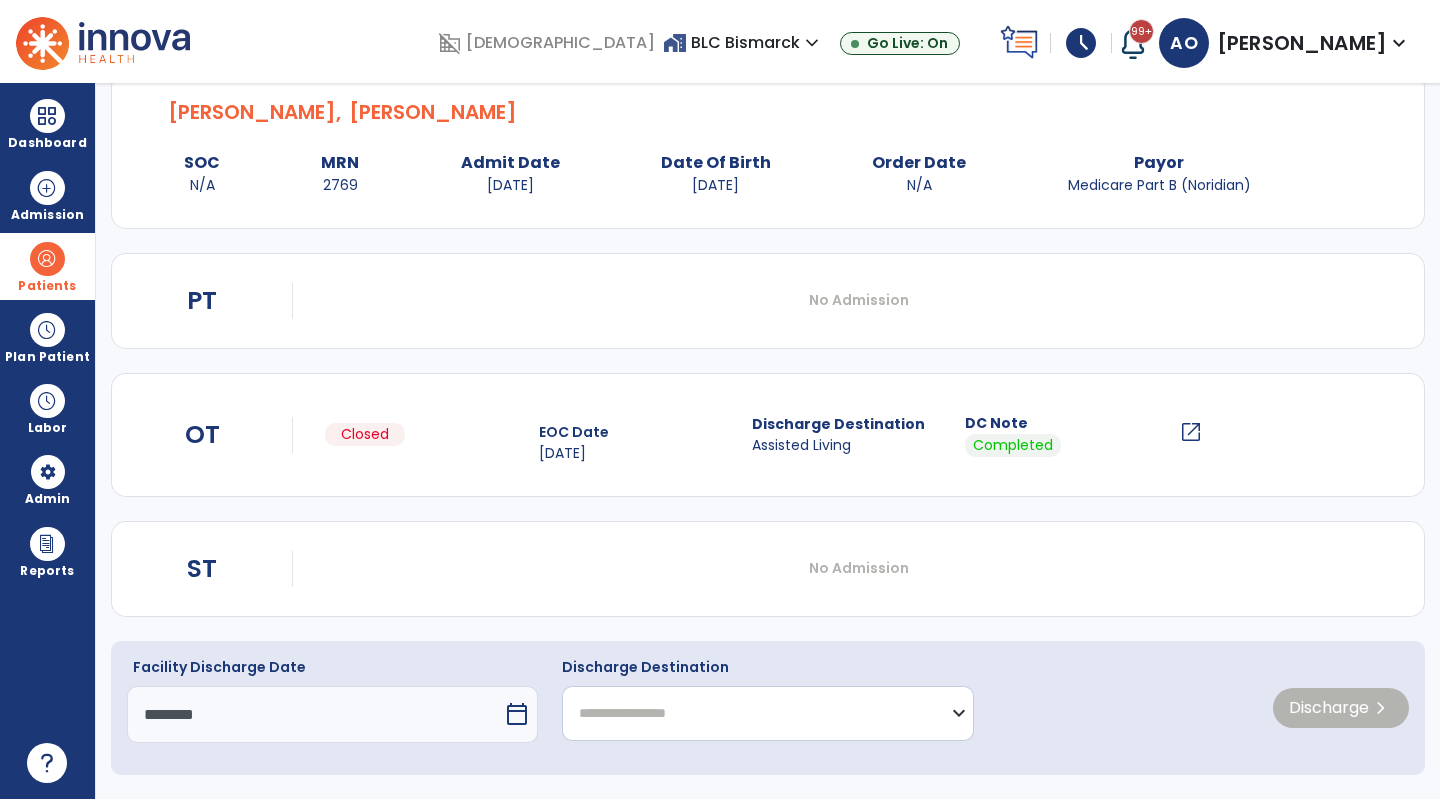 click on "**********" 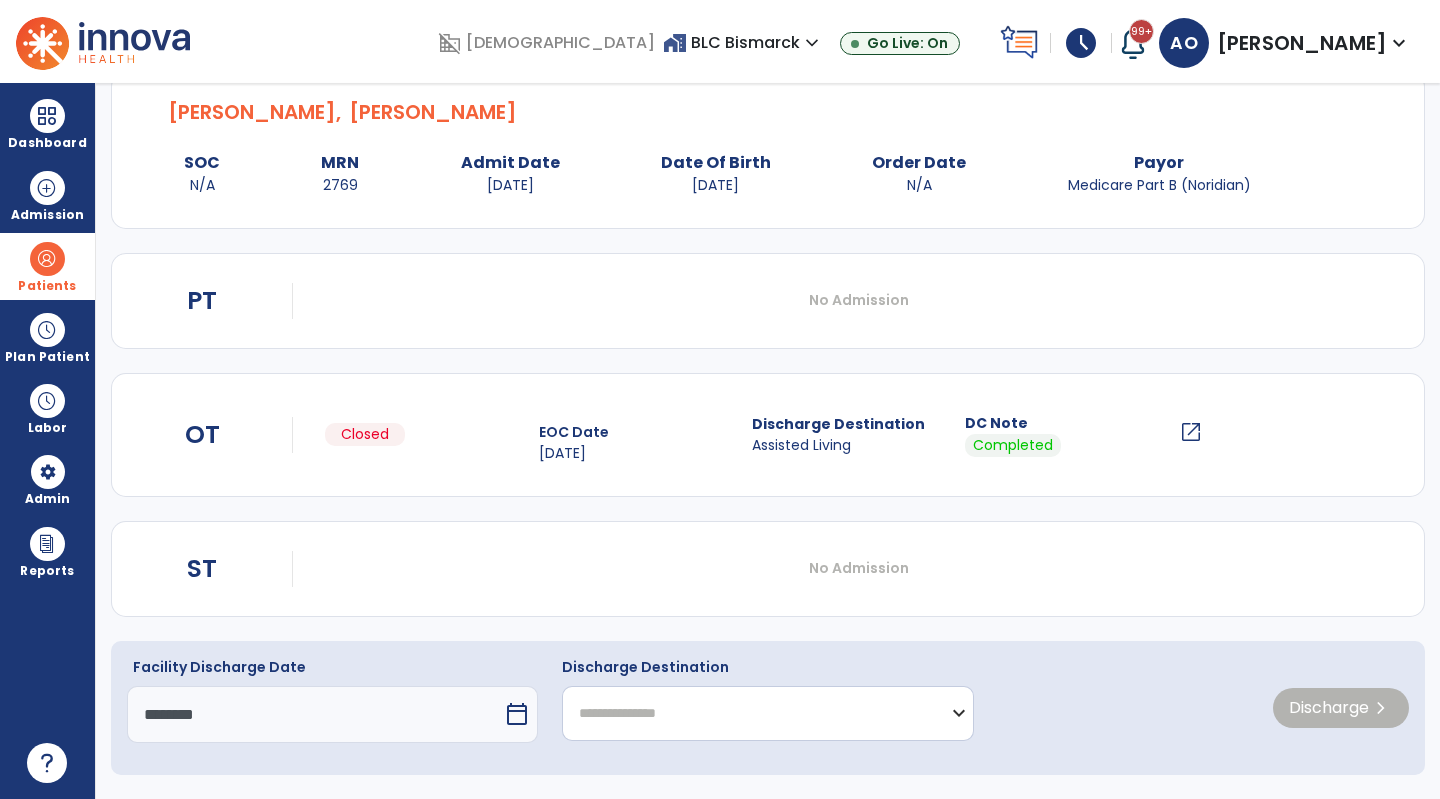 click on "**********" 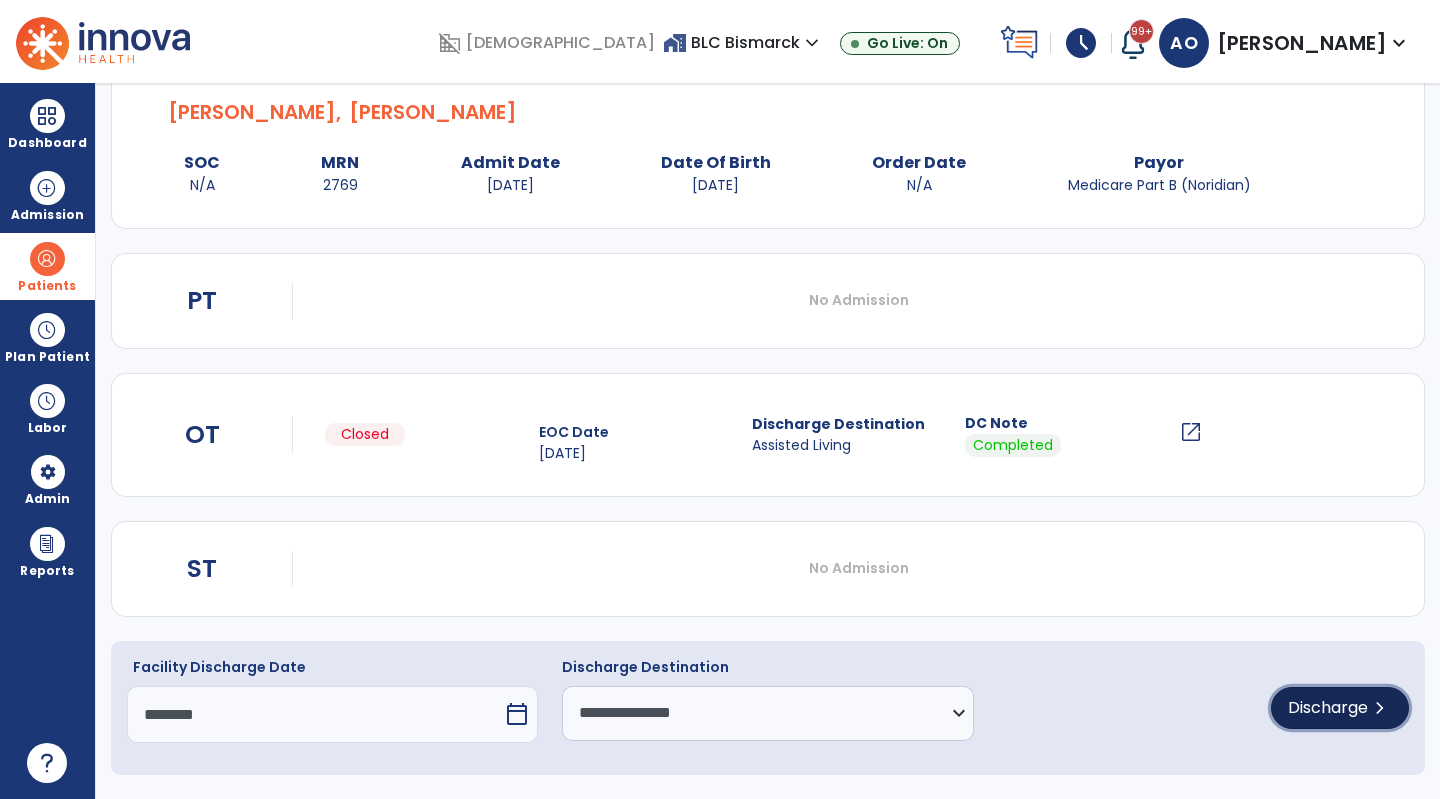 click on "Discharge" 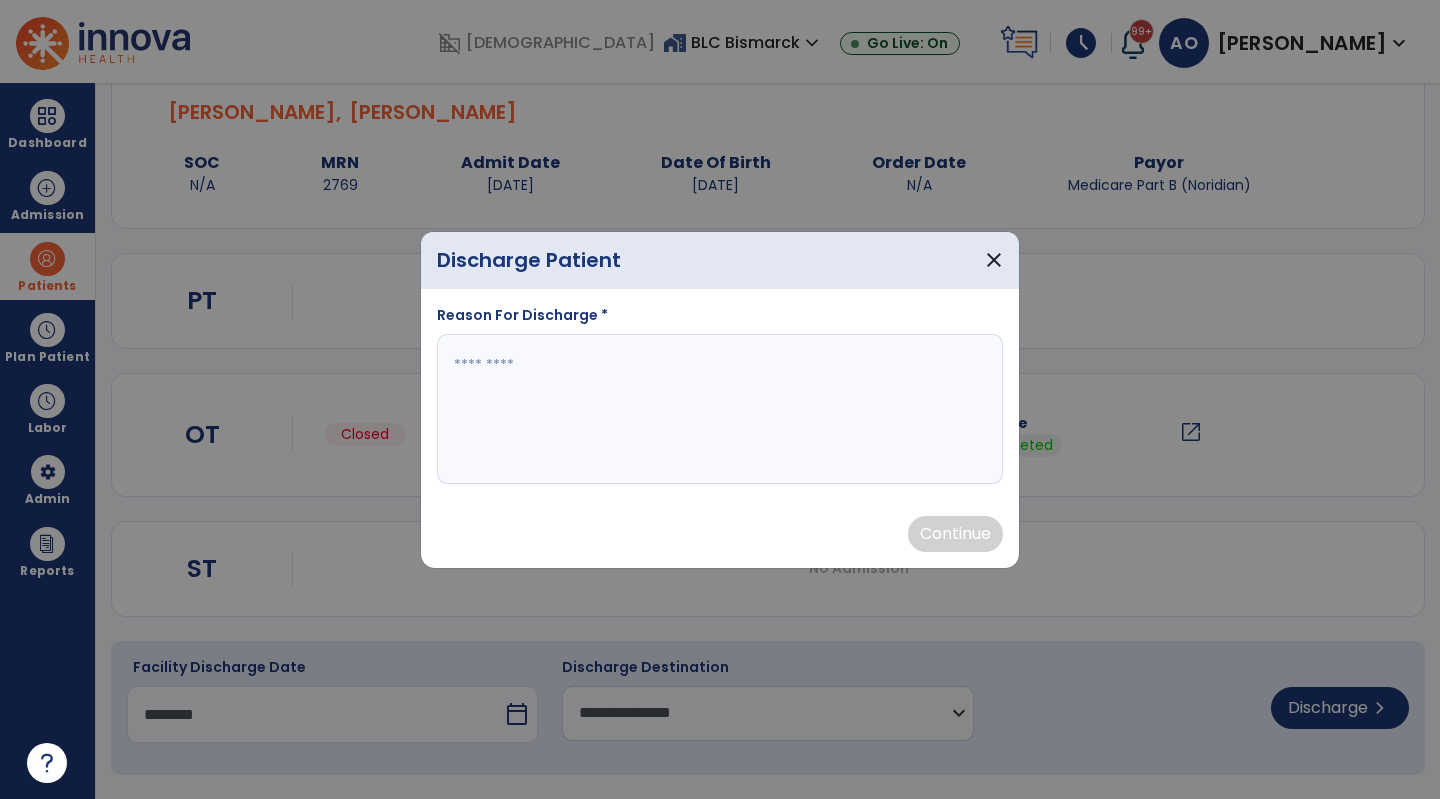 click at bounding box center (720, 409) 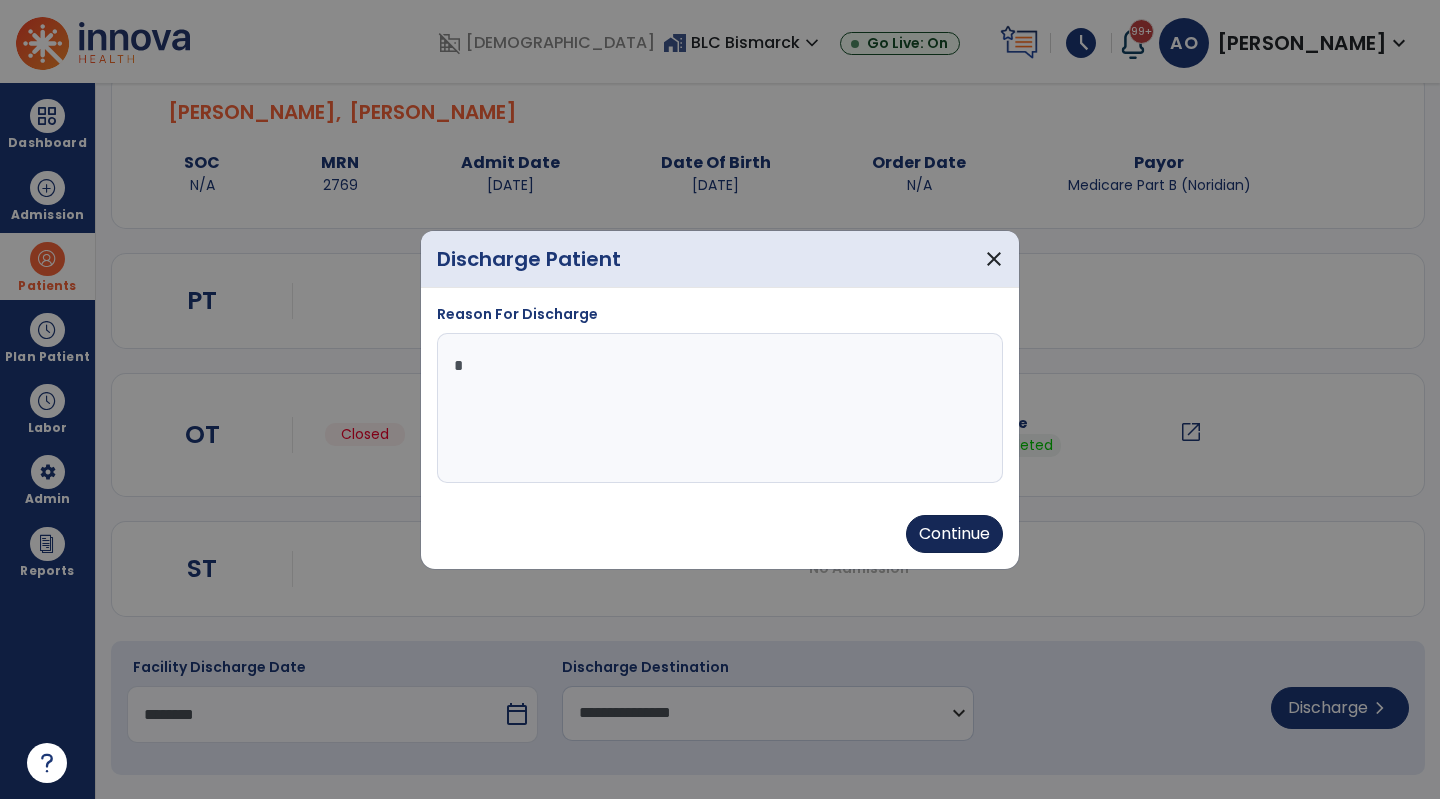 type on "*" 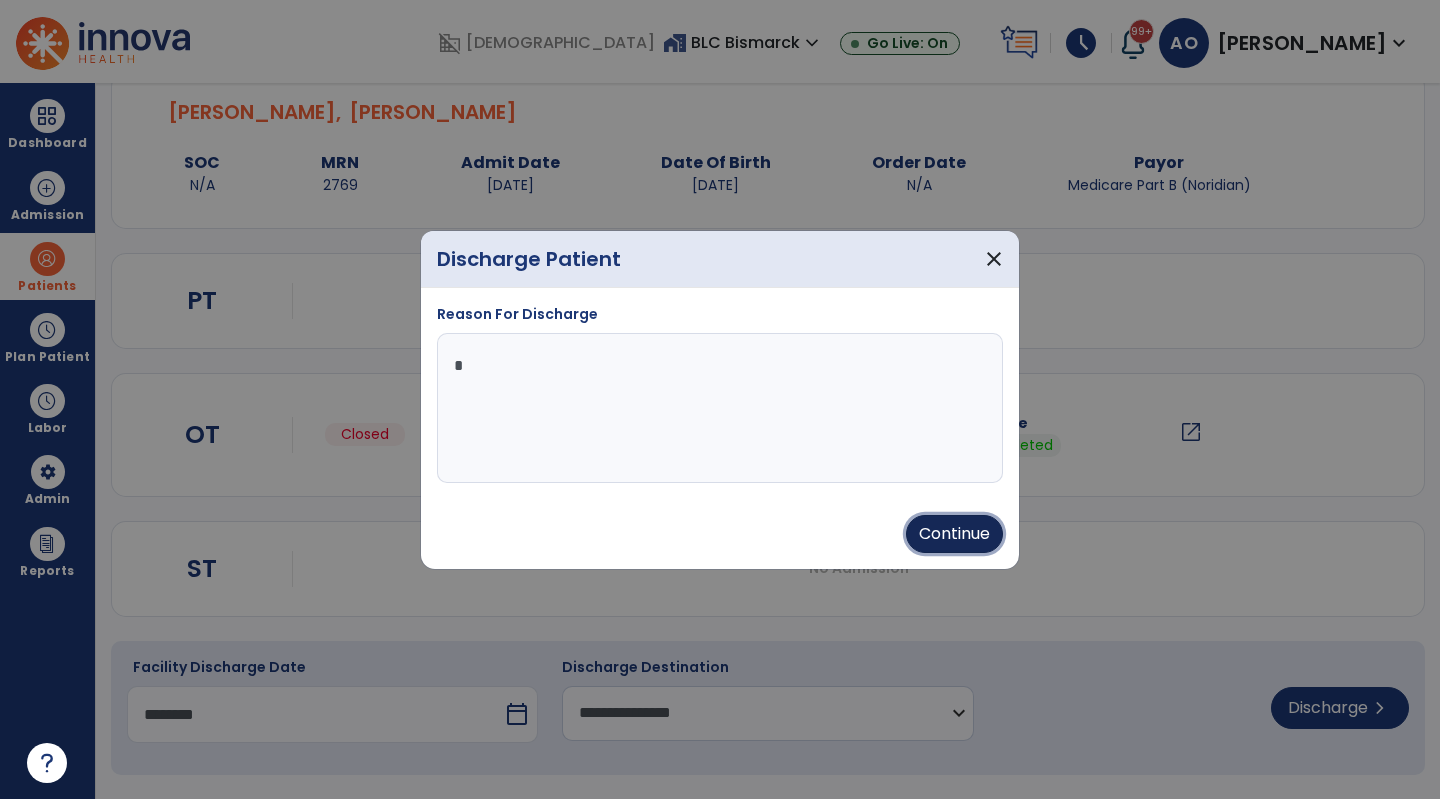 click on "Continue" at bounding box center [954, 534] 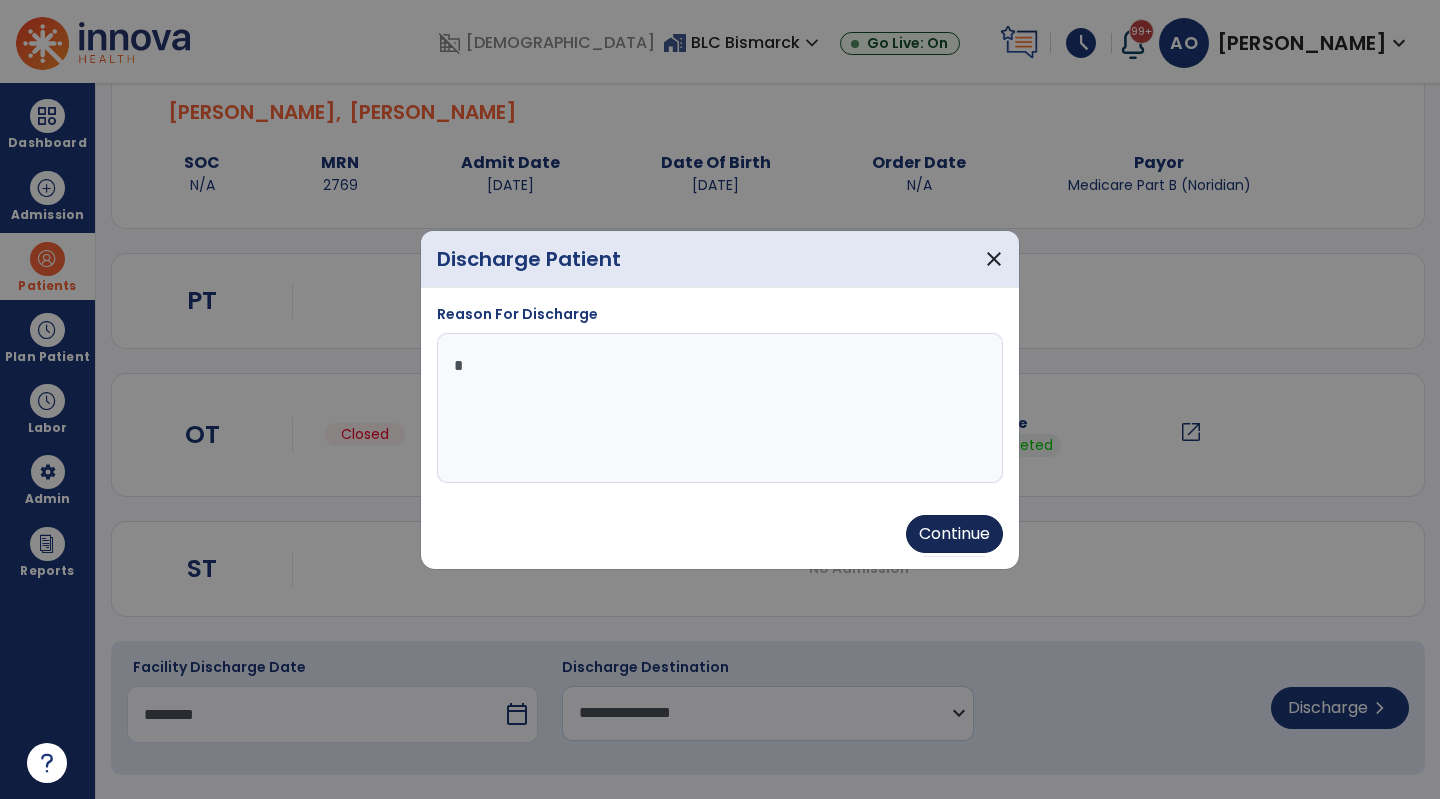 type on "********" 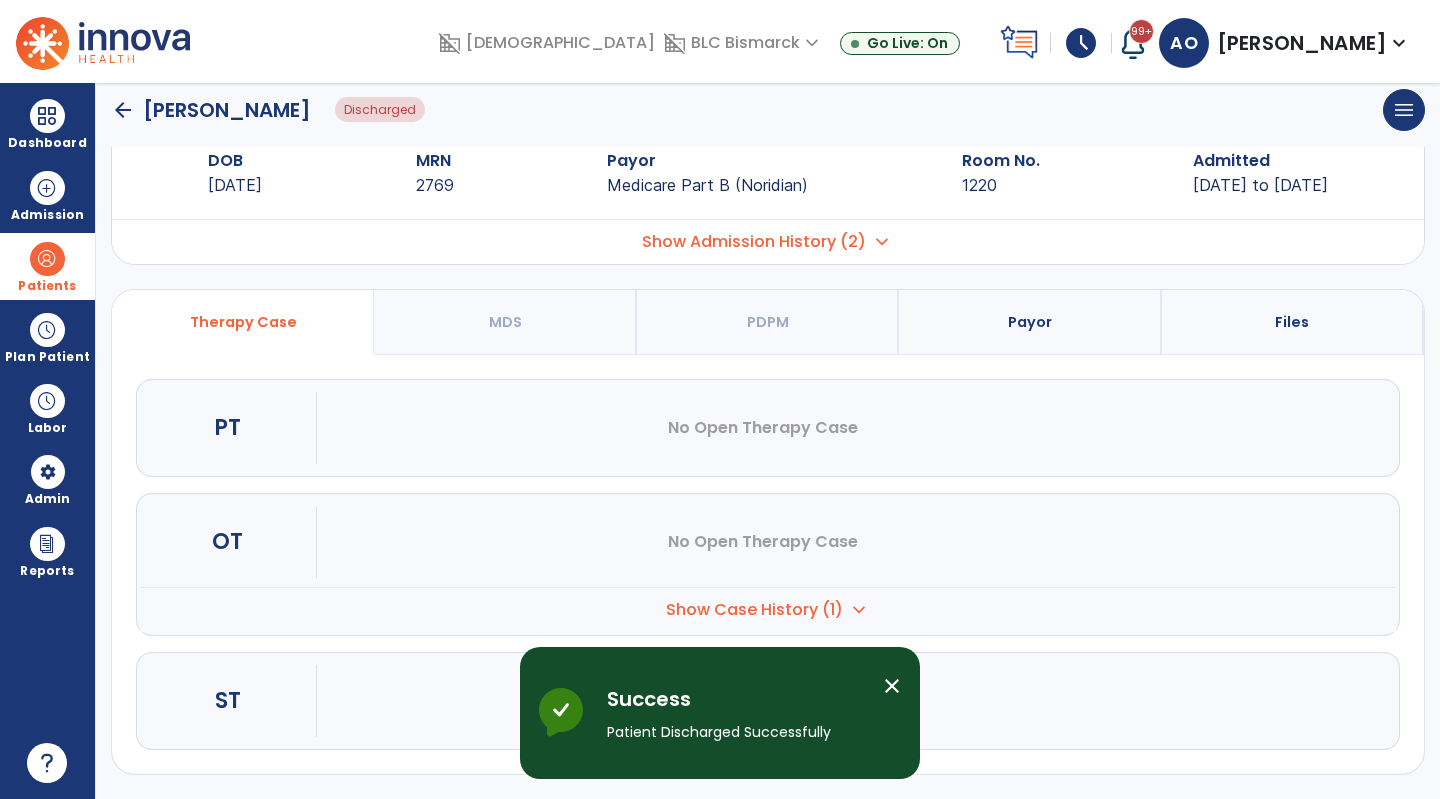 scroll, scrollTop: 0, scrollLeft: 0, axis: both 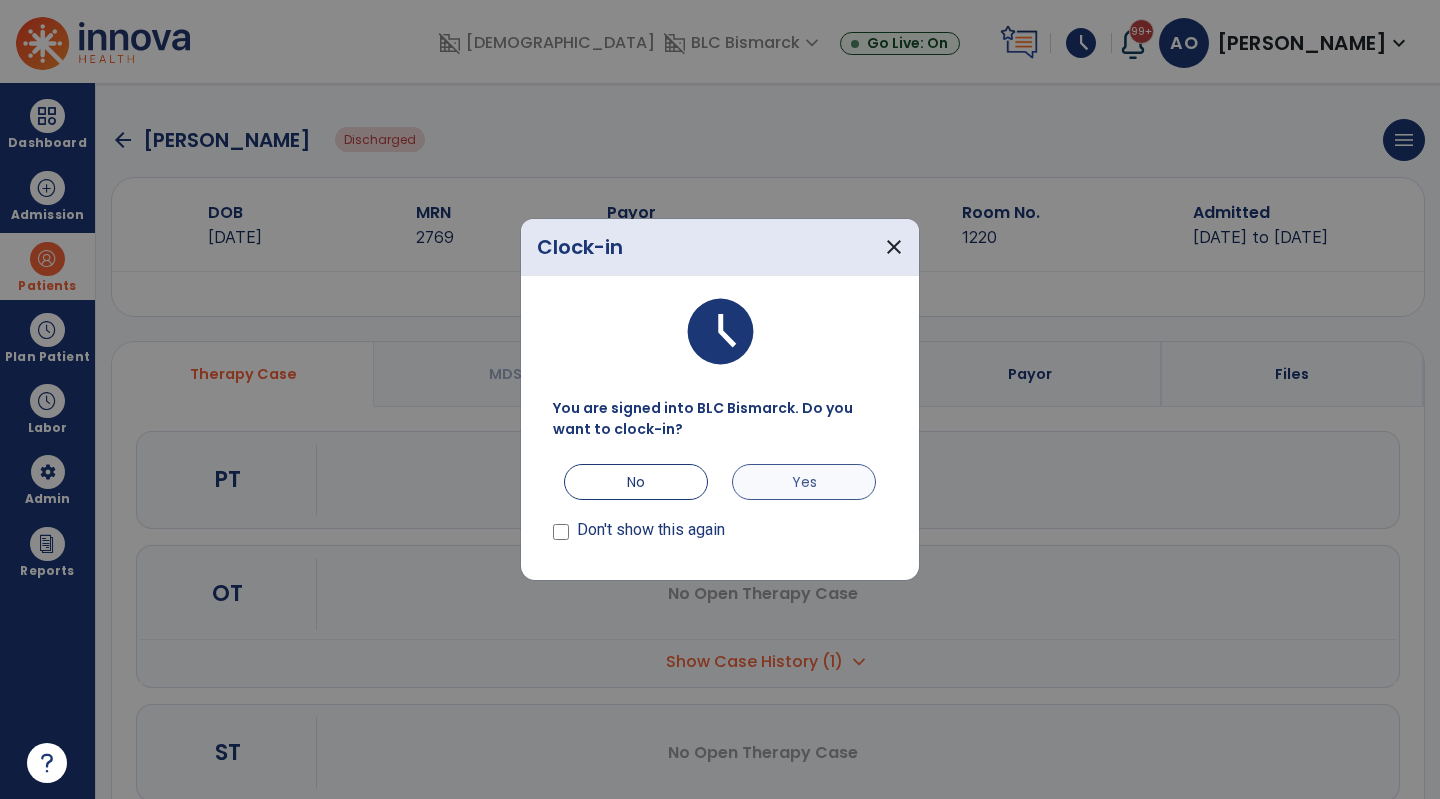 click on "Yes" at bounding box center (804, 482) 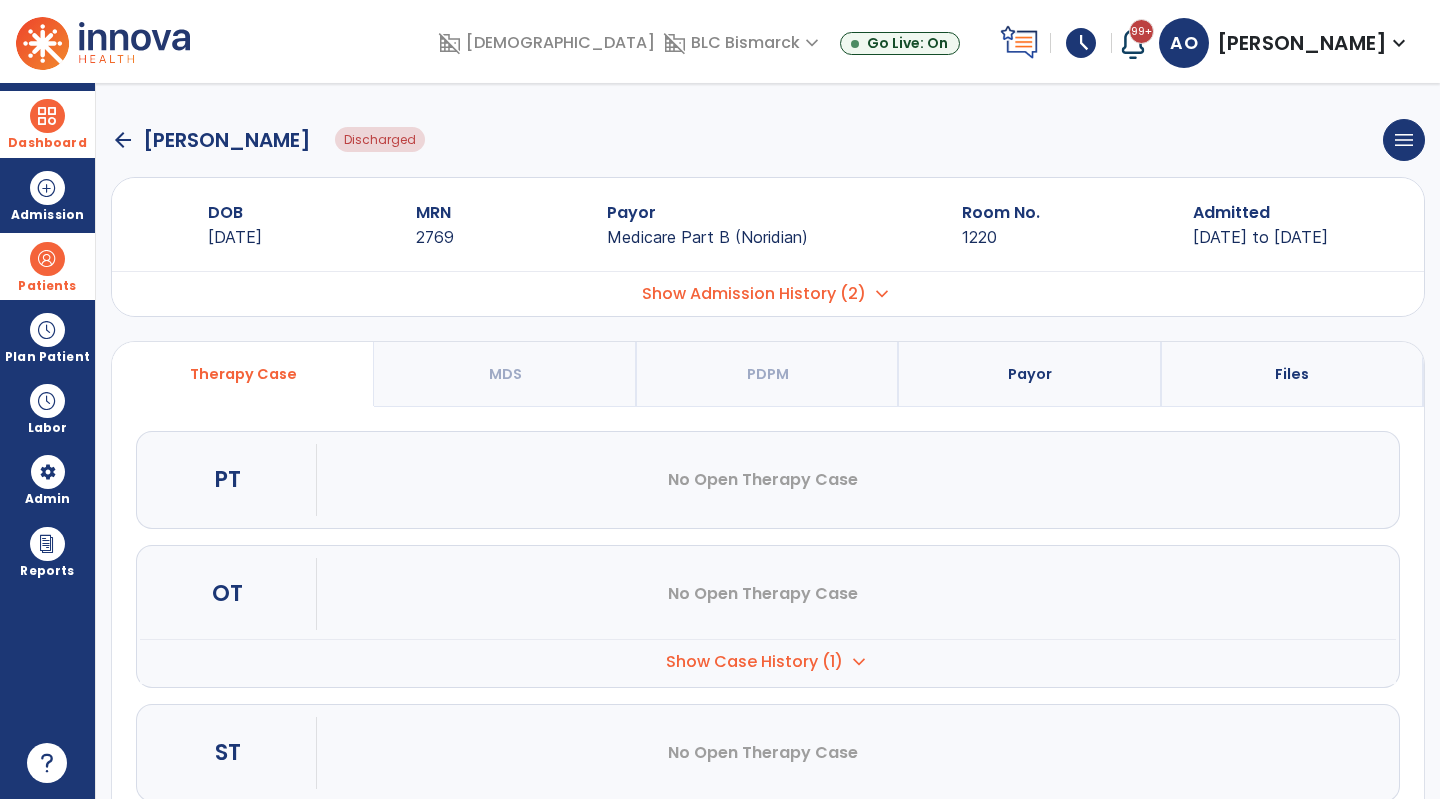 click on "Dashboard" at bounding box center (47, 143) 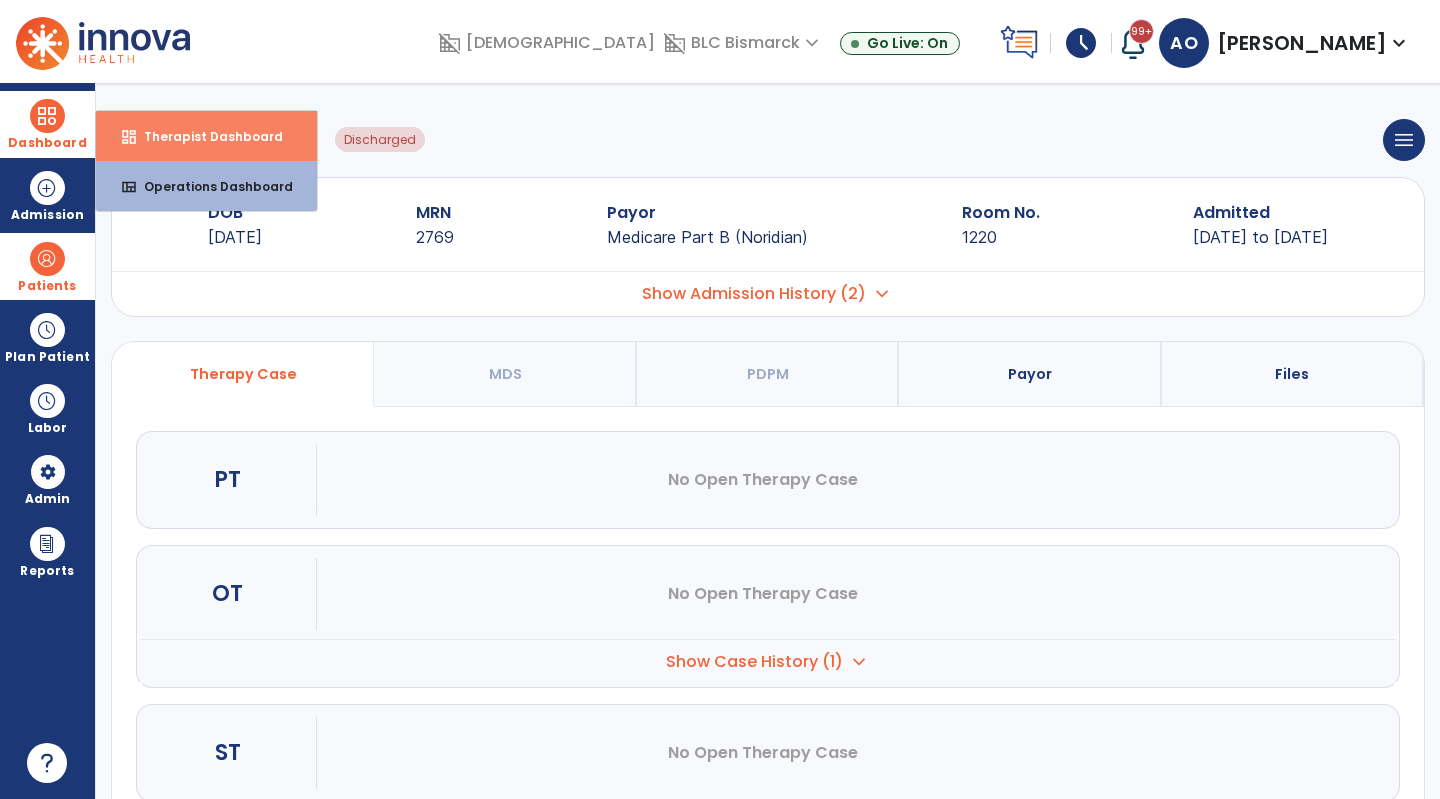 click on "dashboard  Therapist Dashboard" at bounding box center [206, 136] 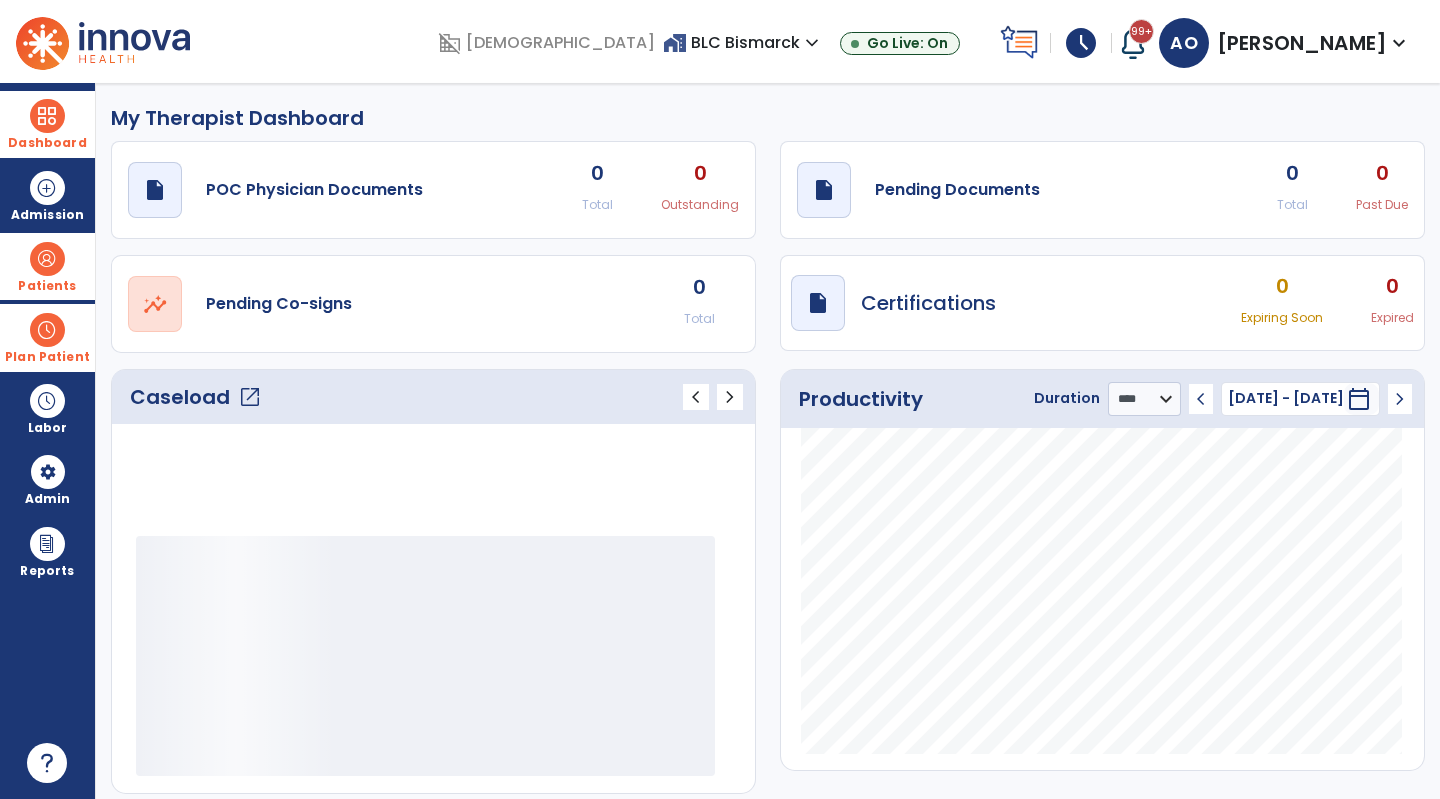 click on "Plan Patient" at bounding box center (47, 266) 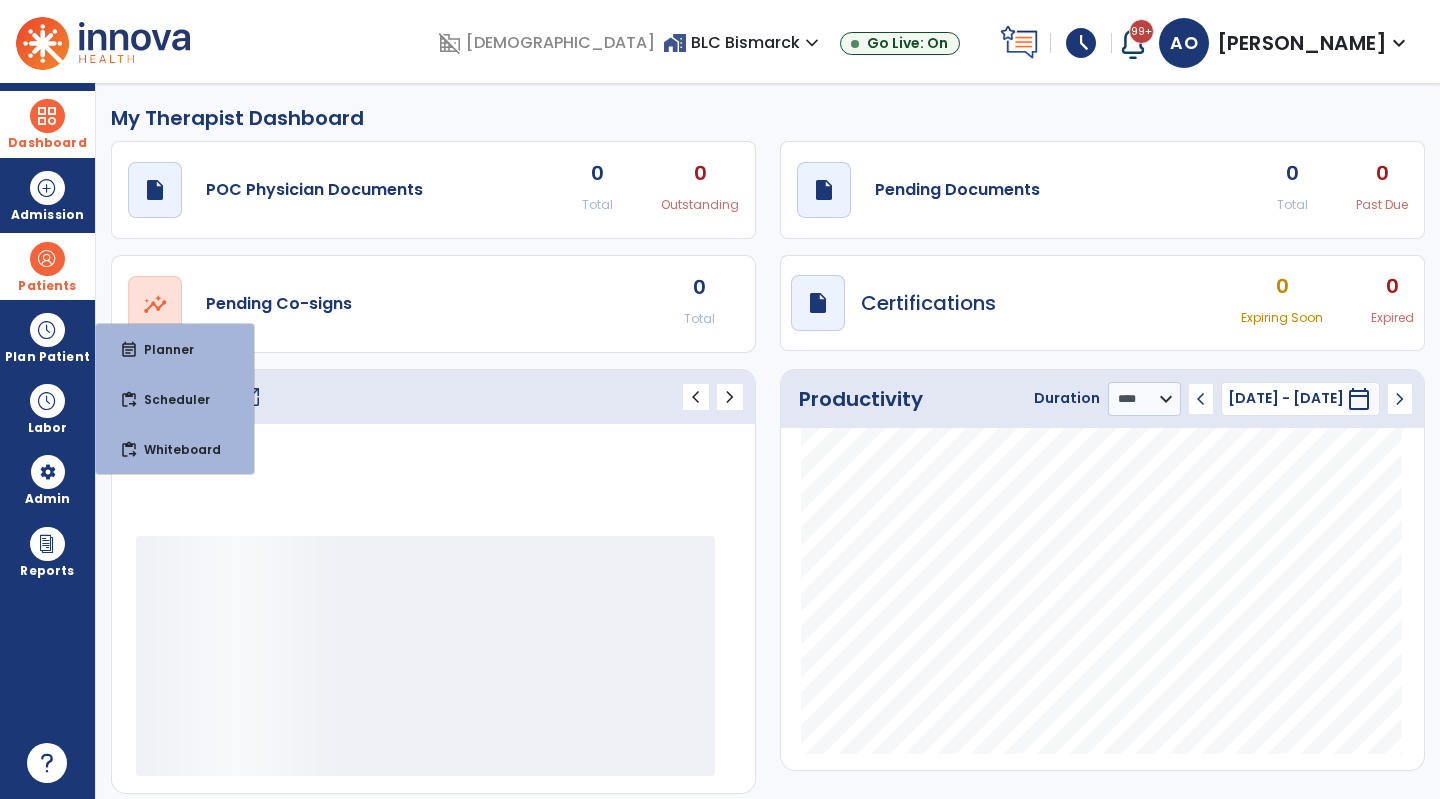click on "Patients" at bounding box center [47, 286] 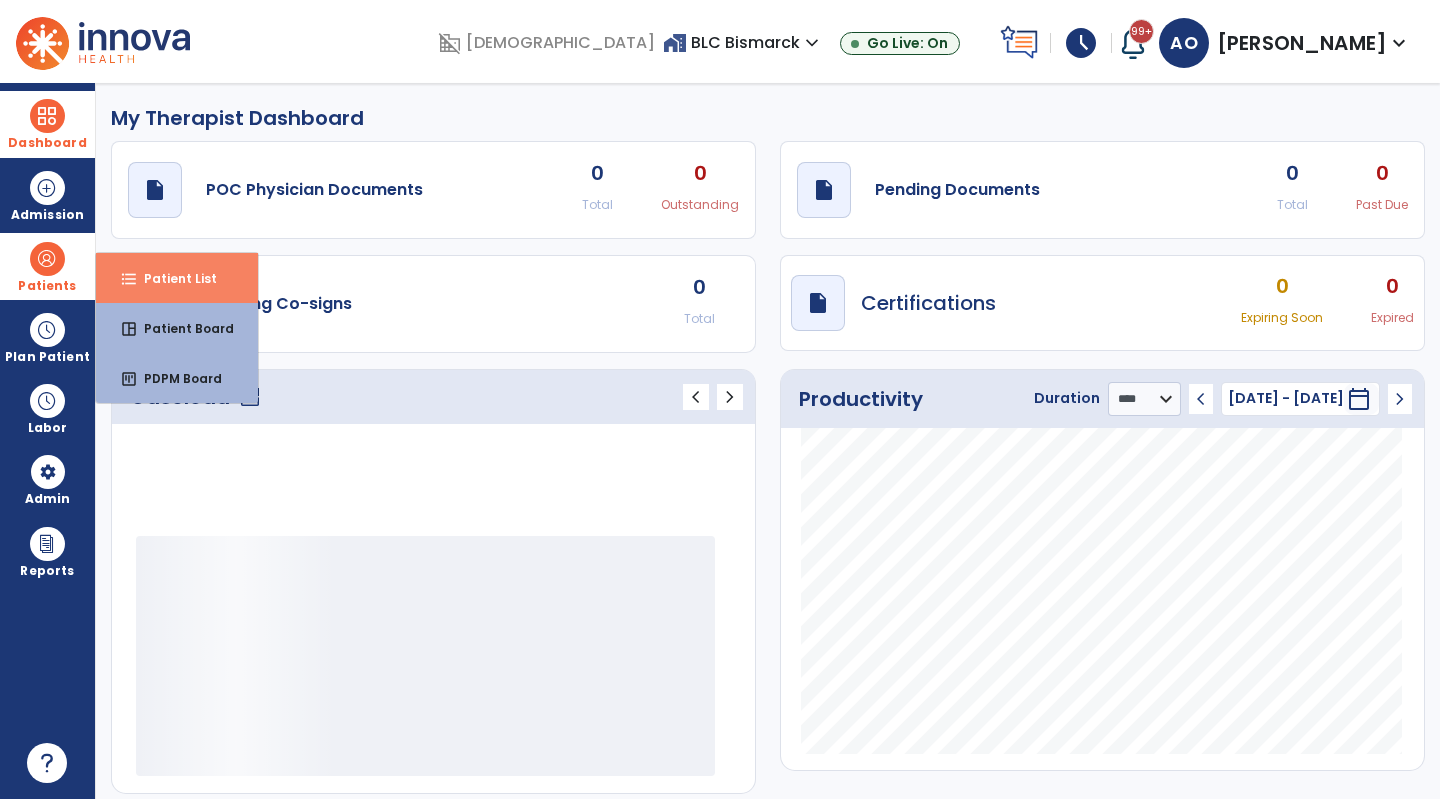 click on "Patient List" at bounding box center (172, 278) 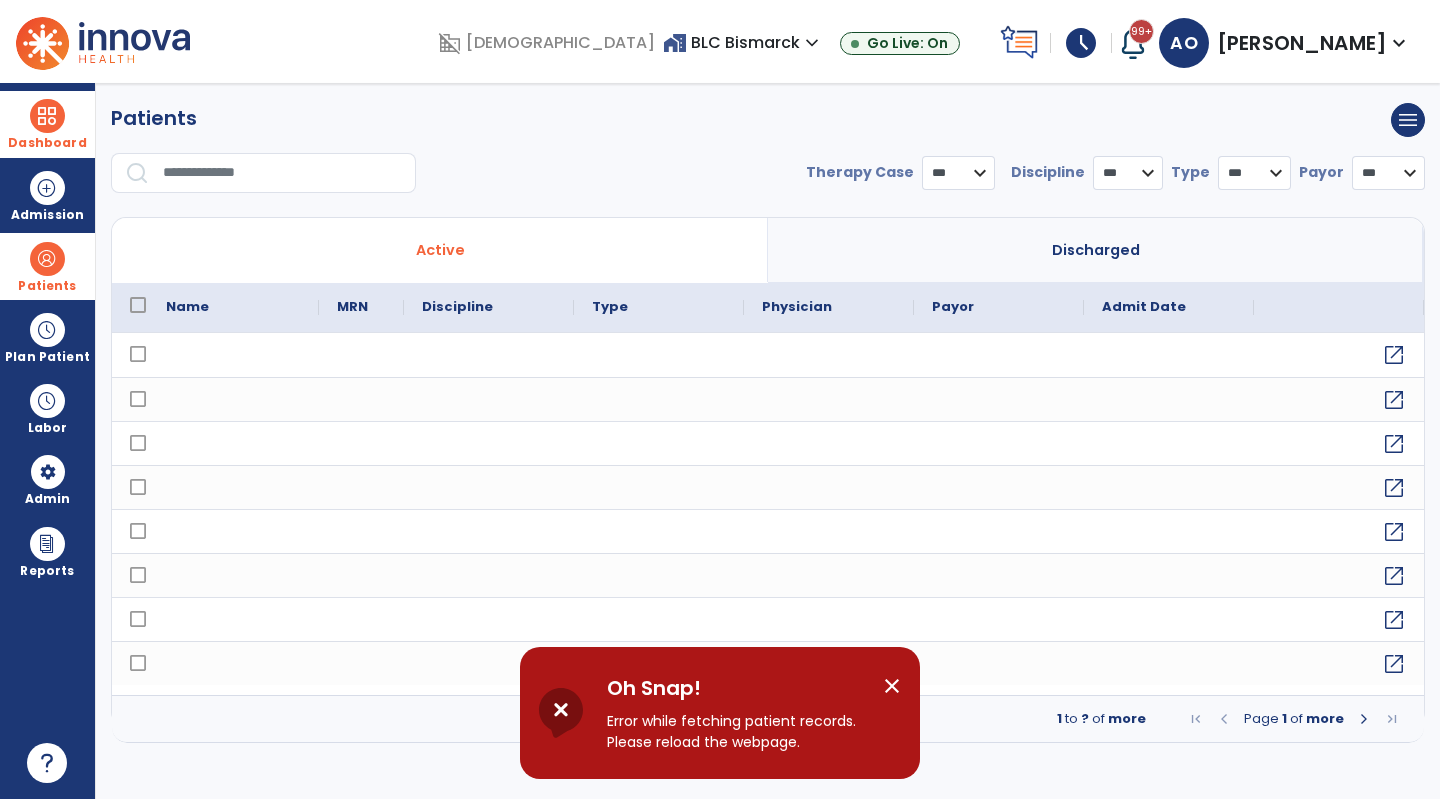 click at bounding box center [282, 173] 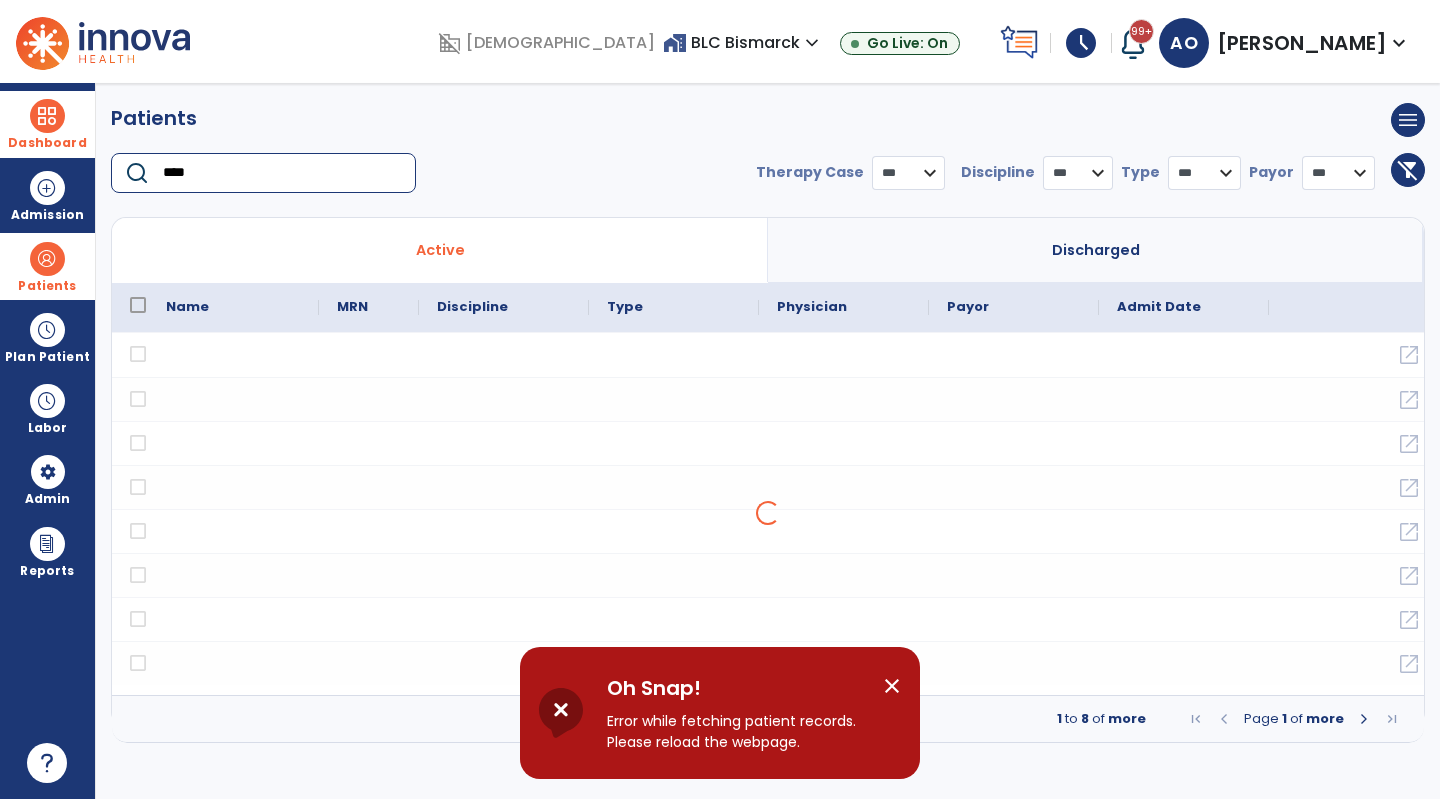 drag, startPoint x: 219, startPoint y: 172, endPoint x: 105, endPoint y: 177, distance: 114.1096 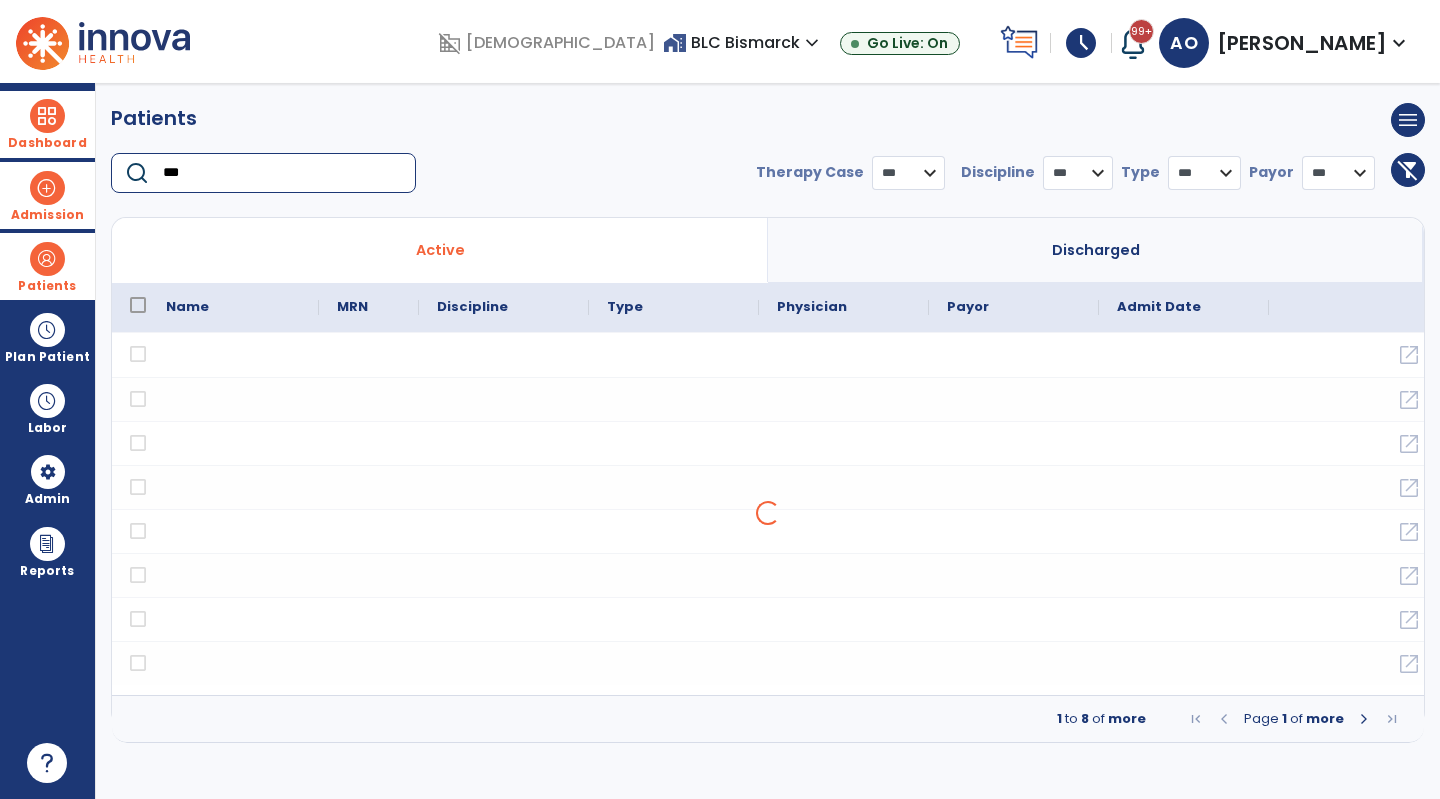 drag, startPoint x: 211, startPoint y: 174, endPoint x: 74, endPoint y: 178, distance: 137.05838 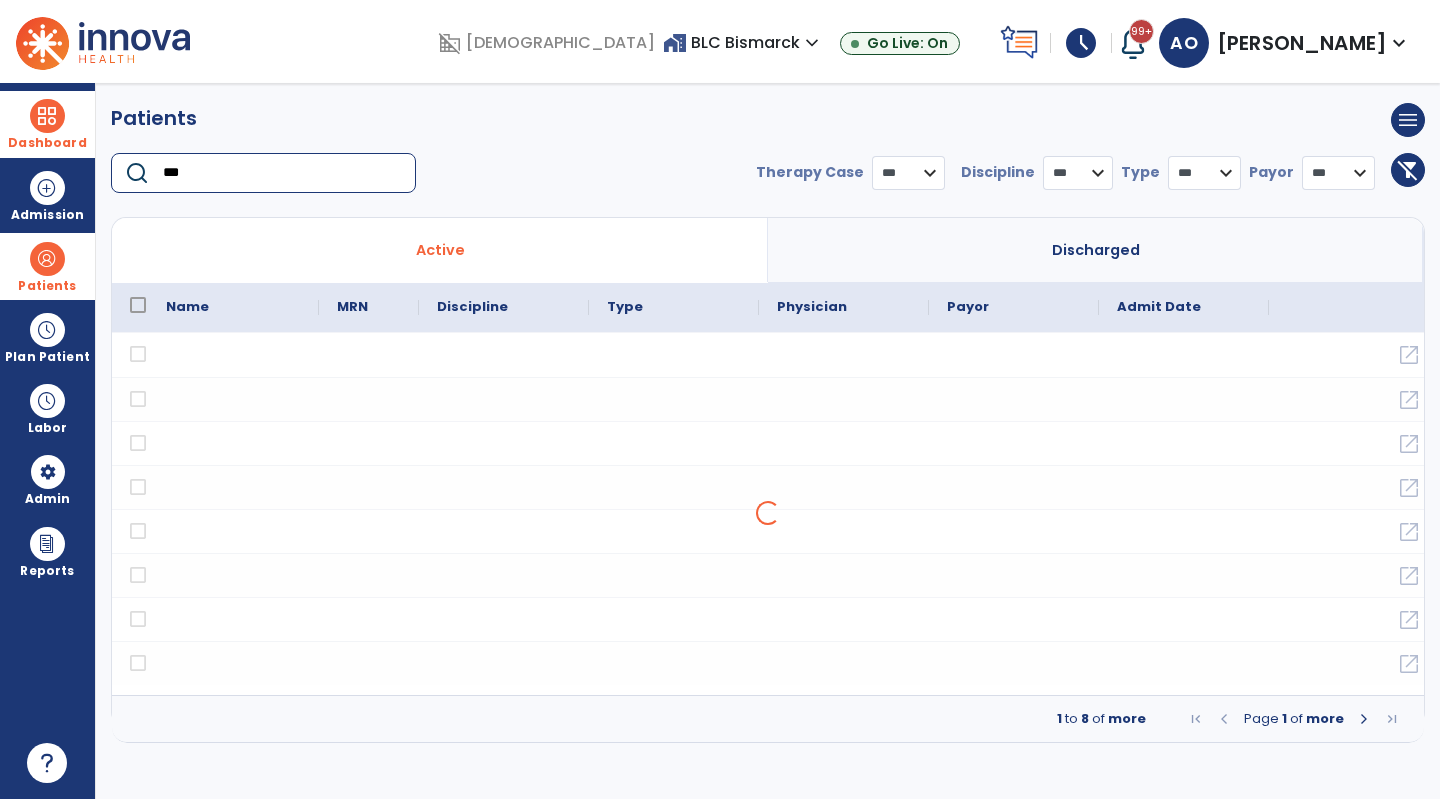 type on "***" 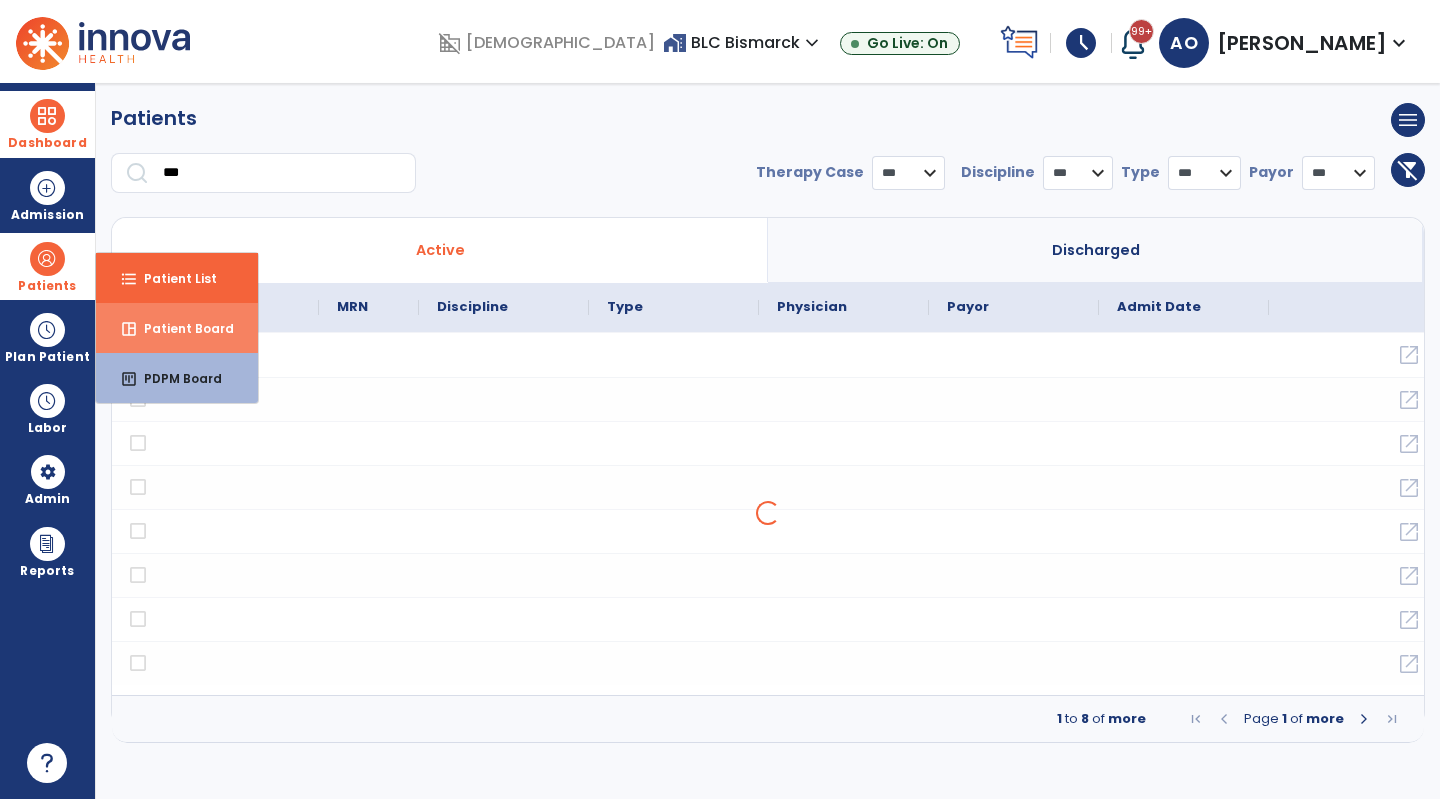 click on "space_dashboard  Patient Board" at bounding box center (177, 328) 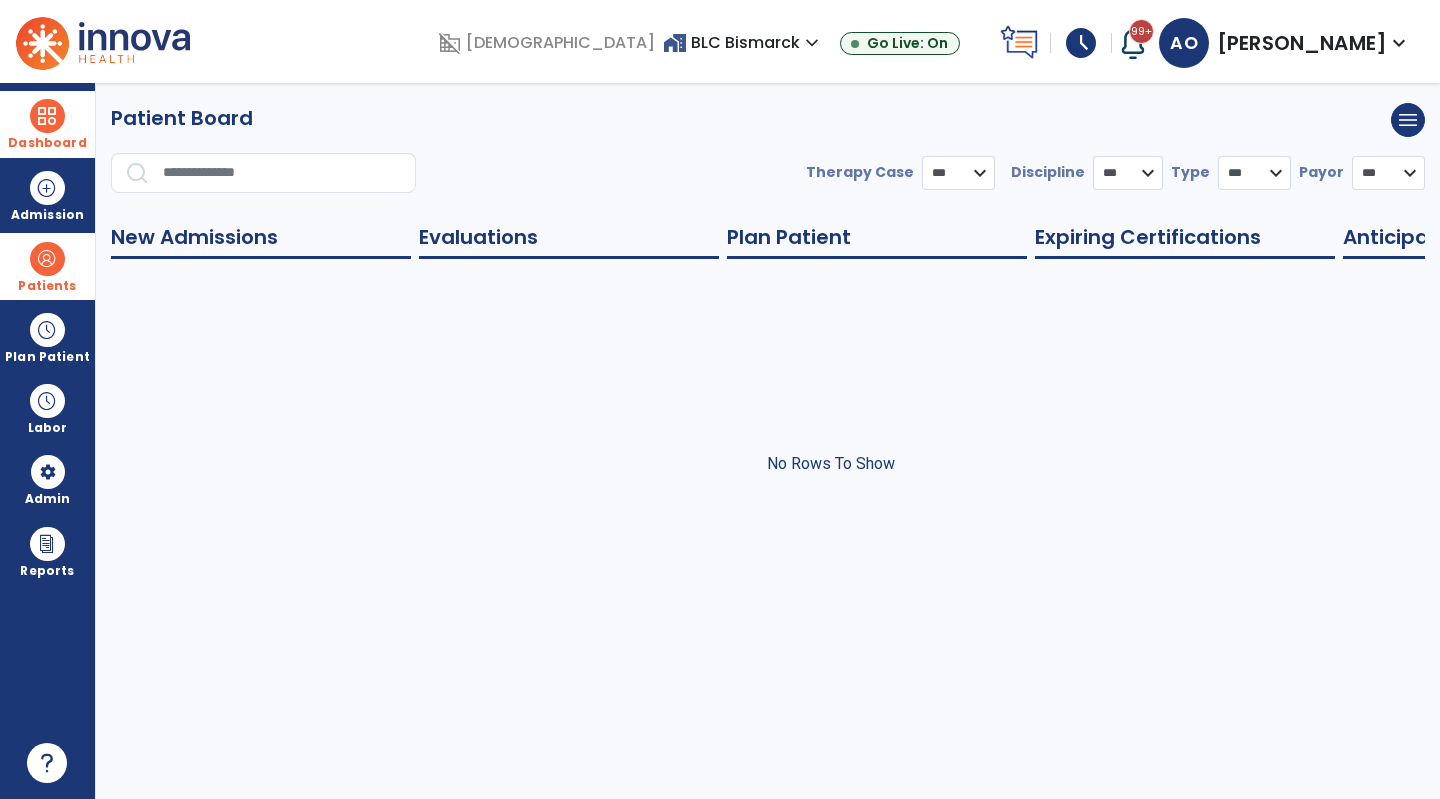 click at bounding box center [47, 259] 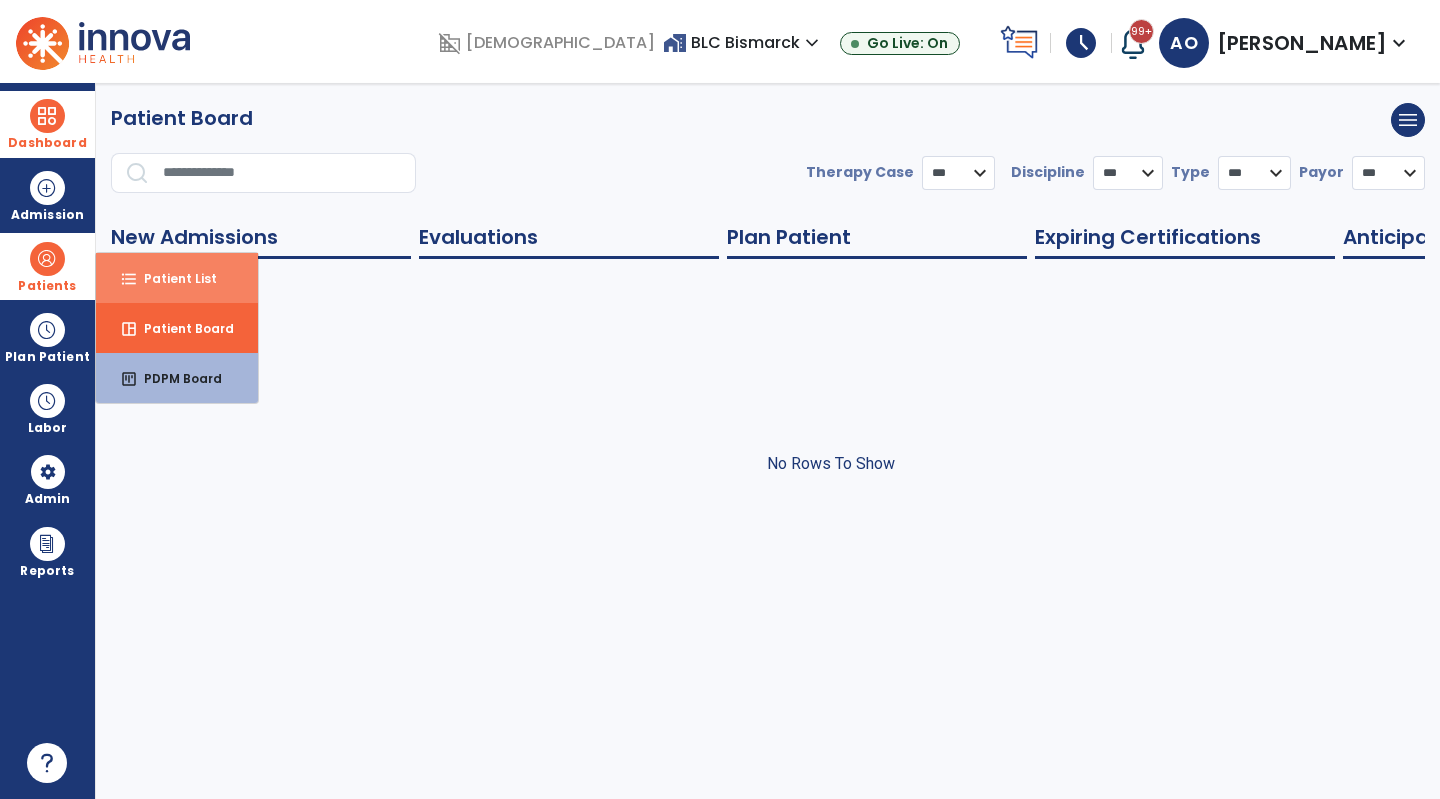 click on "format_list_bulleted  Patient List" at bounding box center [177, 278] 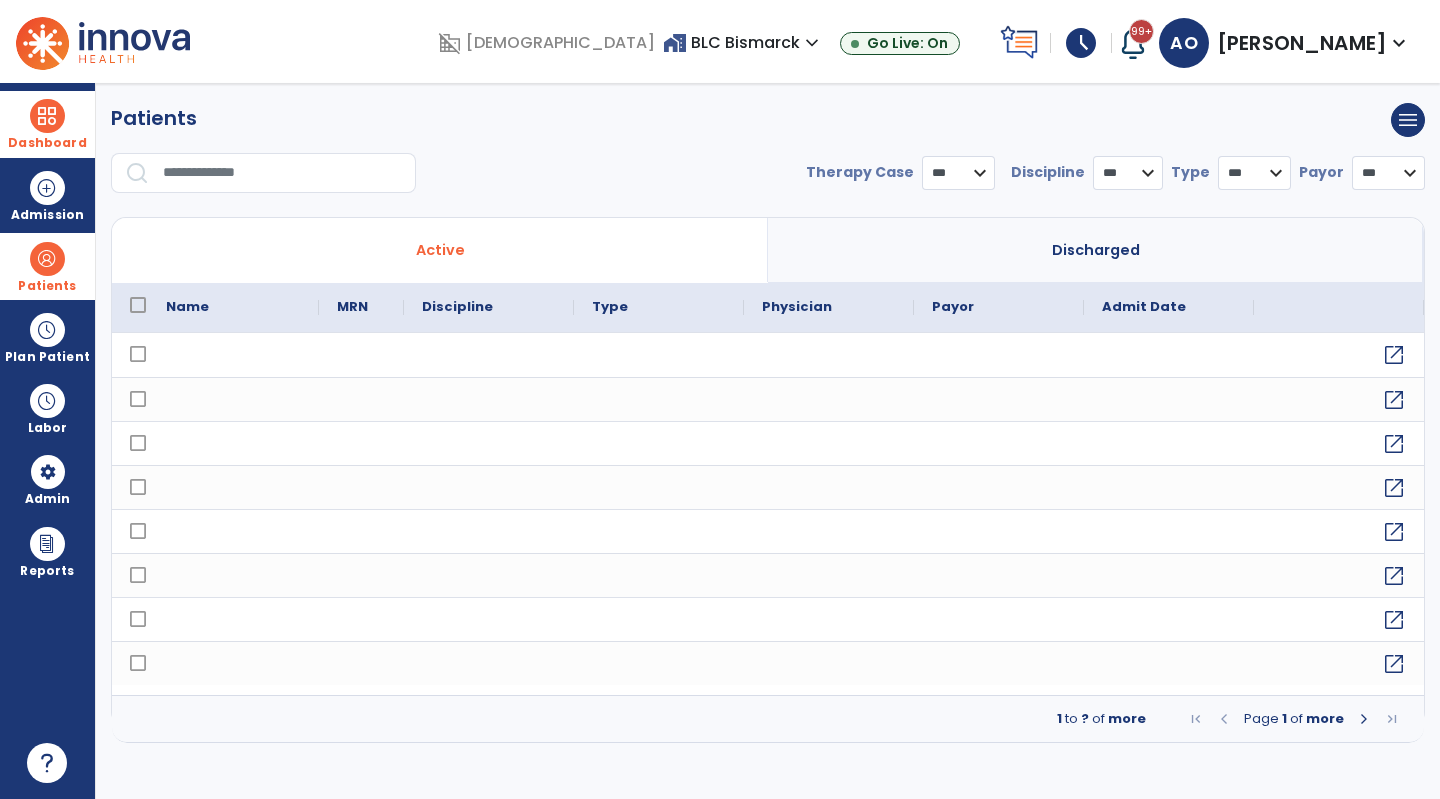 click on "Dashboard" at bounding box center [47, 143] 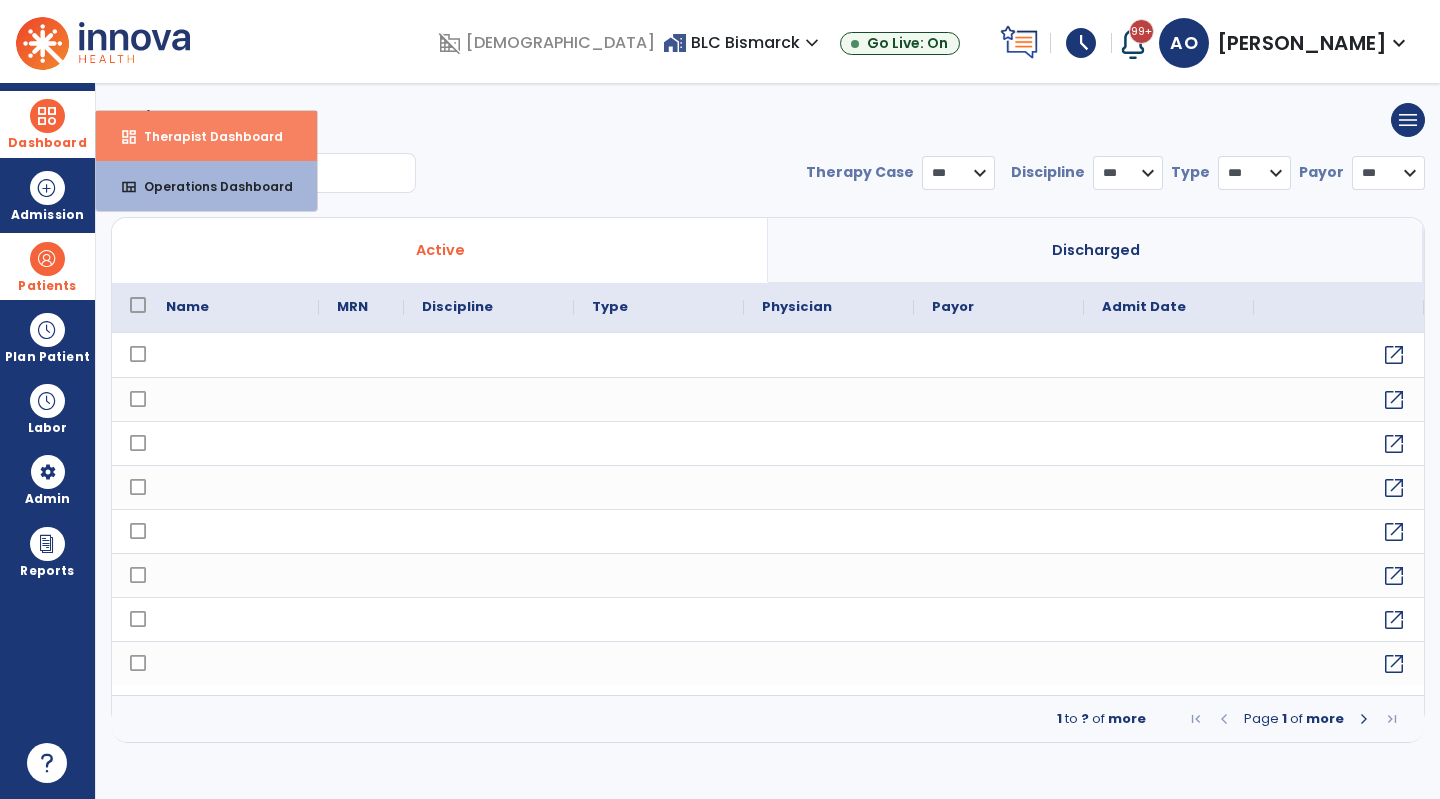 click on "Therapist Dashboard" at bounding box center (205, 136) 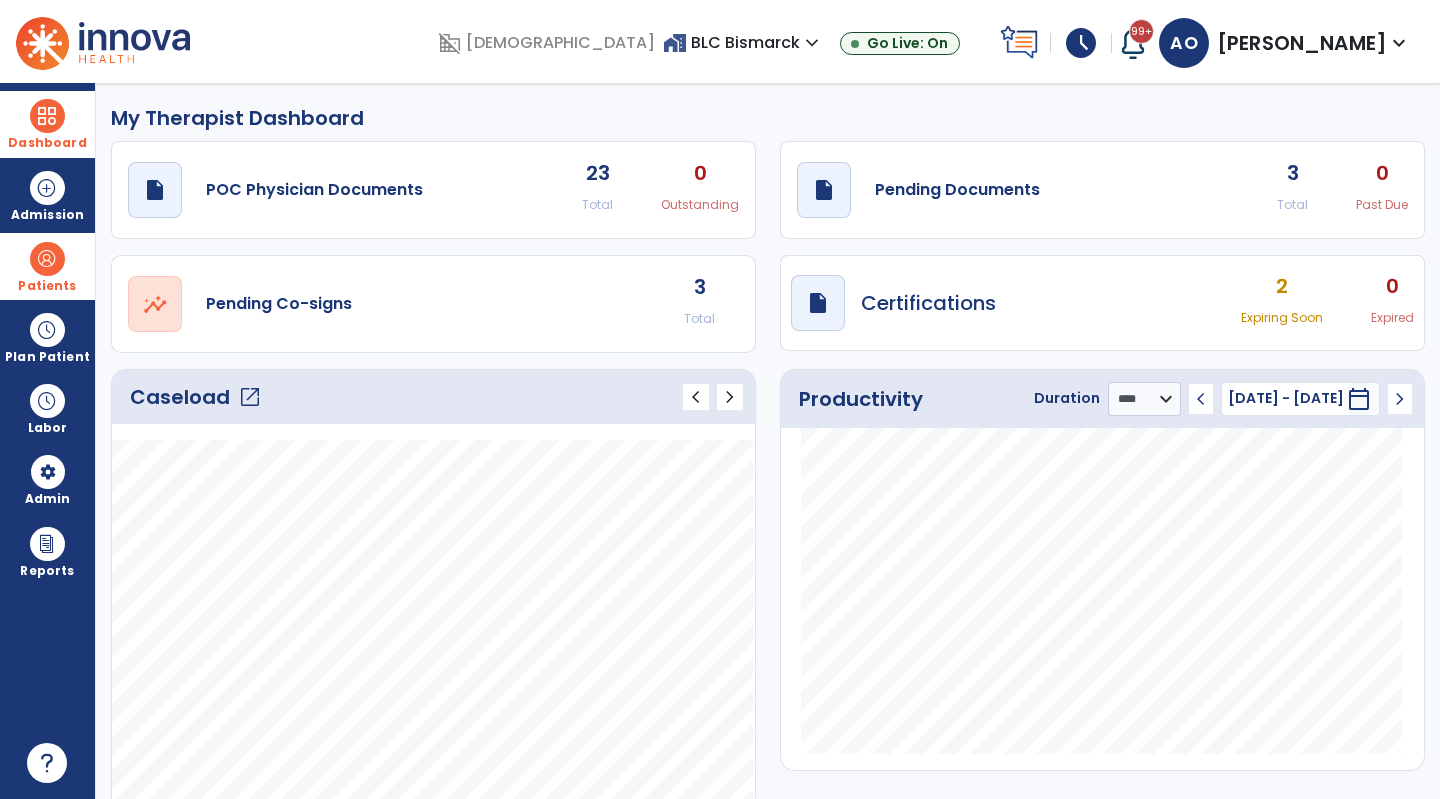 click on "Patients" at bounding box center [47, 266] 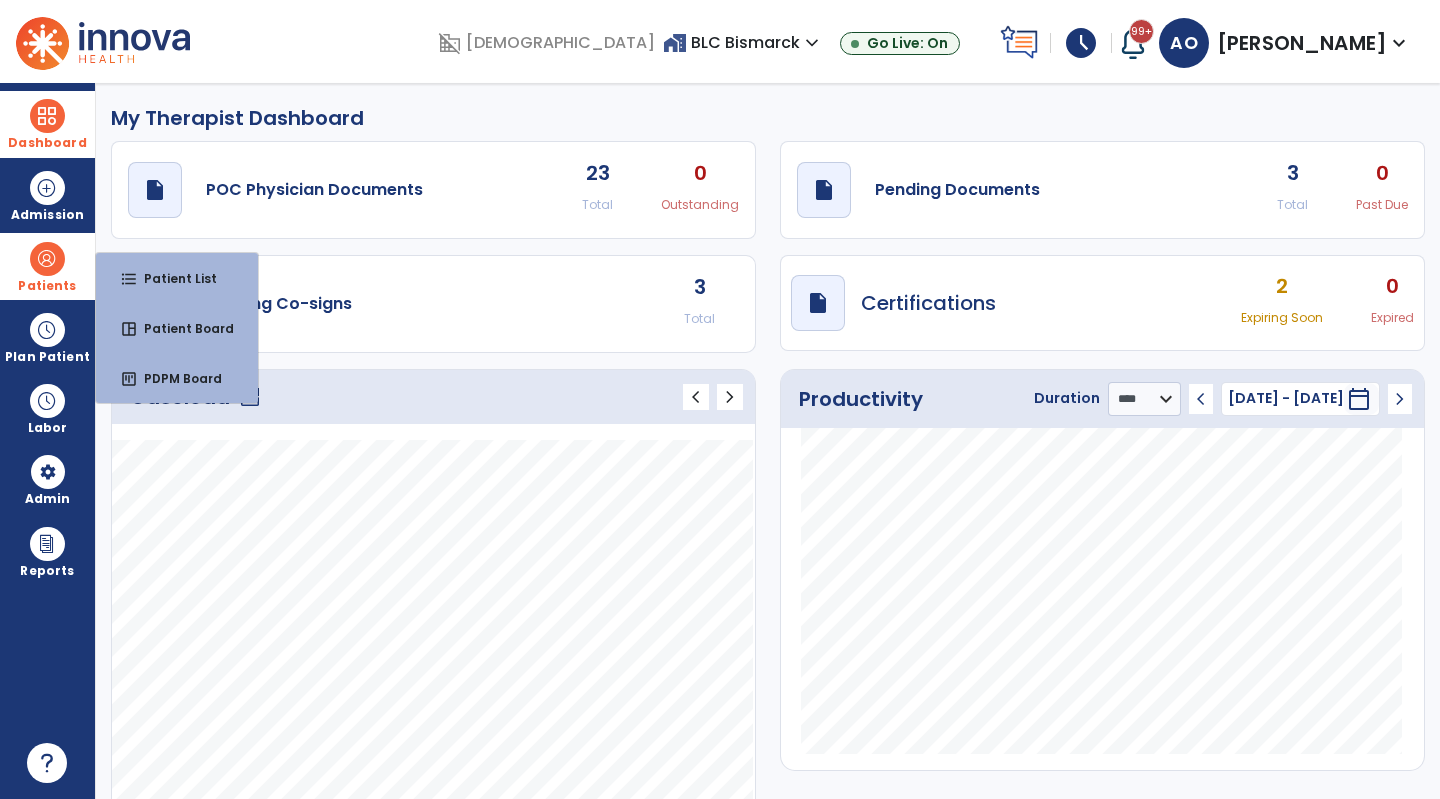 click on "Plan Patient" at bounding box center [47, 286] 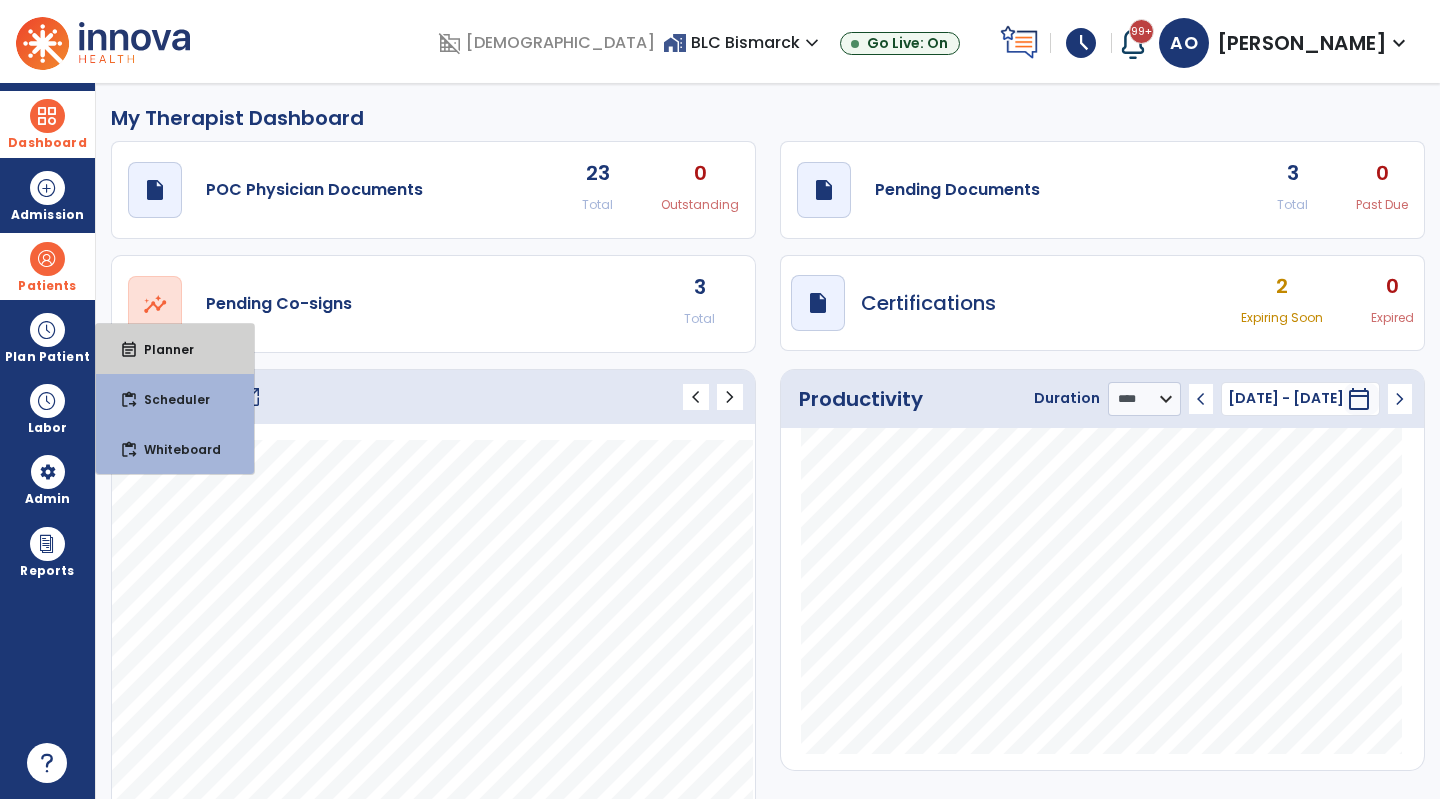 click on "event_note  Planner" at bounding box center [175, 349] 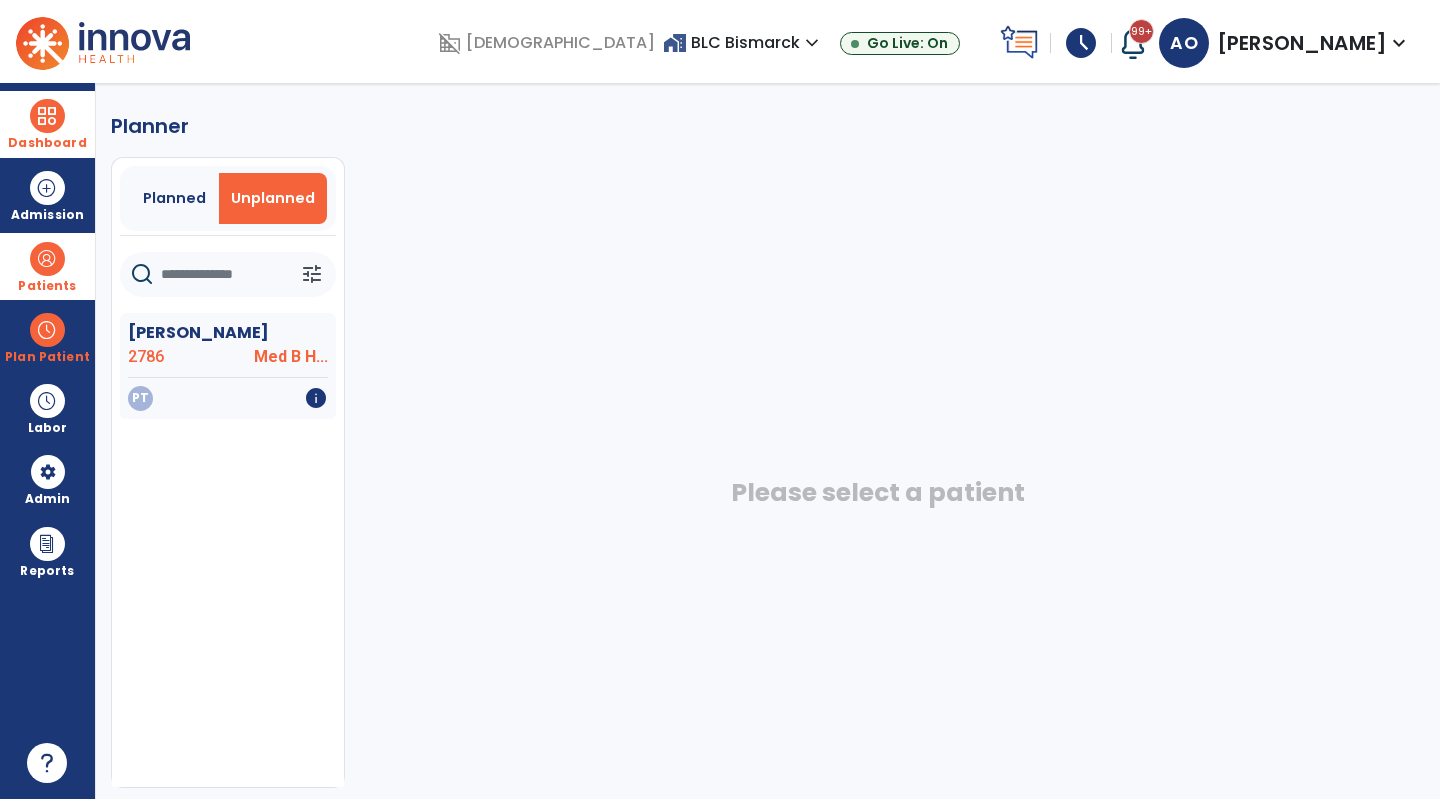 click on "Plan Patient" at bounding box center [47, 337] 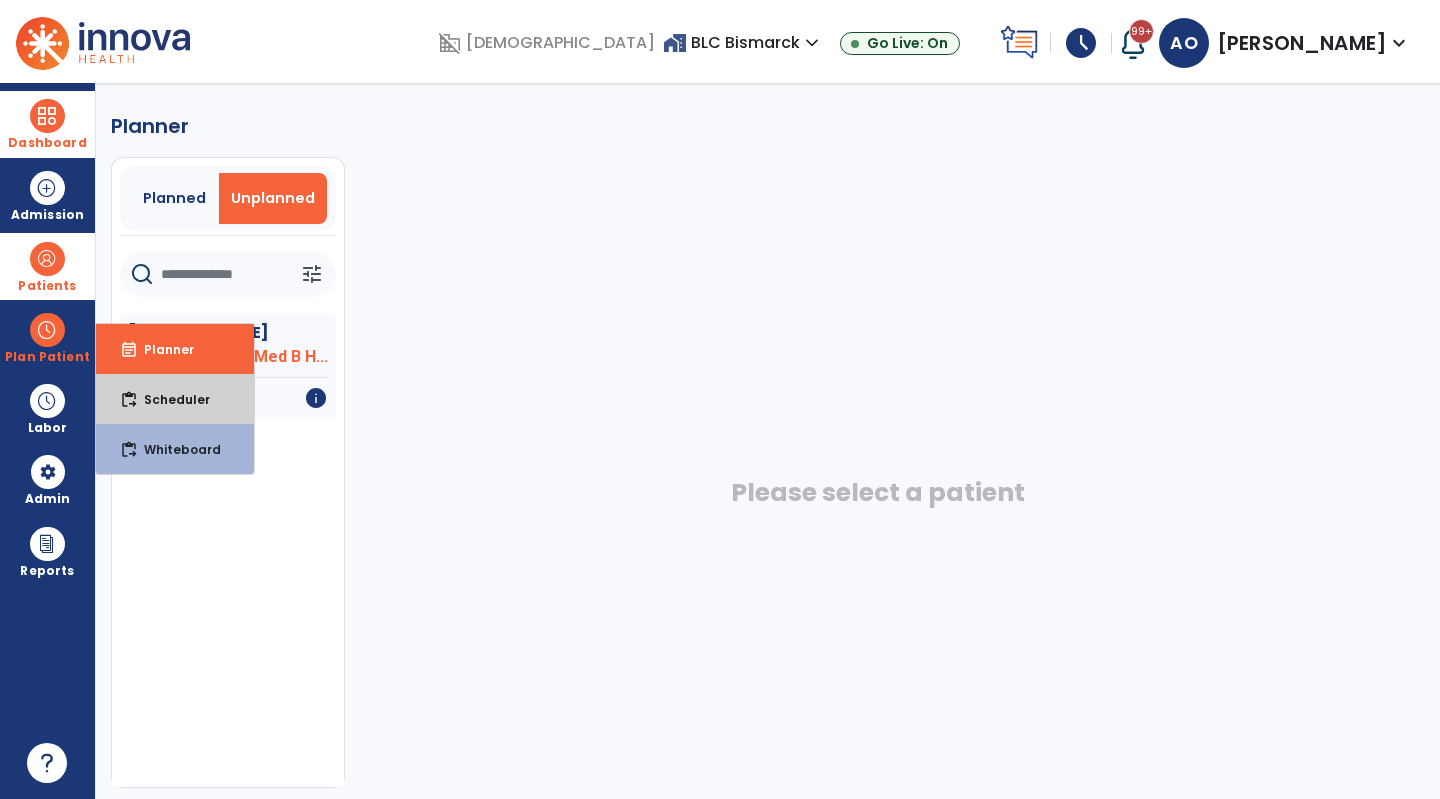 click on "Scheduler" at bounding box center [169, 399] 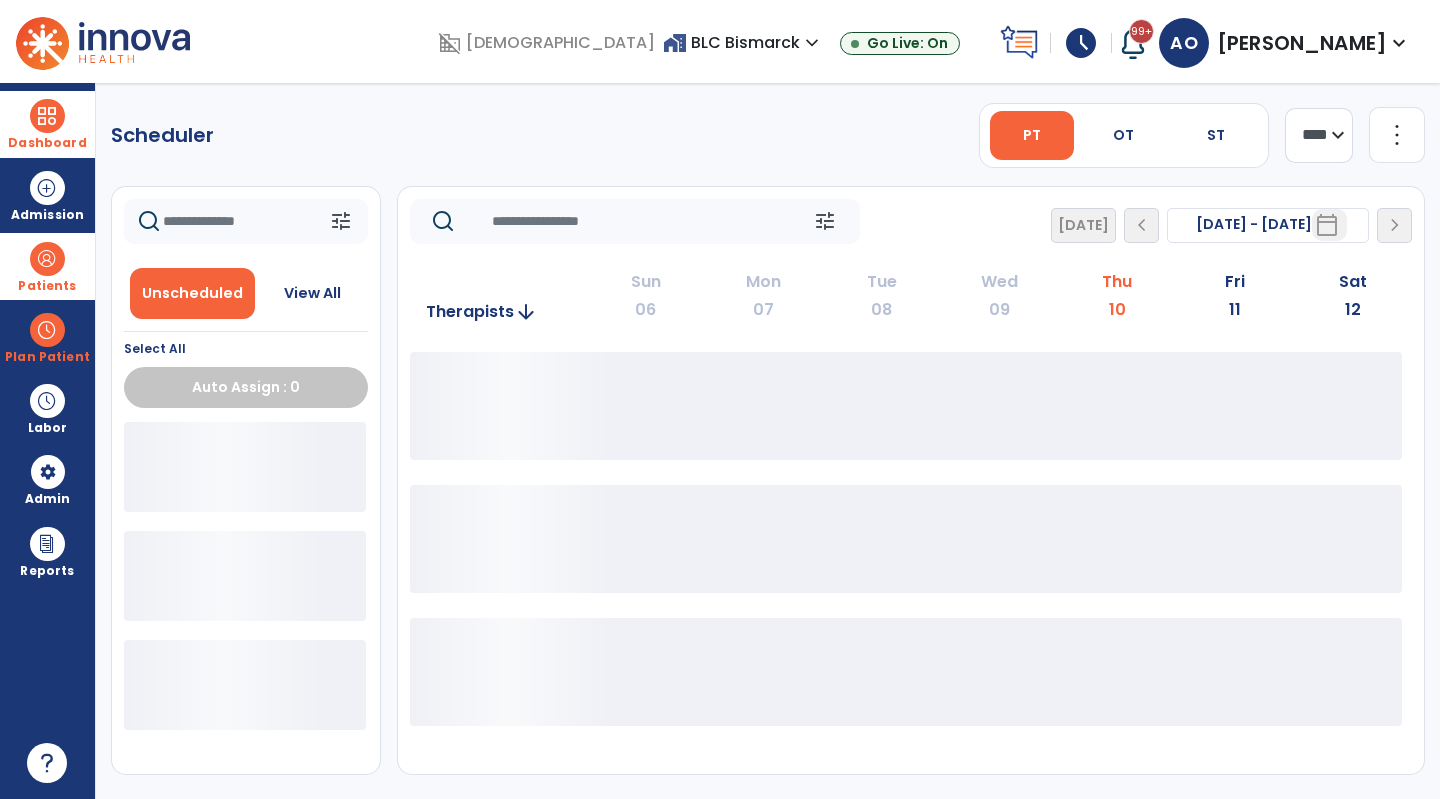 click on "OT" at bounding box center (1124, 135) 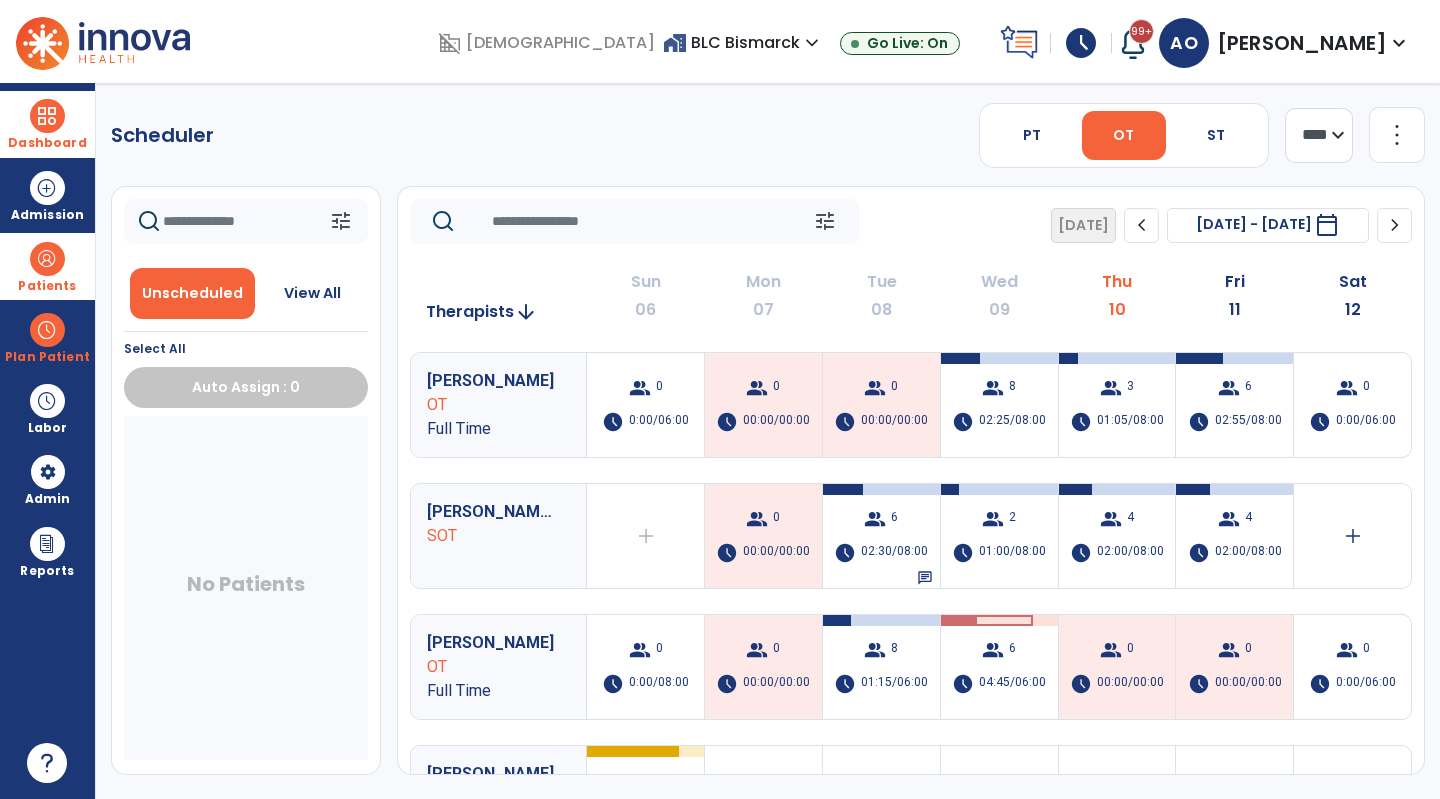 click on "group  6  schedule  02:55/08:00" at bounding box center [1234, 405] 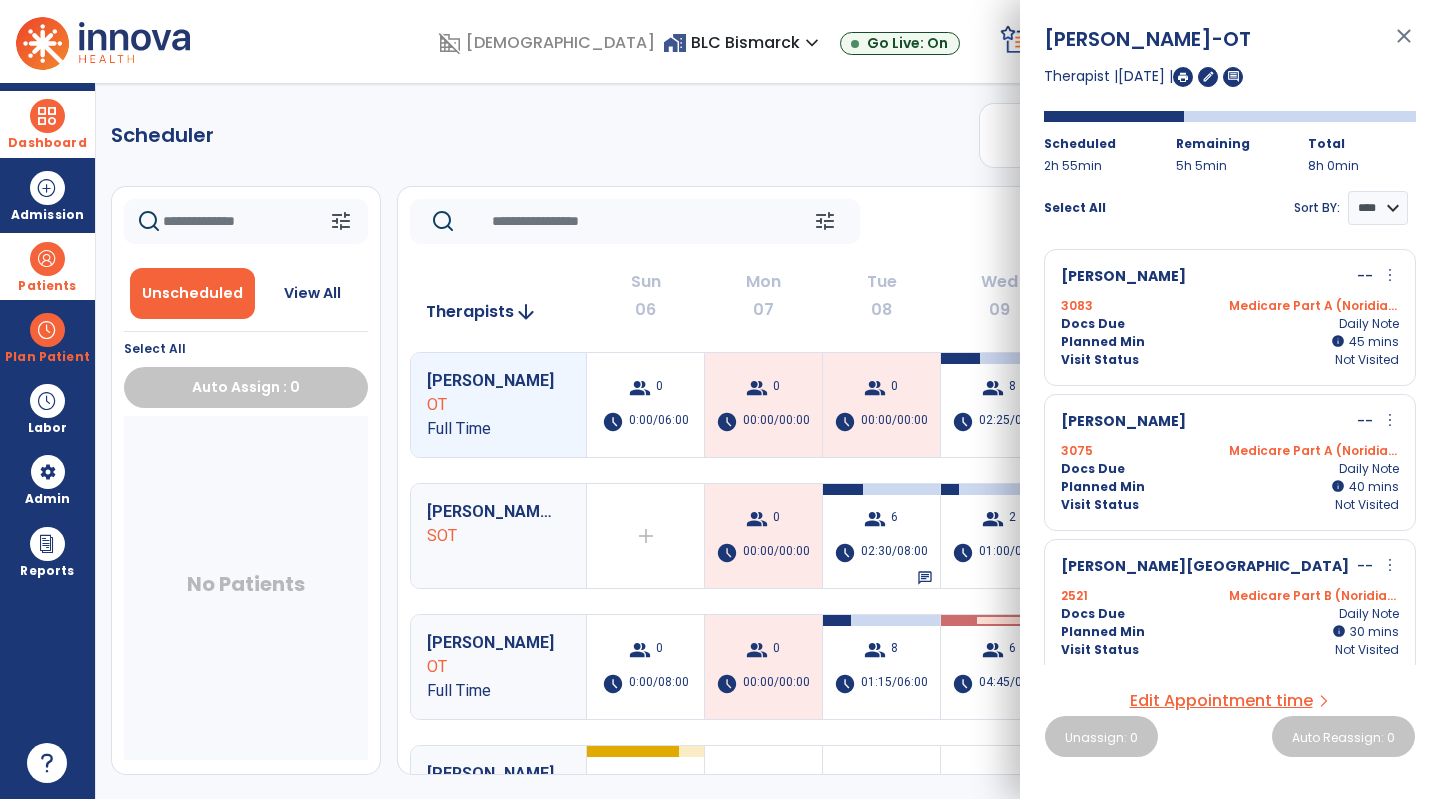 click on "[PERSON_NAME]  -OT close  Therapist |   [DATE] |   edit   comment  Scheduled 2h 55min Remaining  5h 5min  Total 8h 0min  Select All   Sort BY:  **** ****  [PERSON_NAME]   --  more_vert  edit   Edit Session   alt_route   Split Minutes  3083 Medicare Part A (Noridian)  Docs Due Daily Note   Planned Min  info   45 I 45 mins  Visit Status  Not Visited   [PERSON_NAME]   --  more_vert  edit   Edit Session   alt_route   Split Minutes  3075 Medicare Part A (Noridian)  Docs Due Daily Note   Planned Min  info   40 I 40 mins  Visit Status  Not Visited   [GEOGRAPHIC_DATA][PERSON_NAME][GEOGRAPHIC_DATA]   --  more_vert  edit   Edit Session   alt_route   Split Minutes  2521 Medicare Part B (Noridian)  Docs Due Daily Note   Planned Min  info   30 I 30 mins  Visit Status  Not Visited   [PERSON_NAME]   --  more_vert  edit   Edit Session   alt_route   Split Minutes  3077 Medicare Part A (Noridian)  Docs Due Daily Note   Planned Min  info   30 I 30 mins  Visit Status  Not Visited   [GEOGRAPHIC_DATA][PERSON_NAME]   --  more_vert  edit   Edit Session  3020  30" at bounding box center [1230, 399] 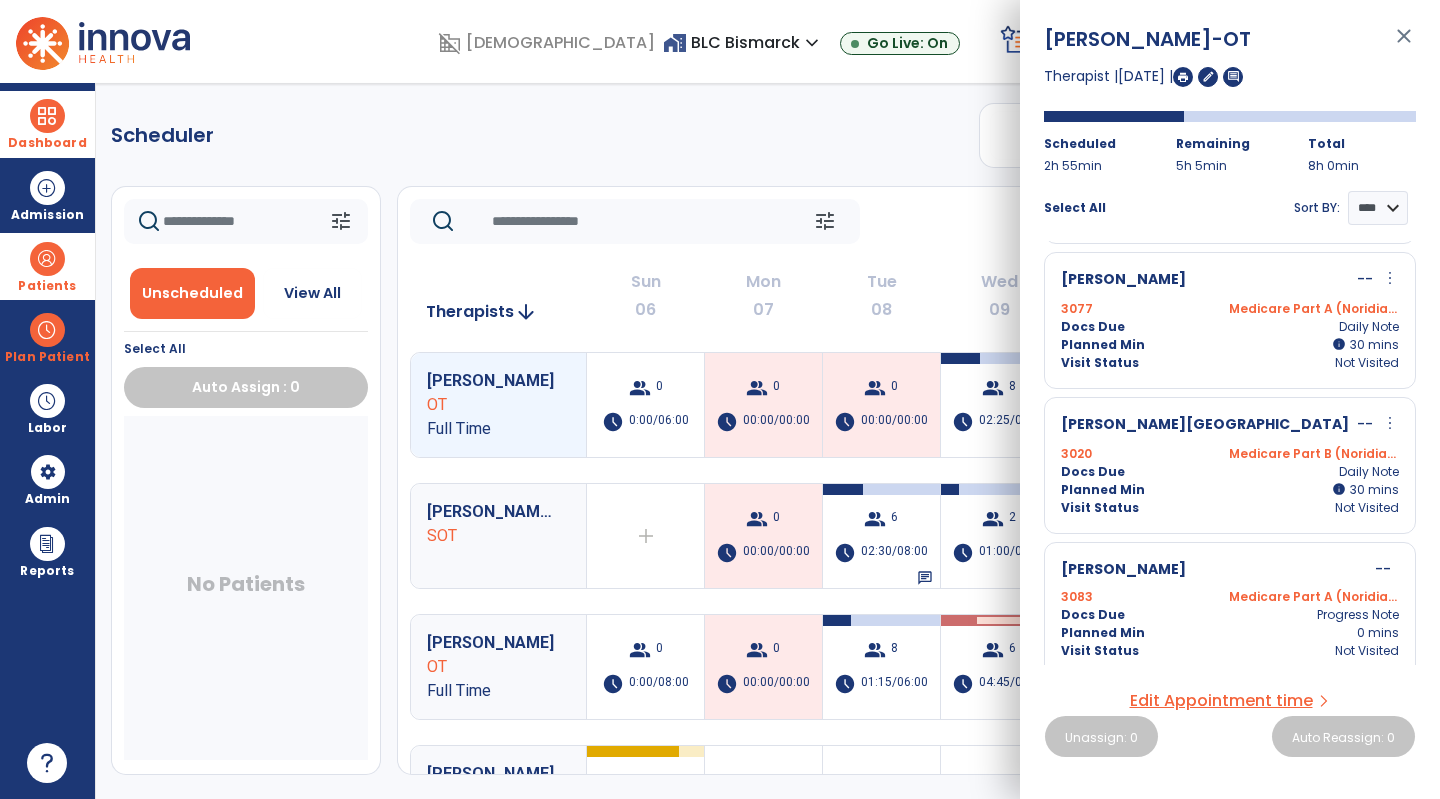 scroll, scrollTop: 433, scrollLeft: 0, axis: vertical 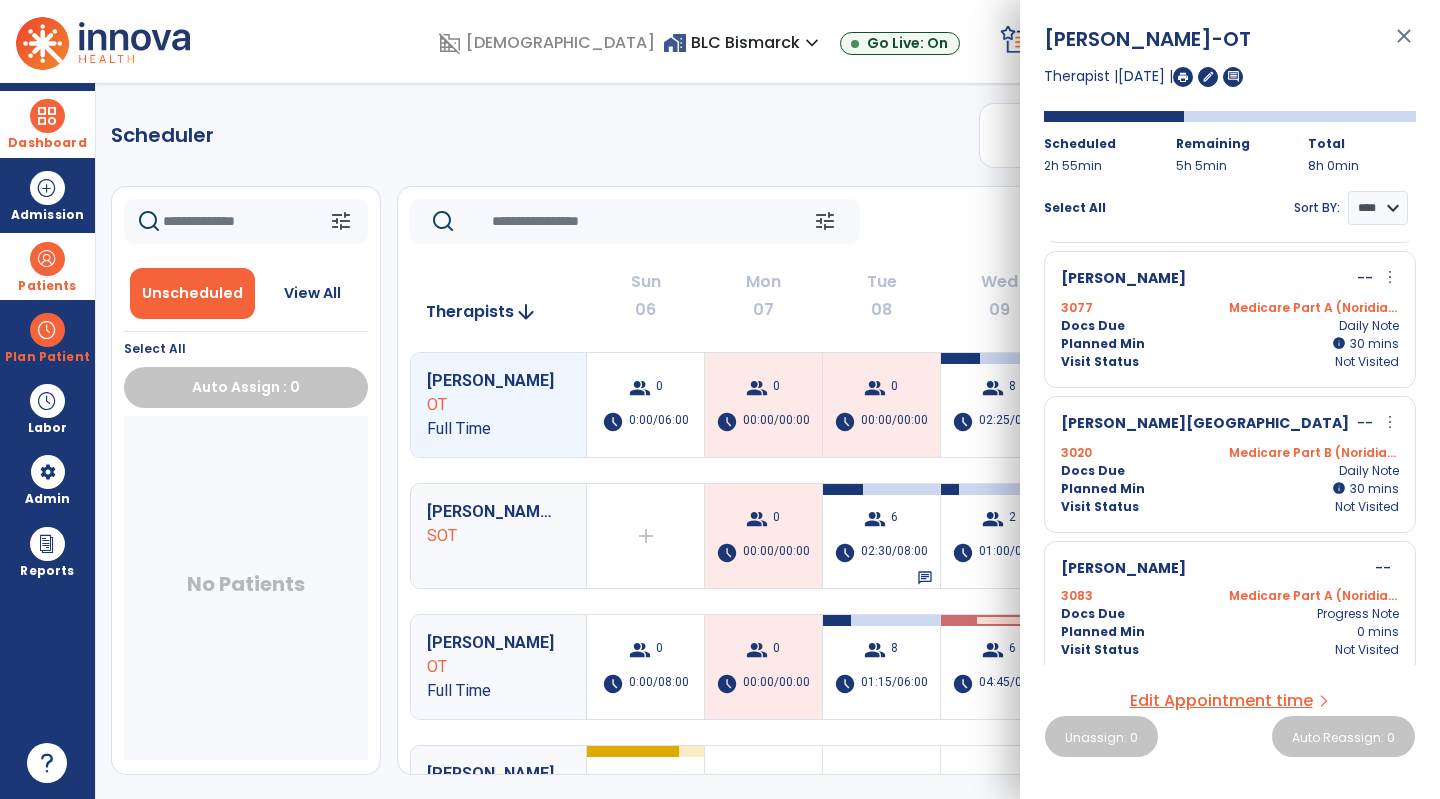 click on "Visit Status  Not Visited" at bounding box center (1230, 507) 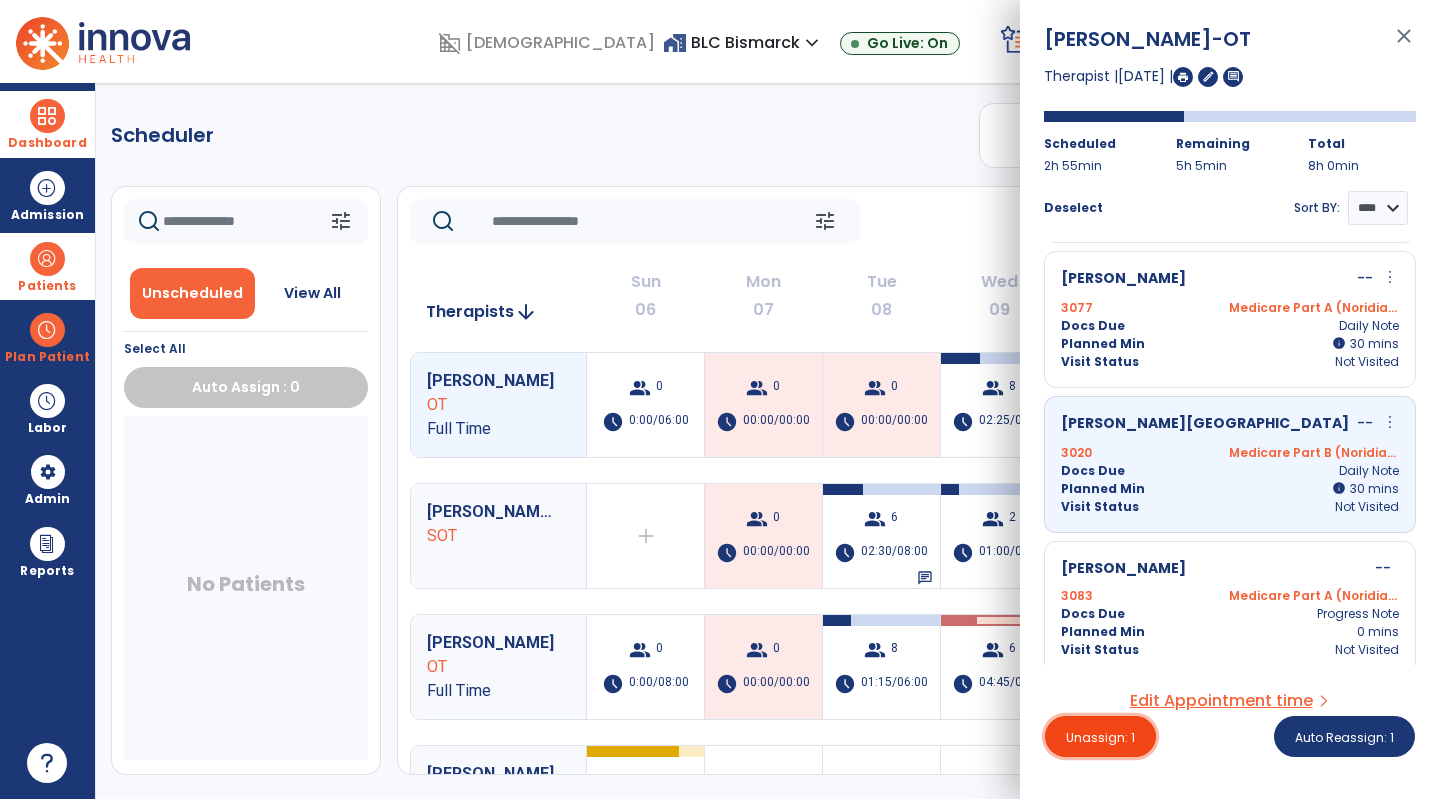 click on "Unassign: 1" at bounding box center (1100, 737) 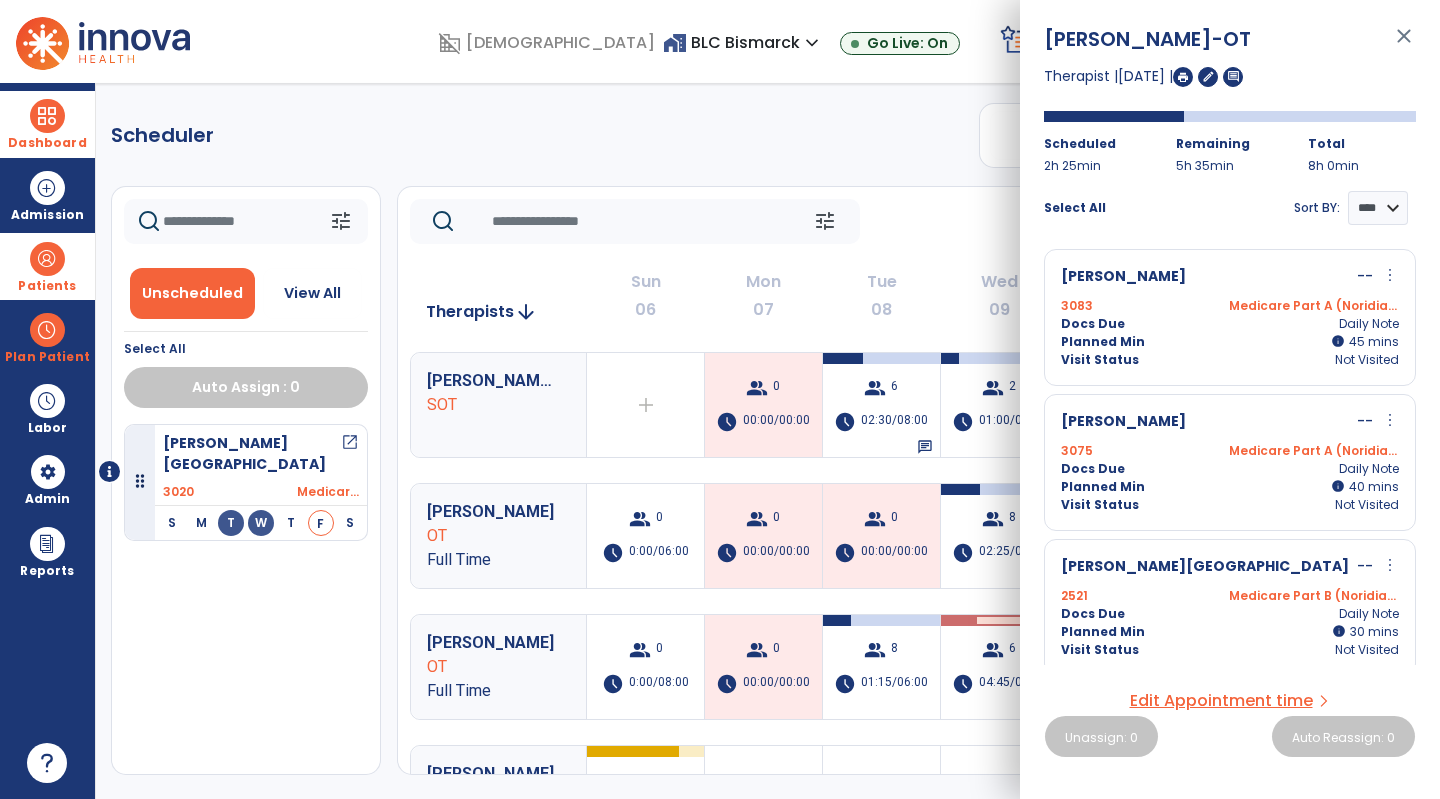 click on "[PERSON_NAME]   open_in_new  3020 Medicar...  S M T W T F S" at bounding box center (246, 599) 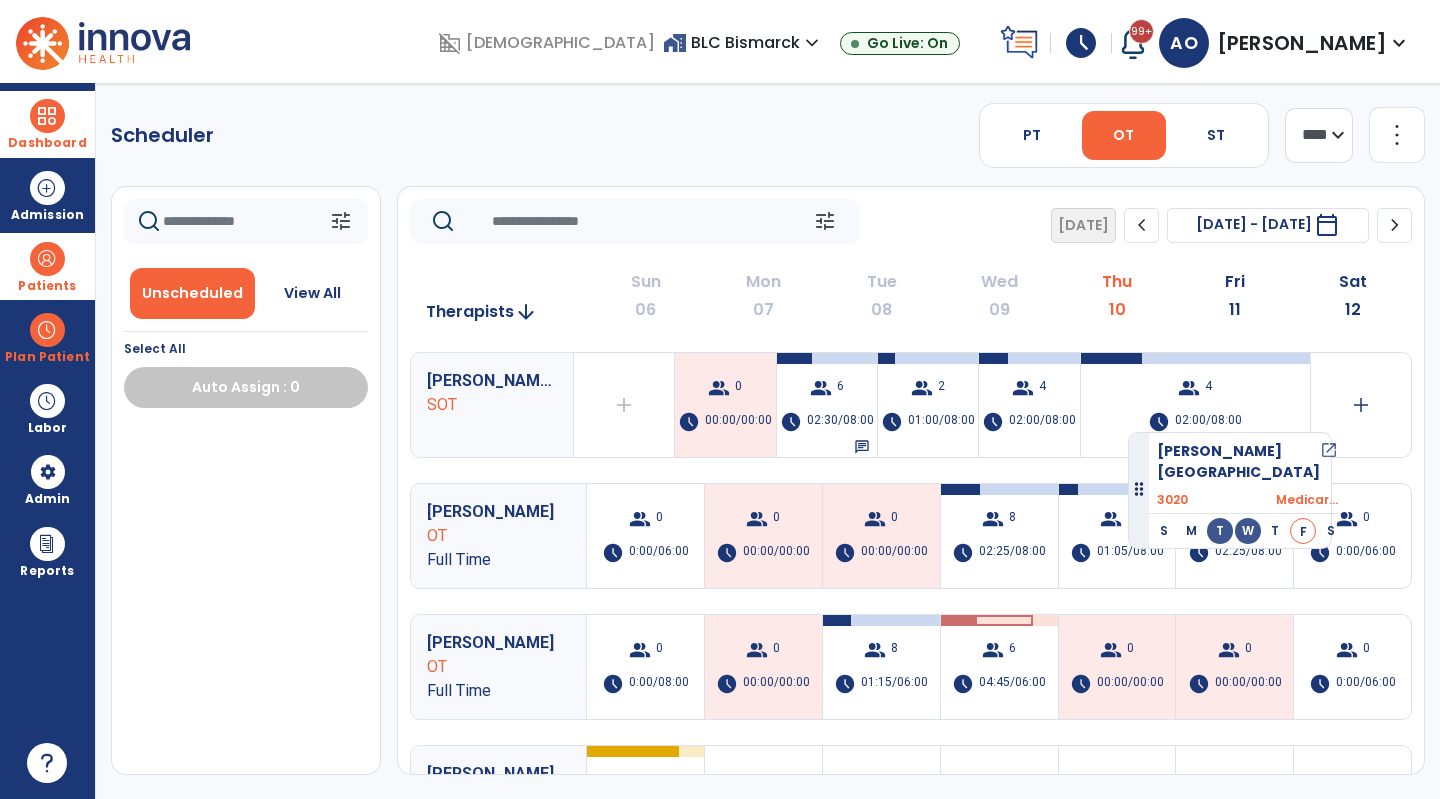 drag, startPoint x: 263, startPoint y: 453, endPoint x: 1128, endPoint y: 424, distance: 865.48596 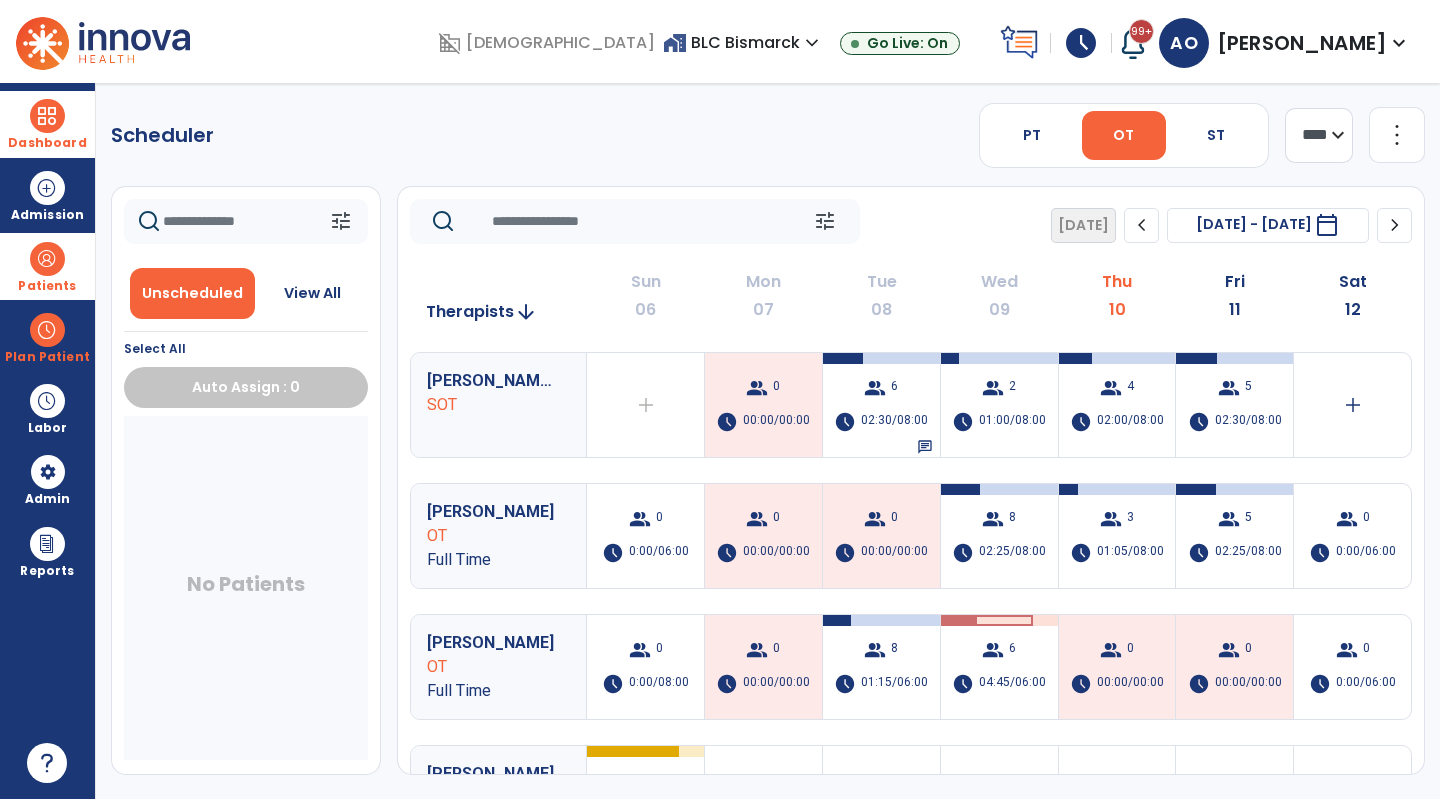 click on "group  5  schedule  02:30/08:00" at bounding box center (1234, 405) 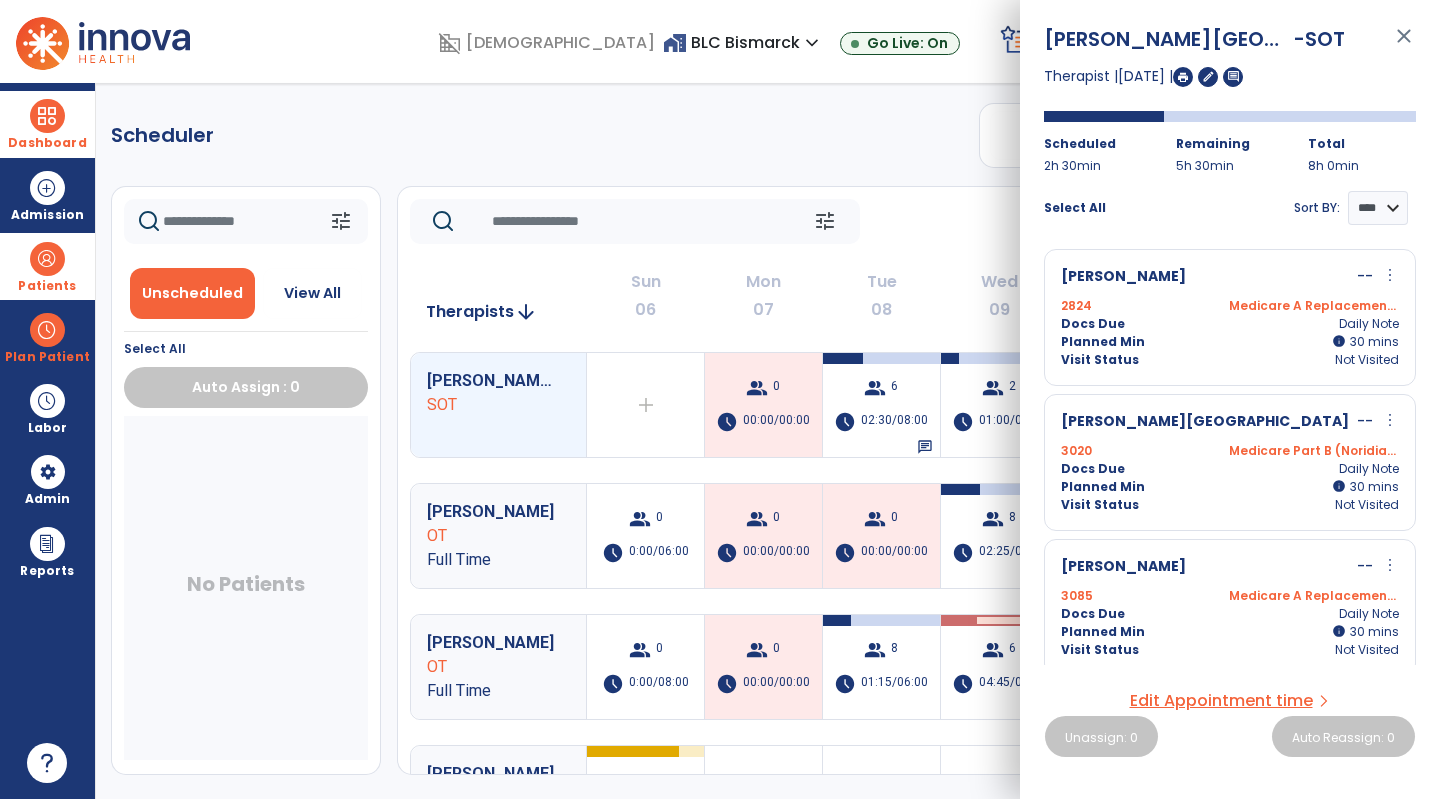 click on "more_vert" at bounding box center (1390, 420) 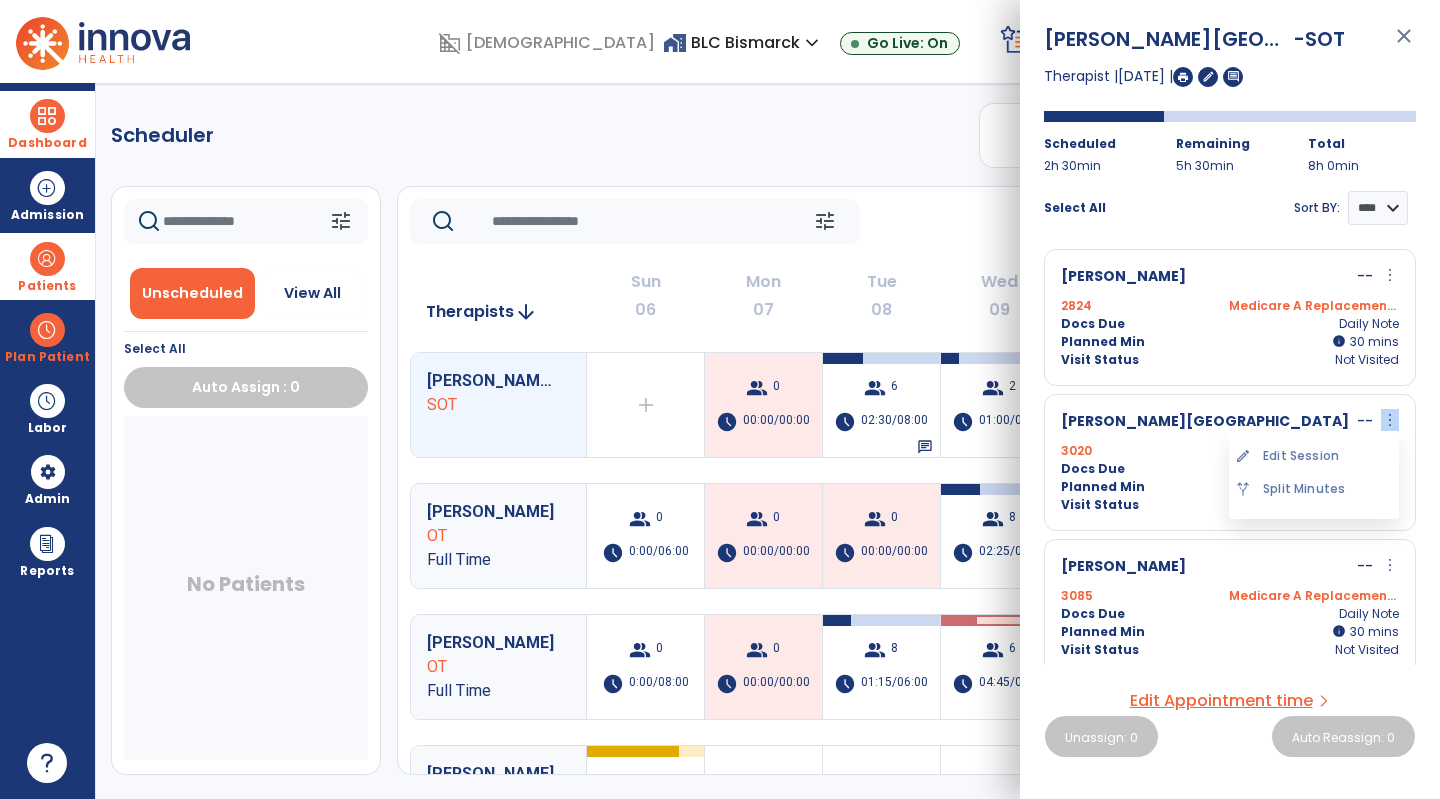 click on "more_vert" at bounding box center (1390, 420) 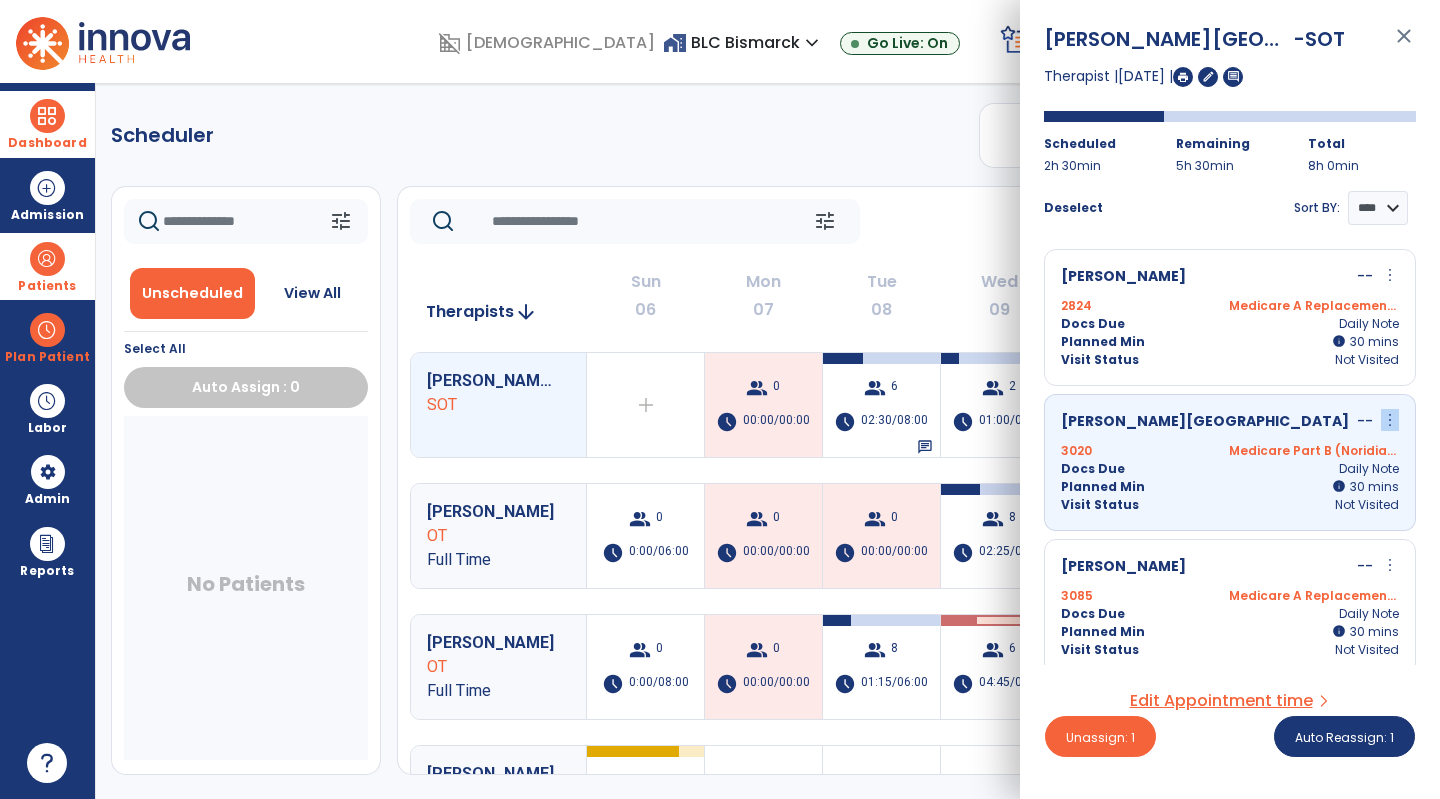 click on "more_vert" at bounding box center (1390, 420) 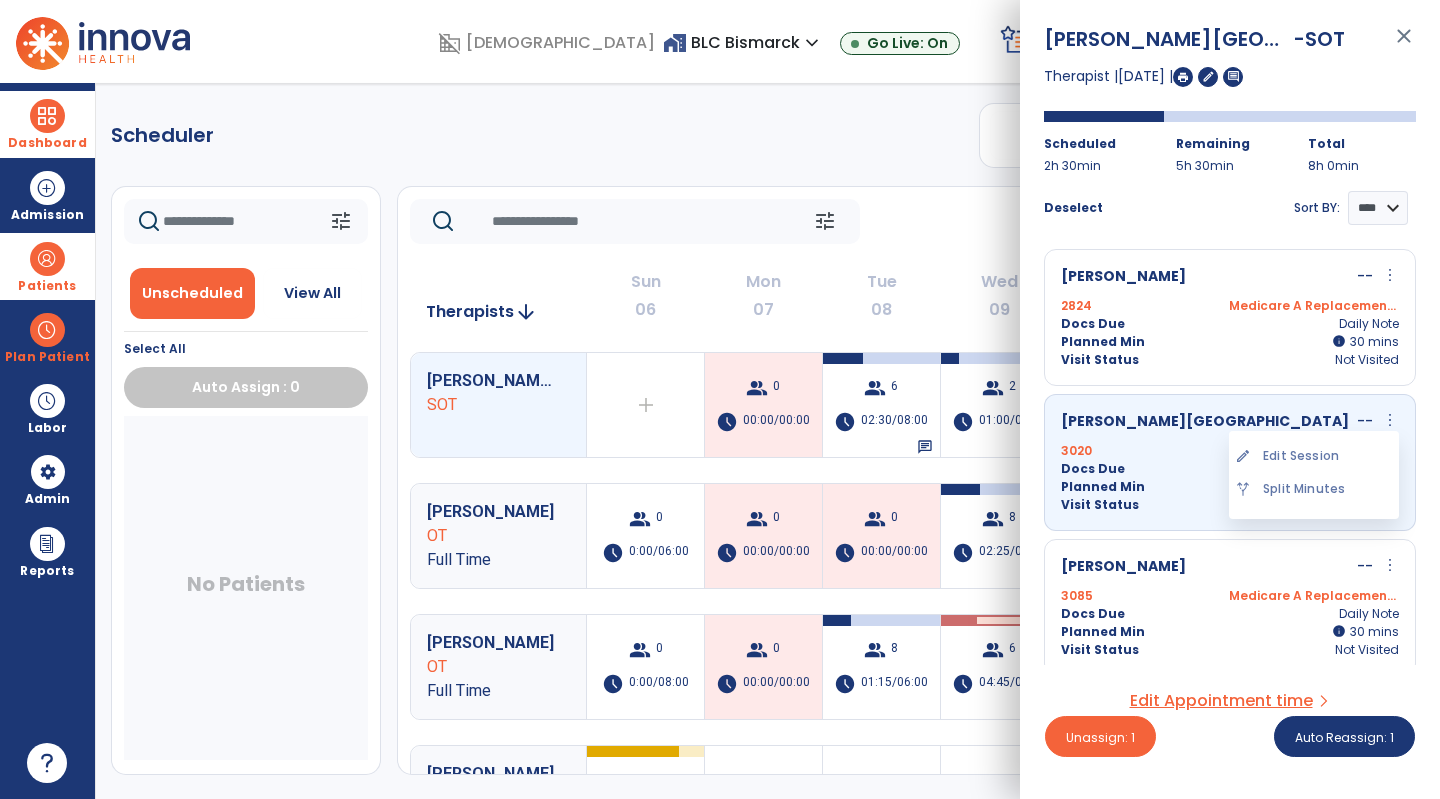 click on "edit   Edit Session" at bounding box center (1314, 456) 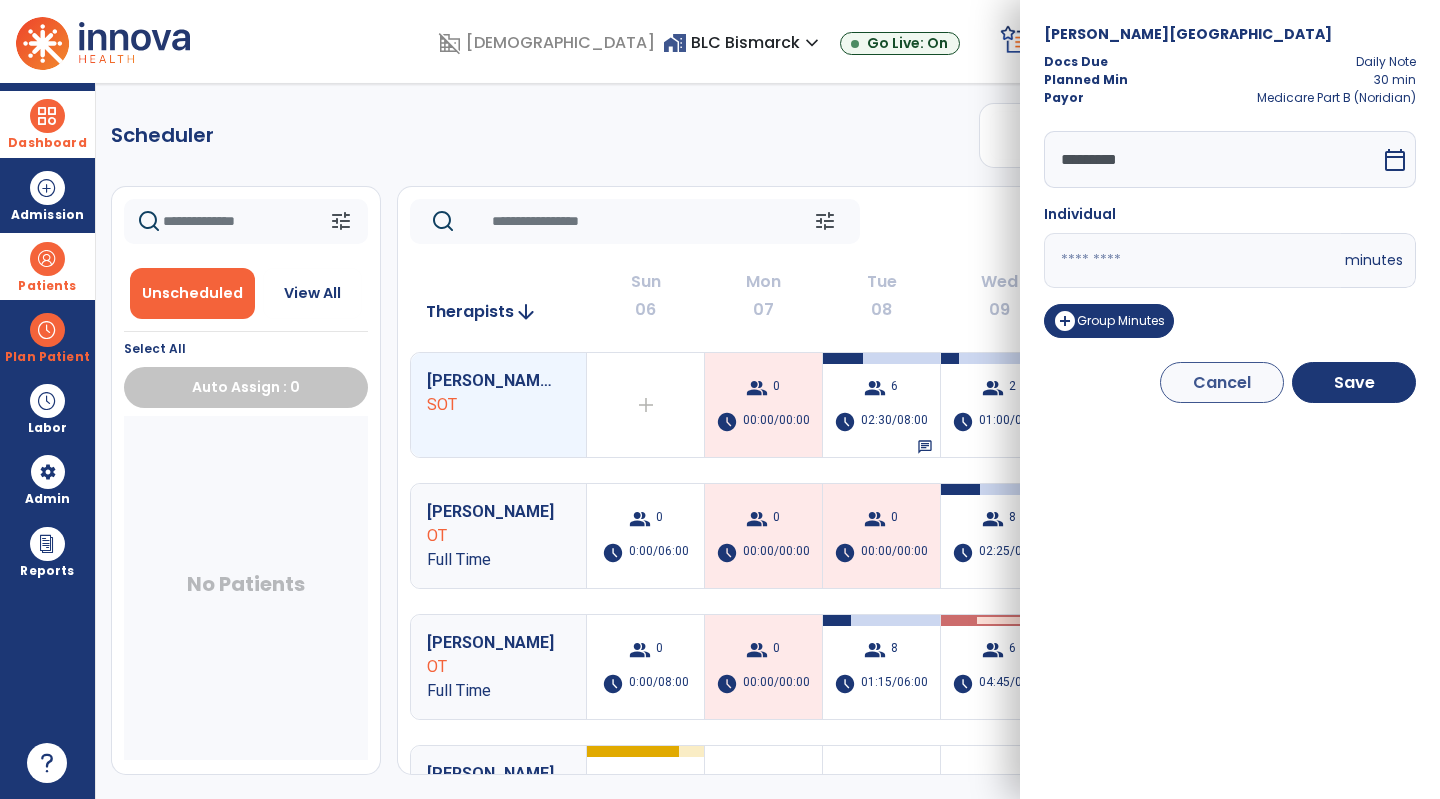 click on "calendar_today" at bounding box center [1395, 160] 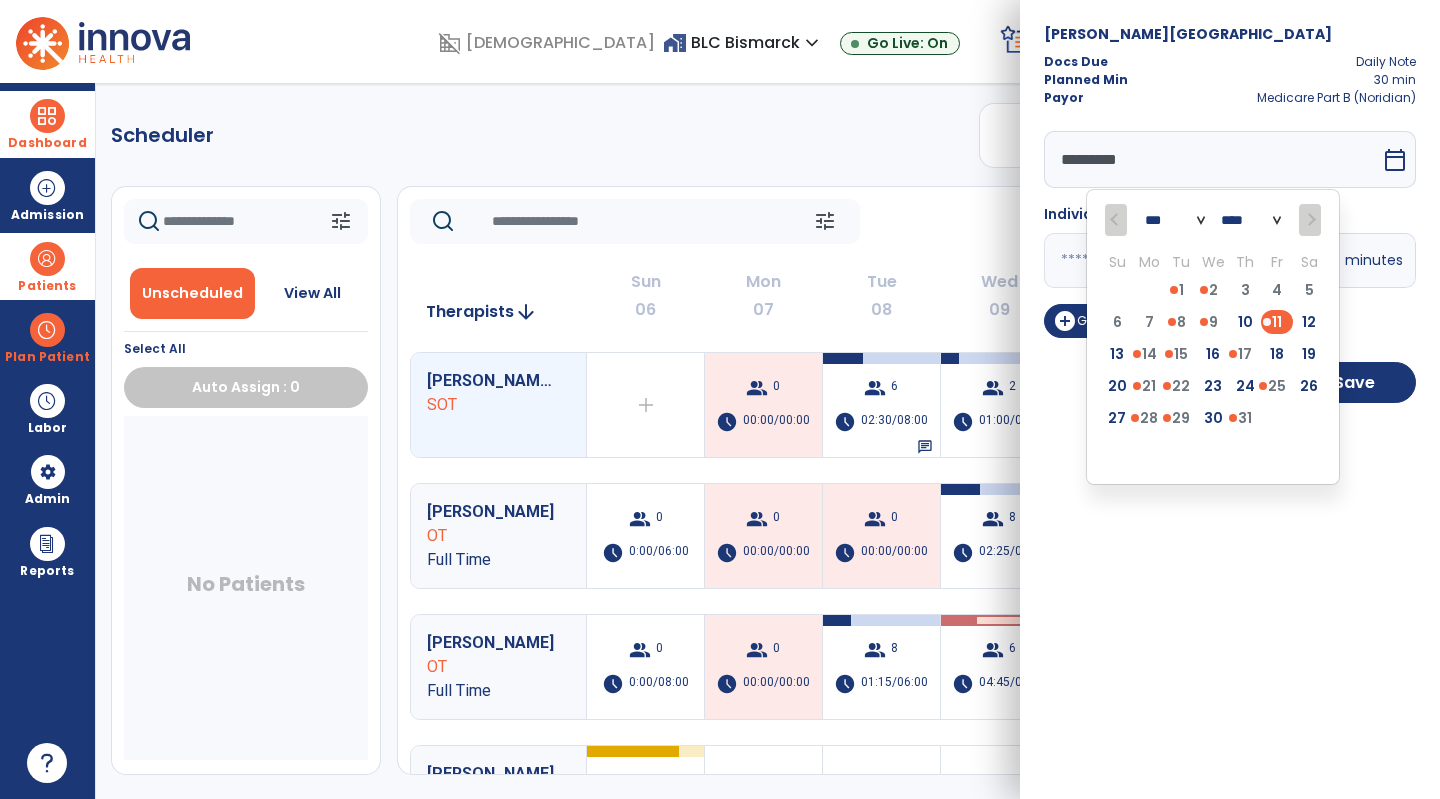 click on "10" at bounding box center [1245, 322] 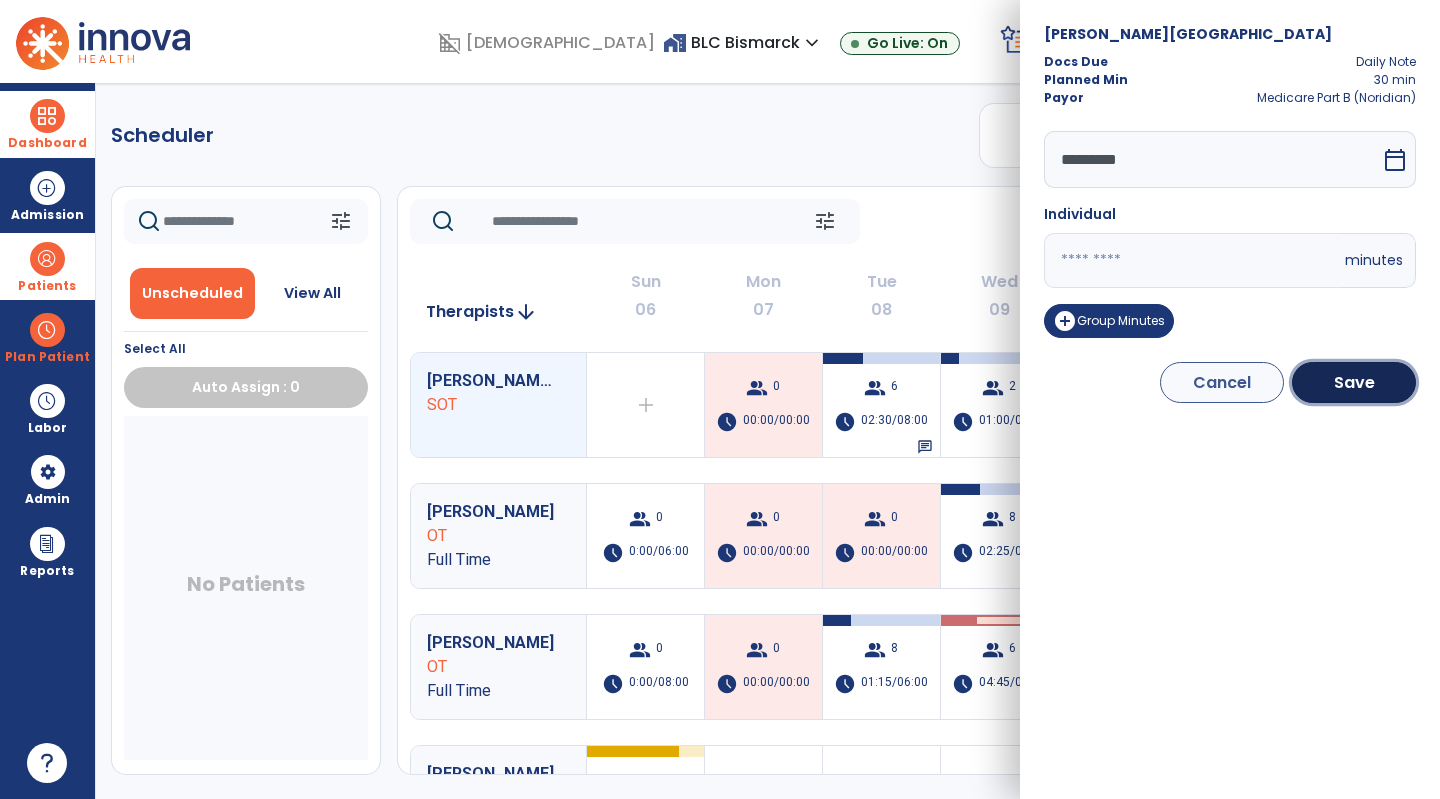 click on "Save" at bounding box center (1354, 382) 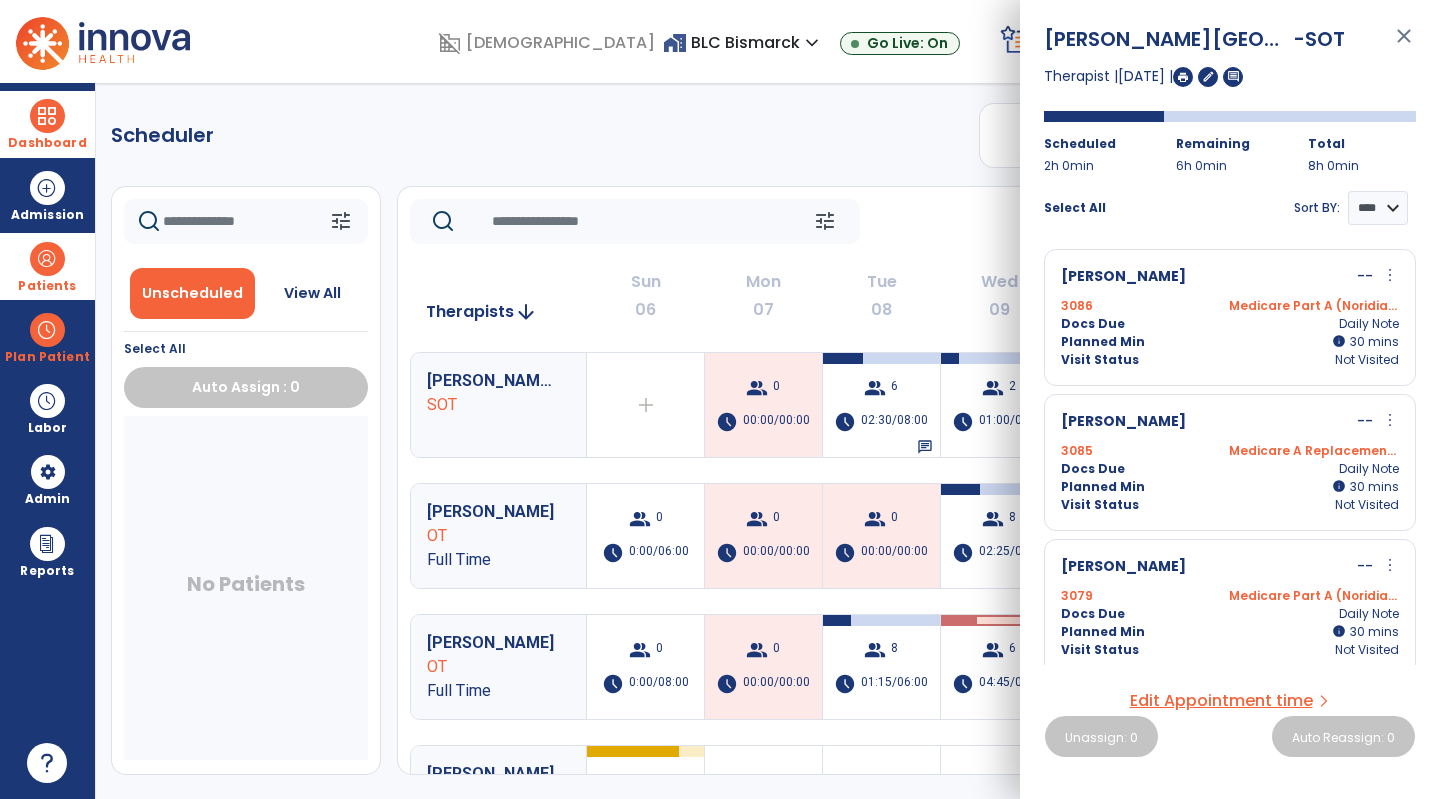 click on "Scheduler   PT   OT   ST  **** *** more_vert  Manage Labor   View All Therapists   Print" 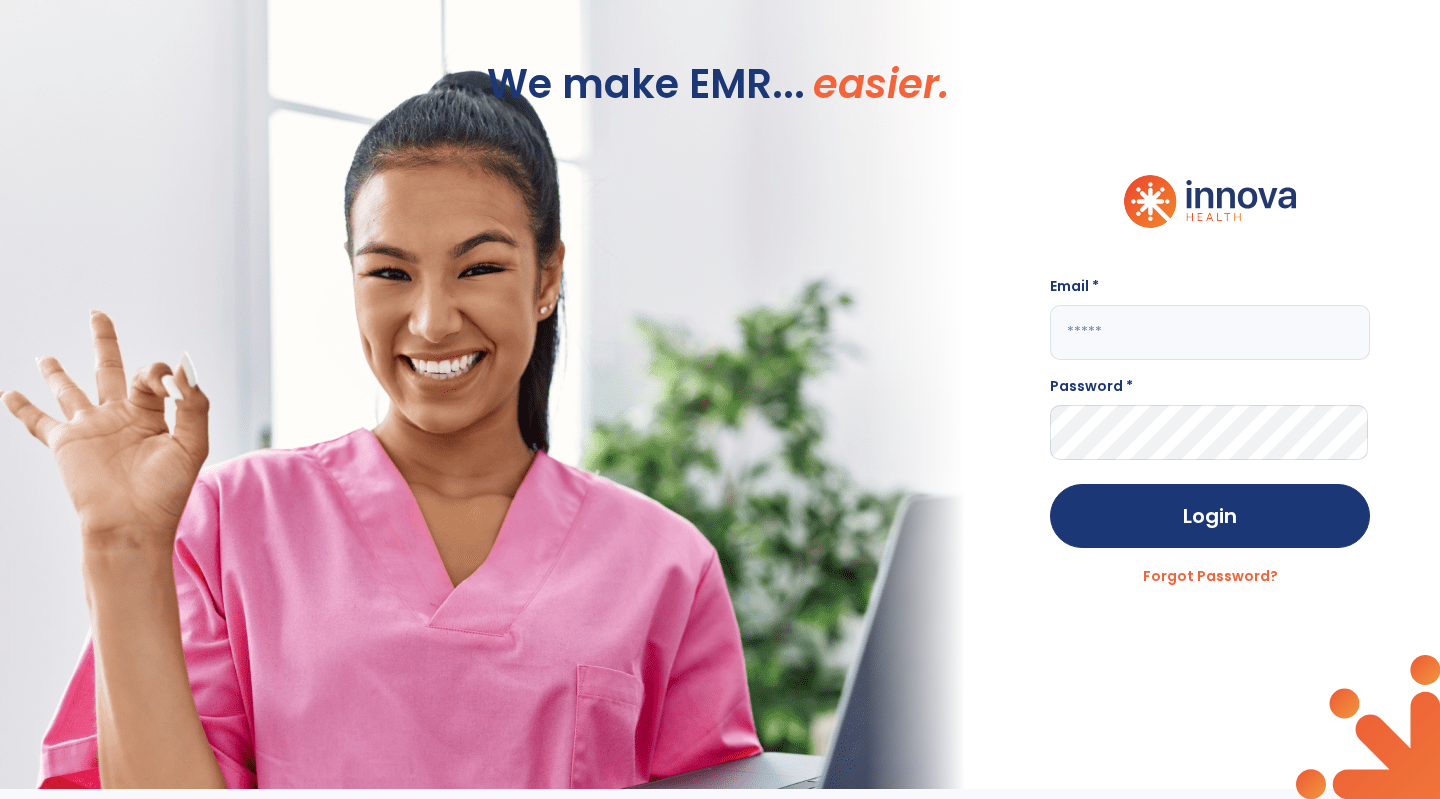 click 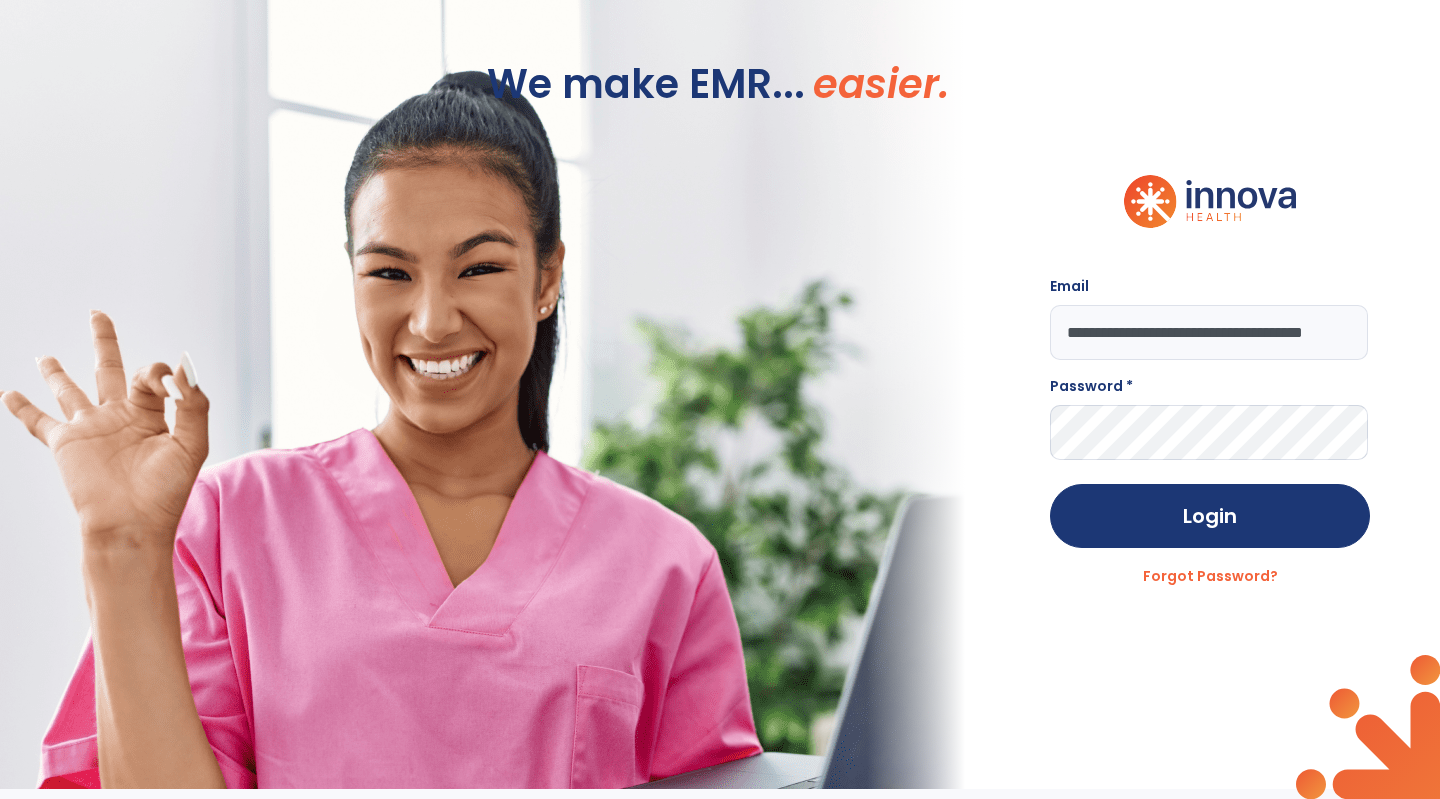 scroll, scrollTop: 0, scrollLeft: 28, axis: horizontal 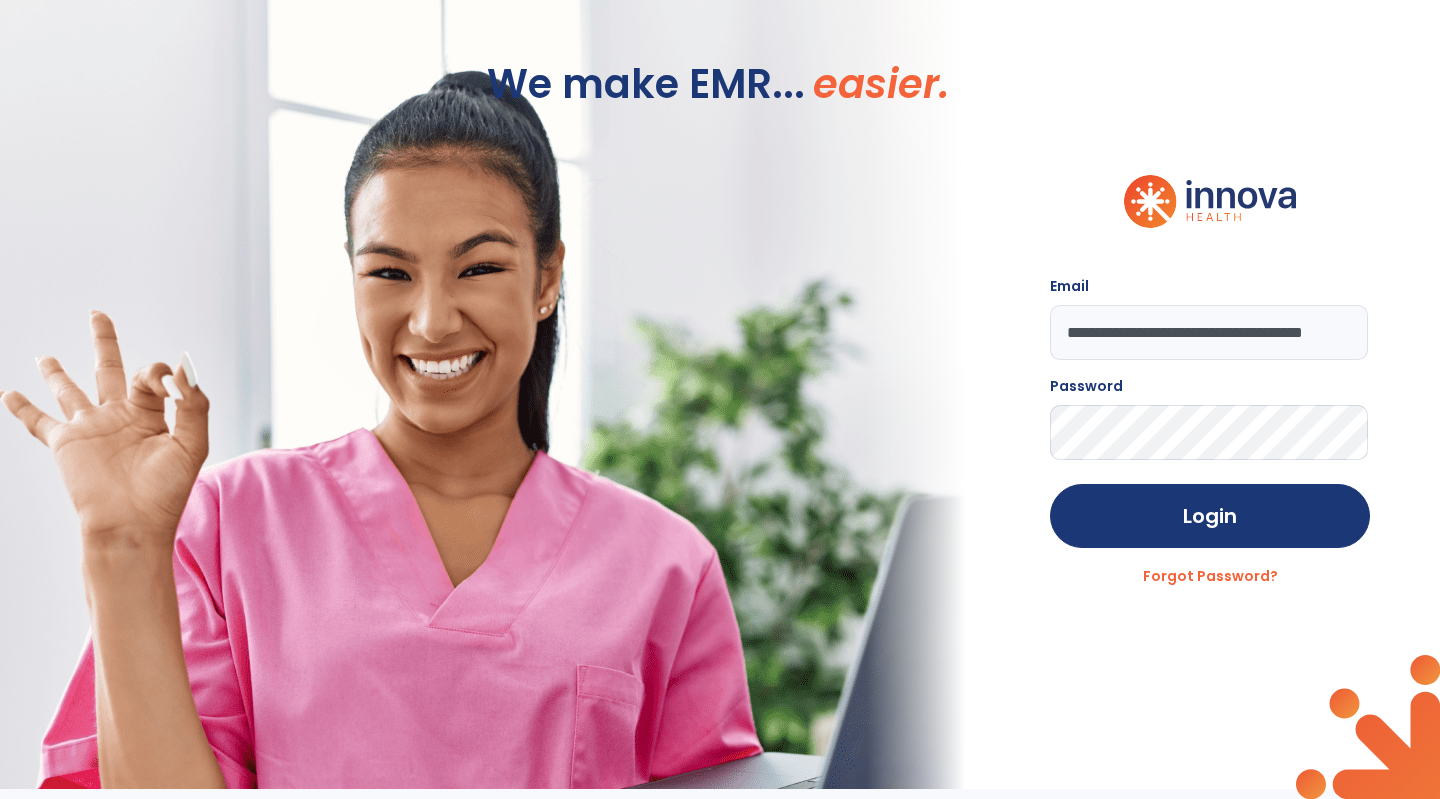 click on "Login" 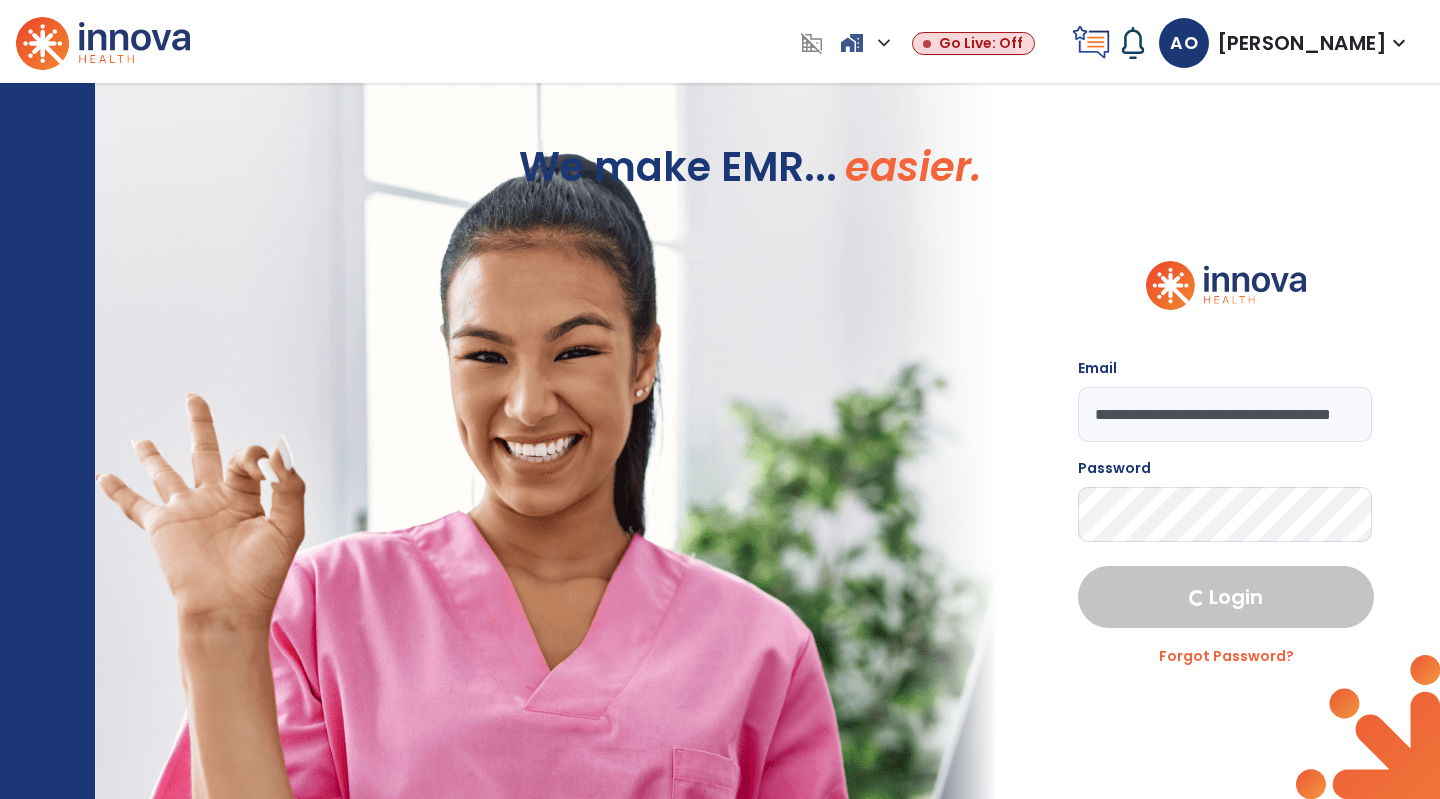 select on "***" 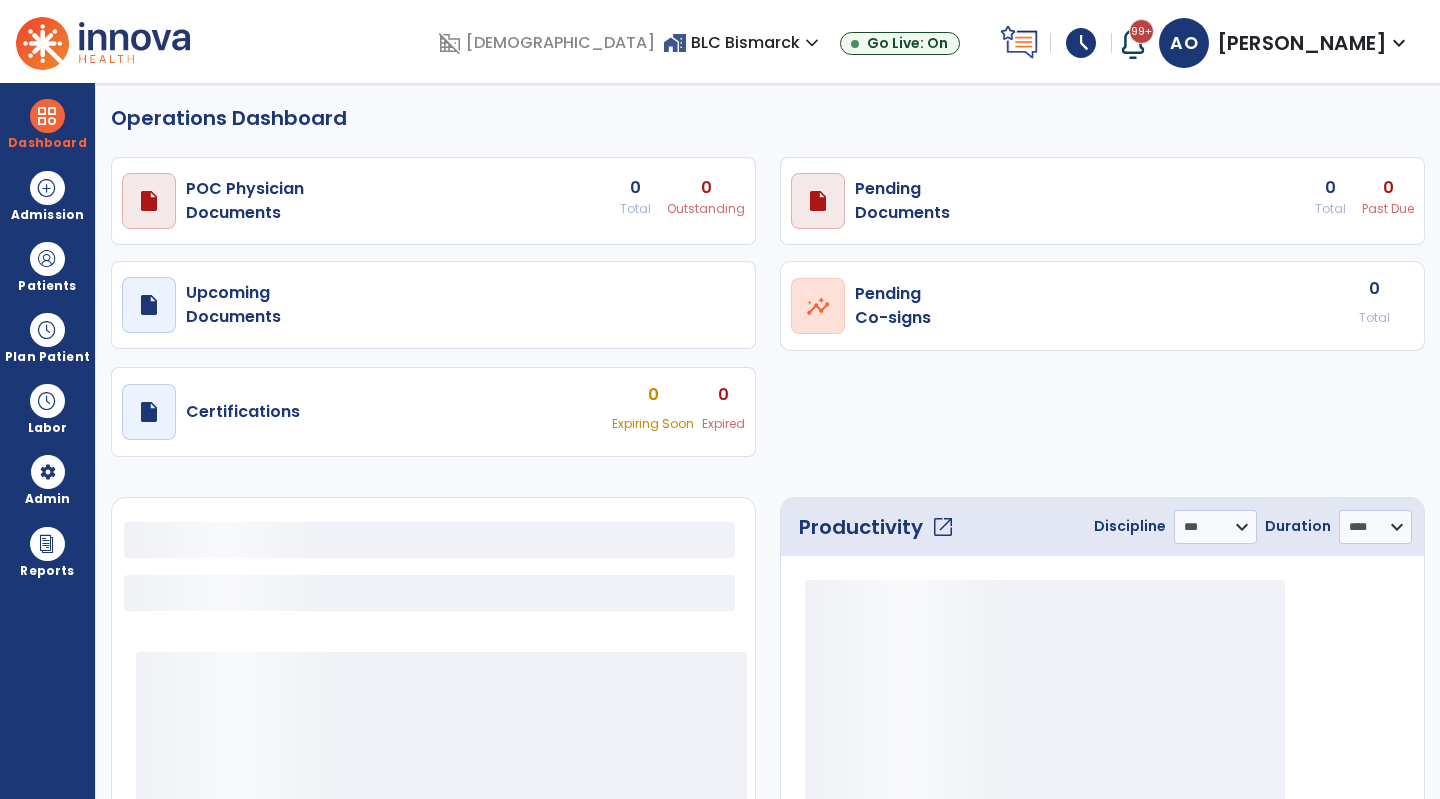select on "***" 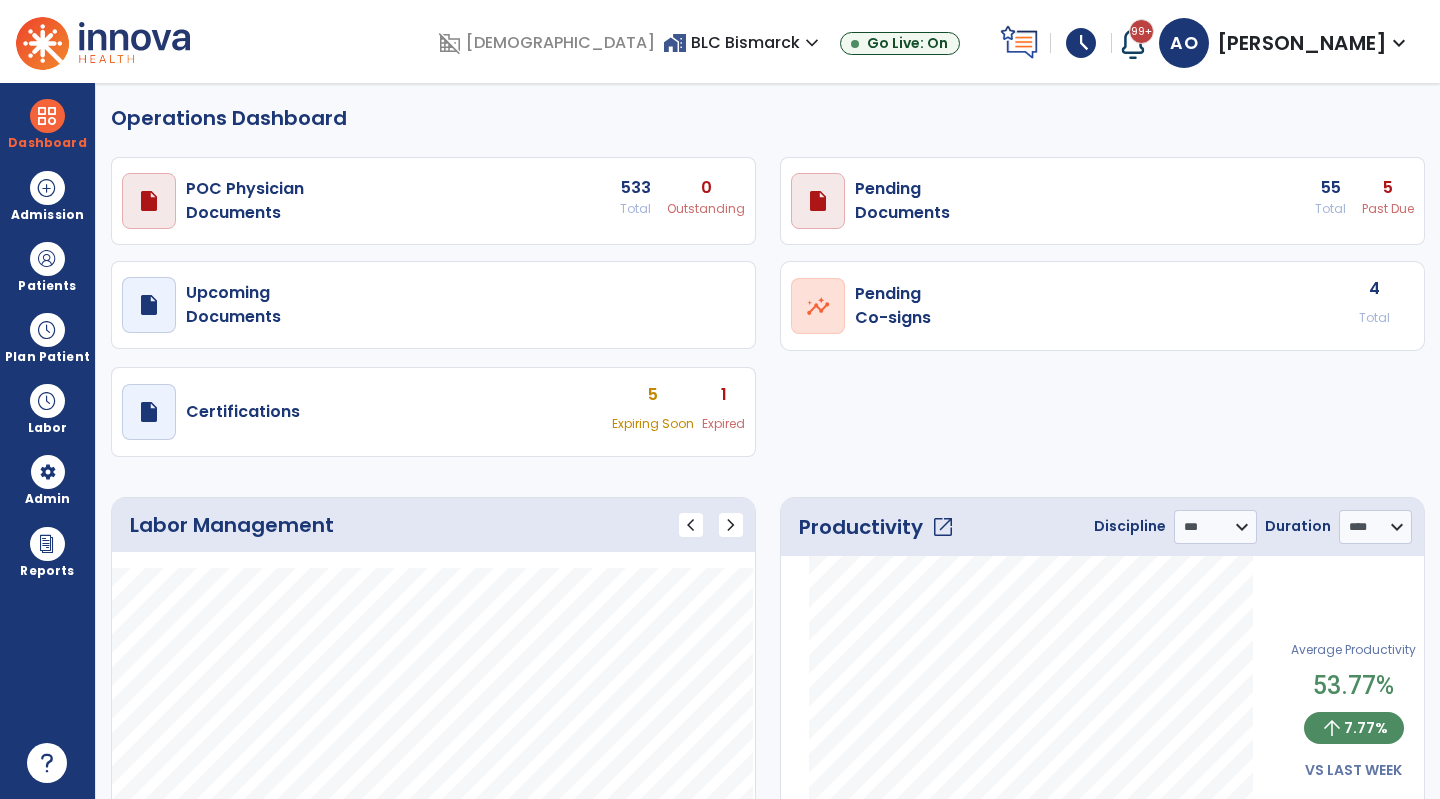click on "Dashboard" at bounding box center (47, 124) 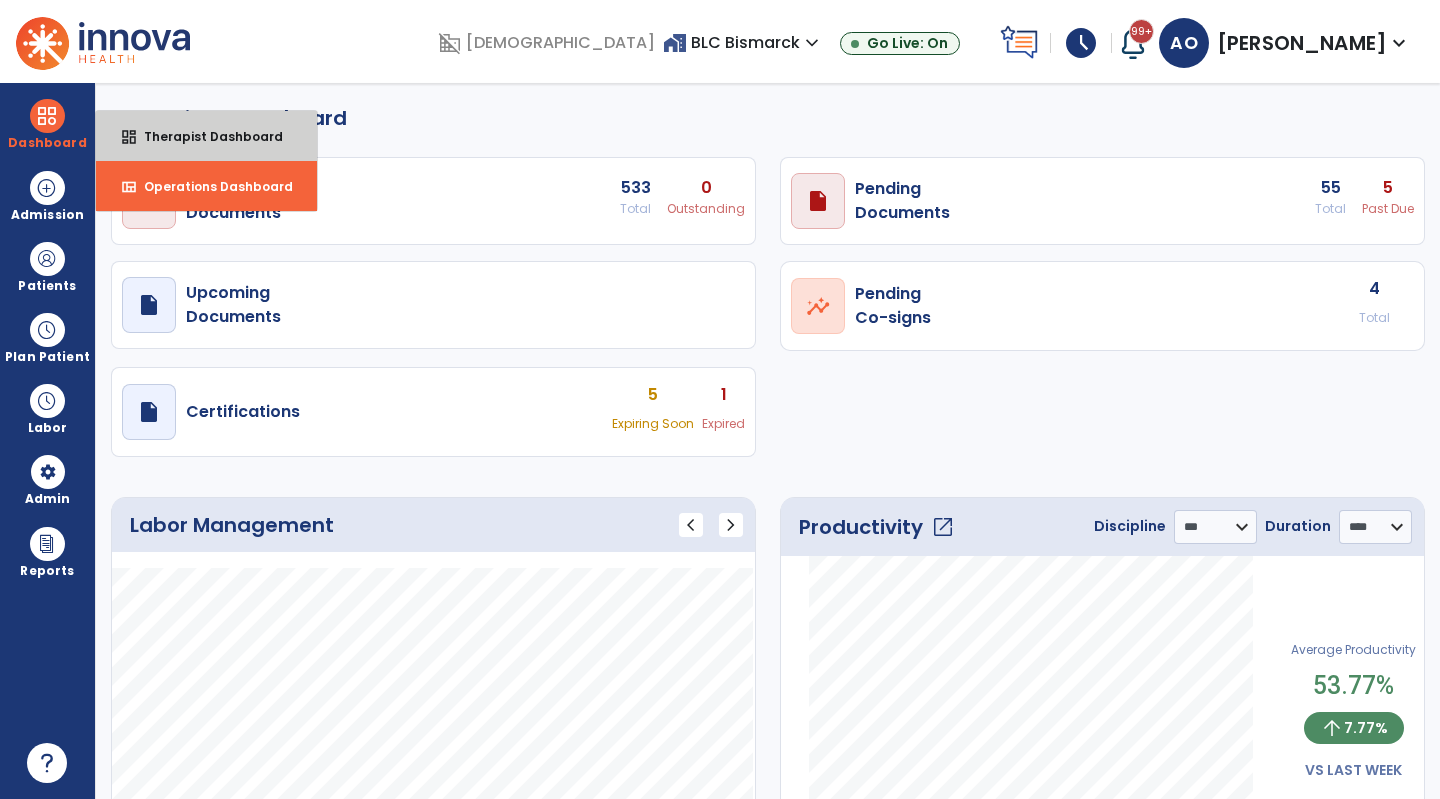 click on "dashboard  Therapist Dashboard" at bounding box center [206, 136] 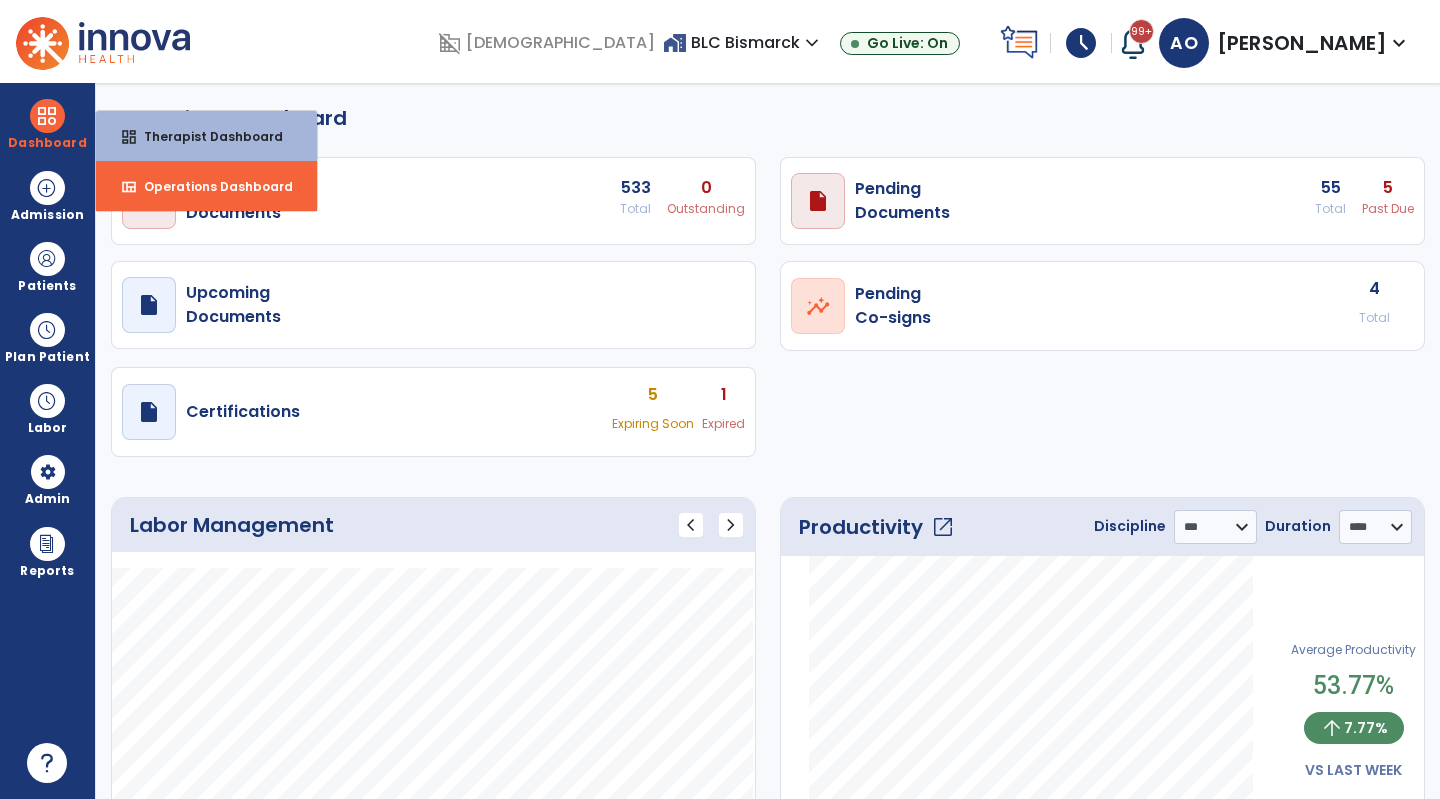 select on "****" 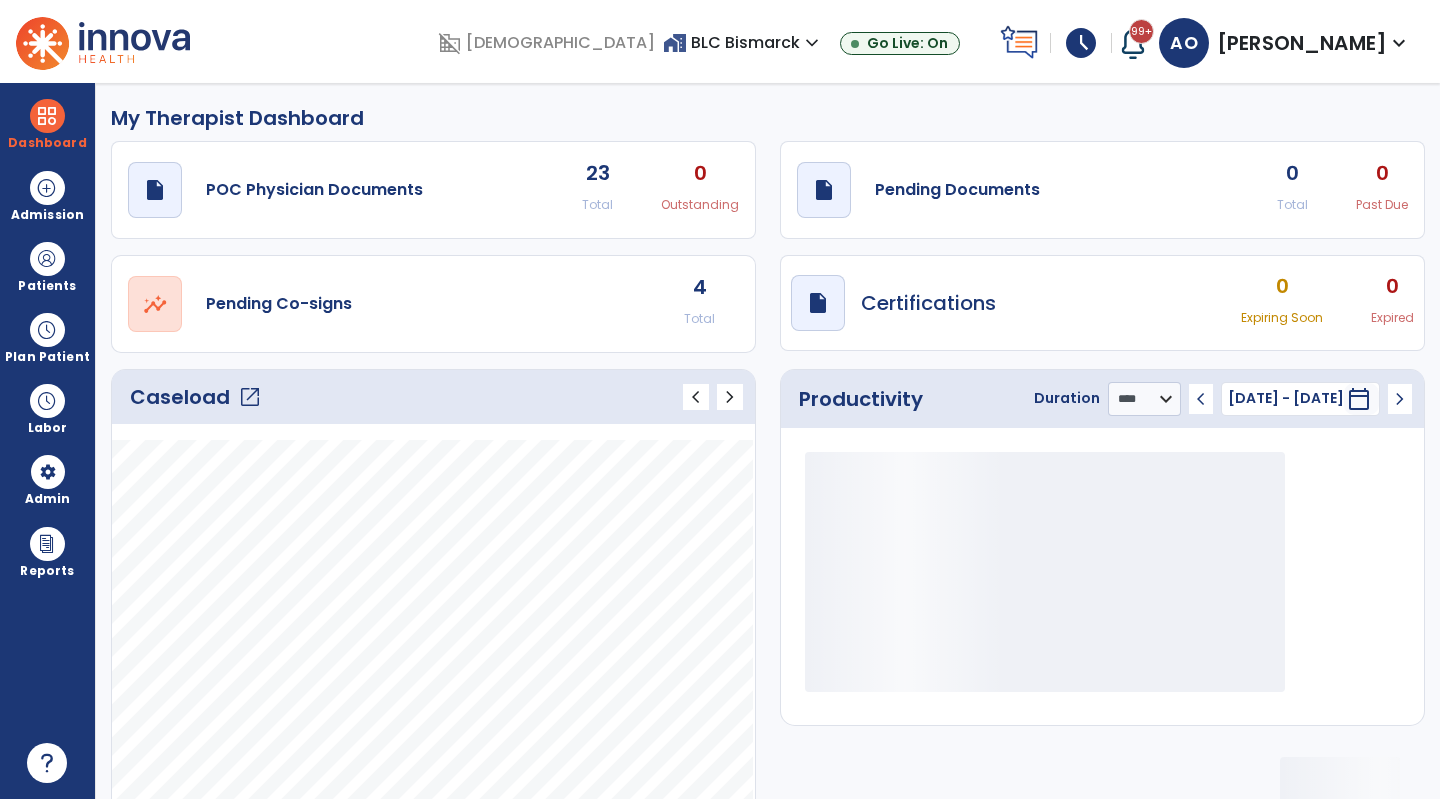 click on "Patients" at bounding box center (47, 286) 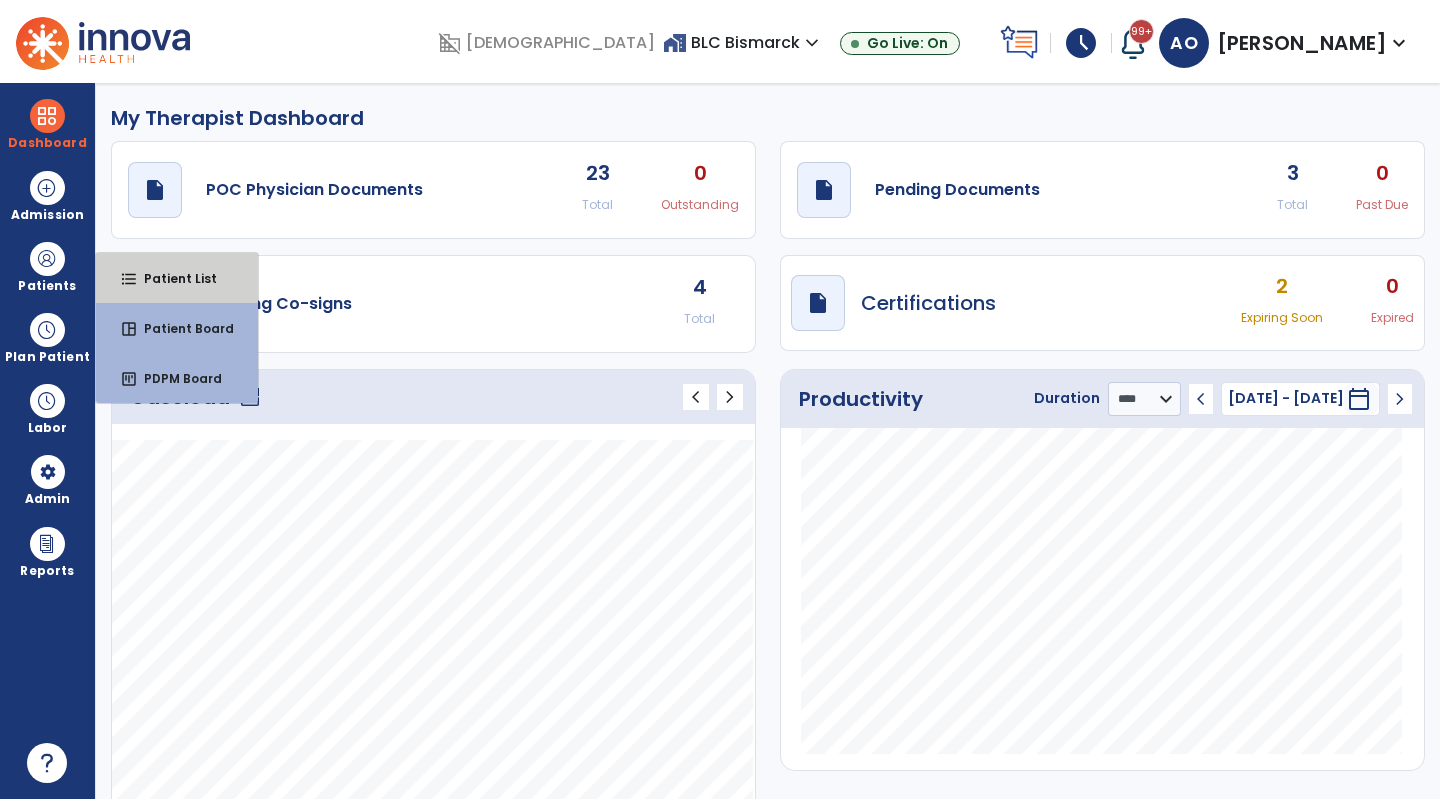 click on "format_list_bulleted  Patient List" at bounding box center (177, 278) 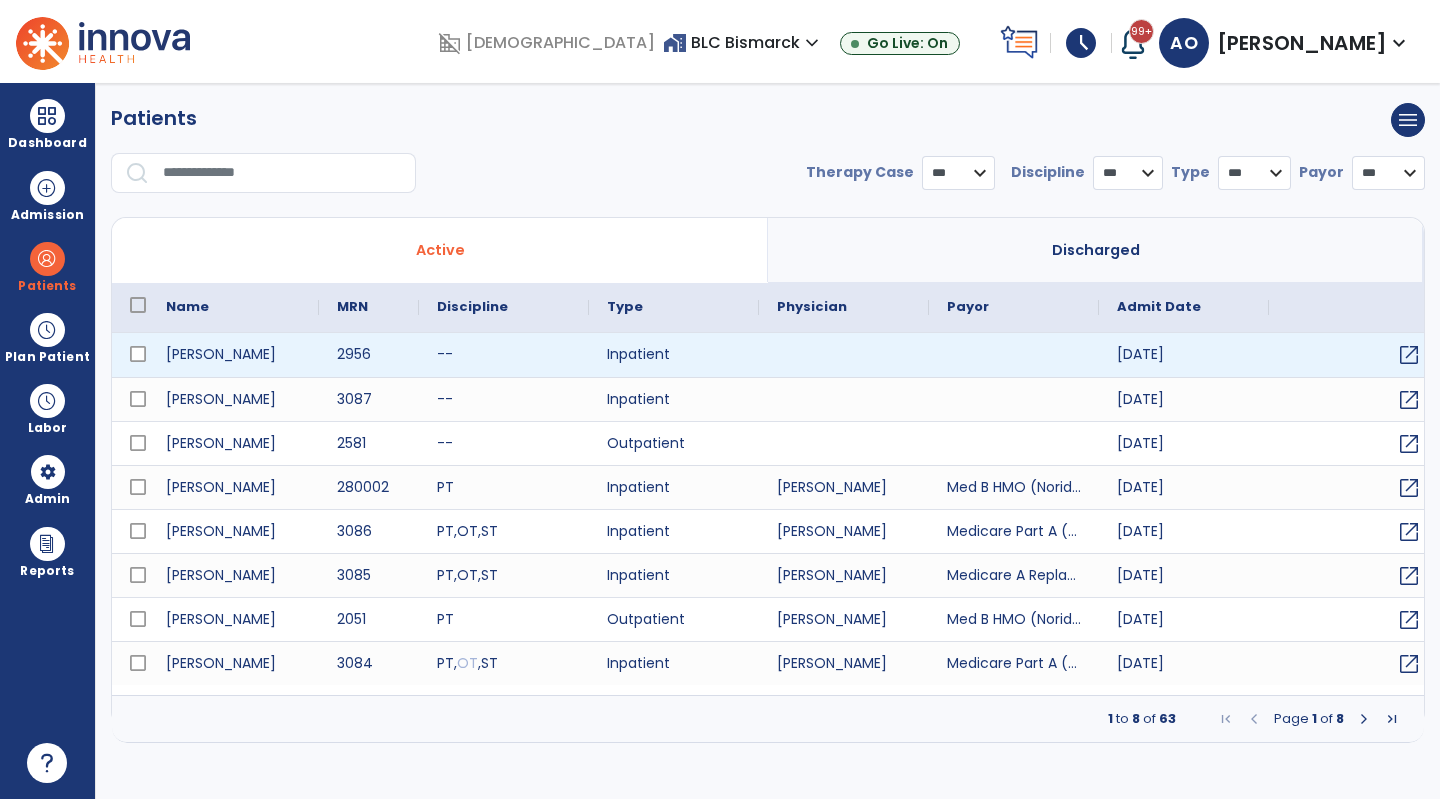 select on "***" 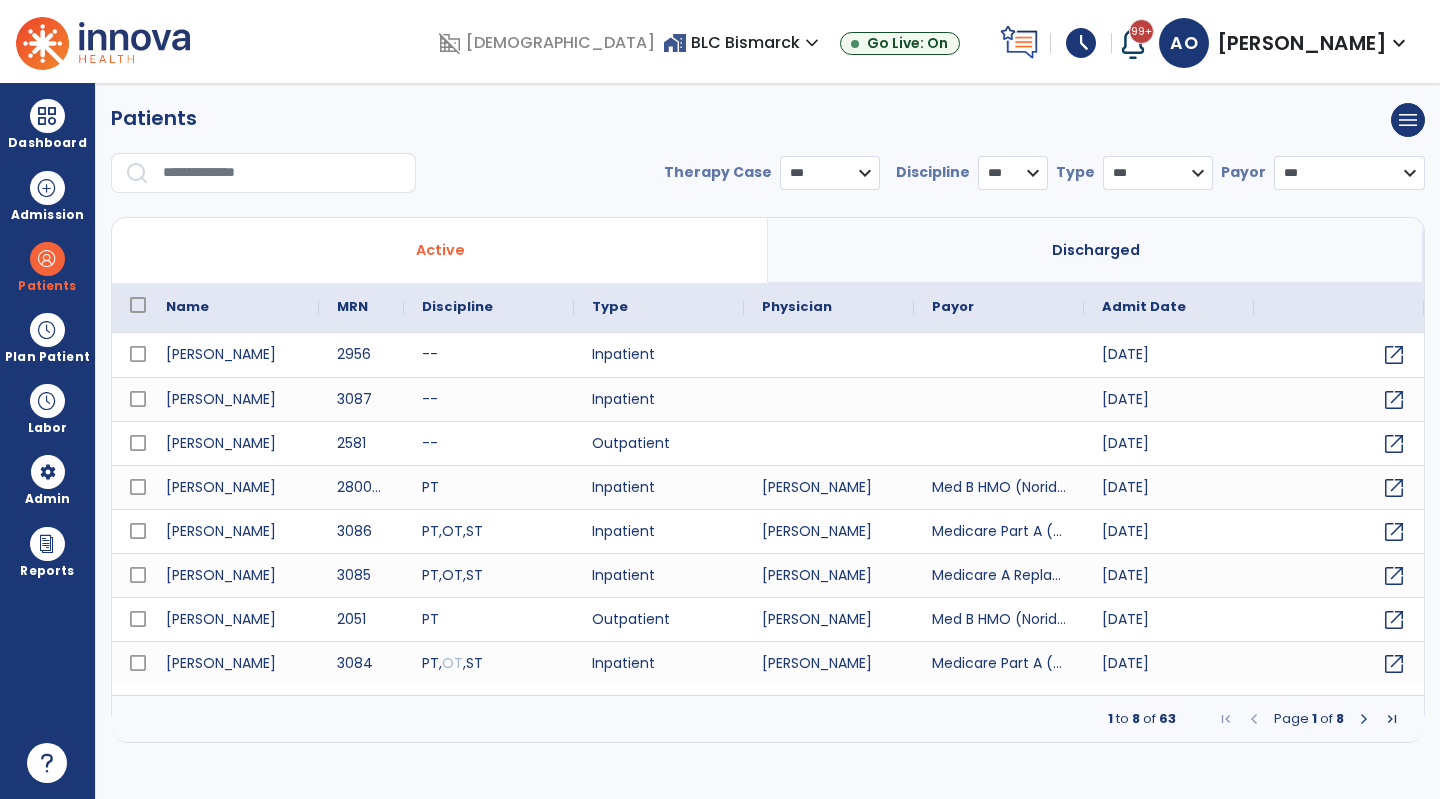 click at bounding box center (282, 173) 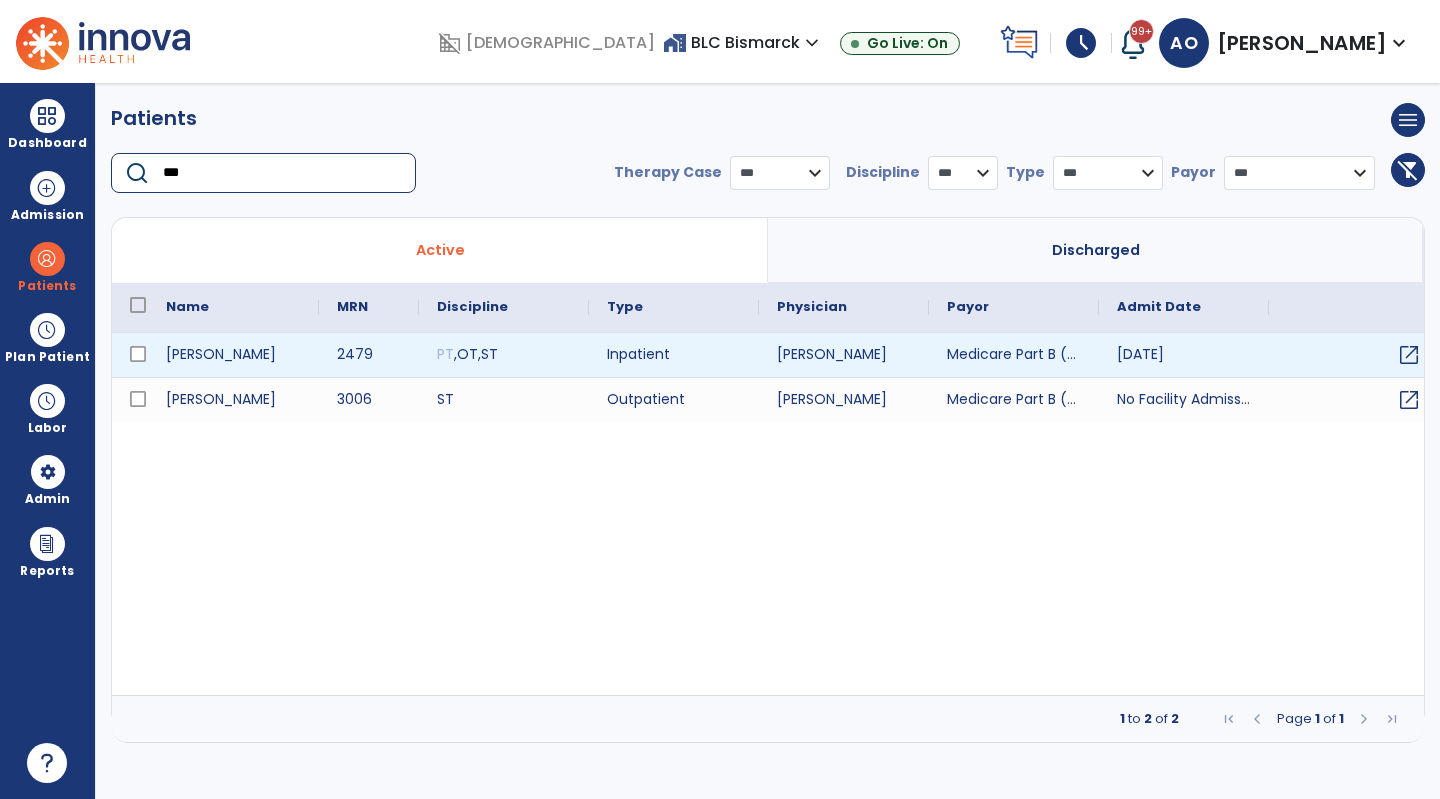 type on "***" 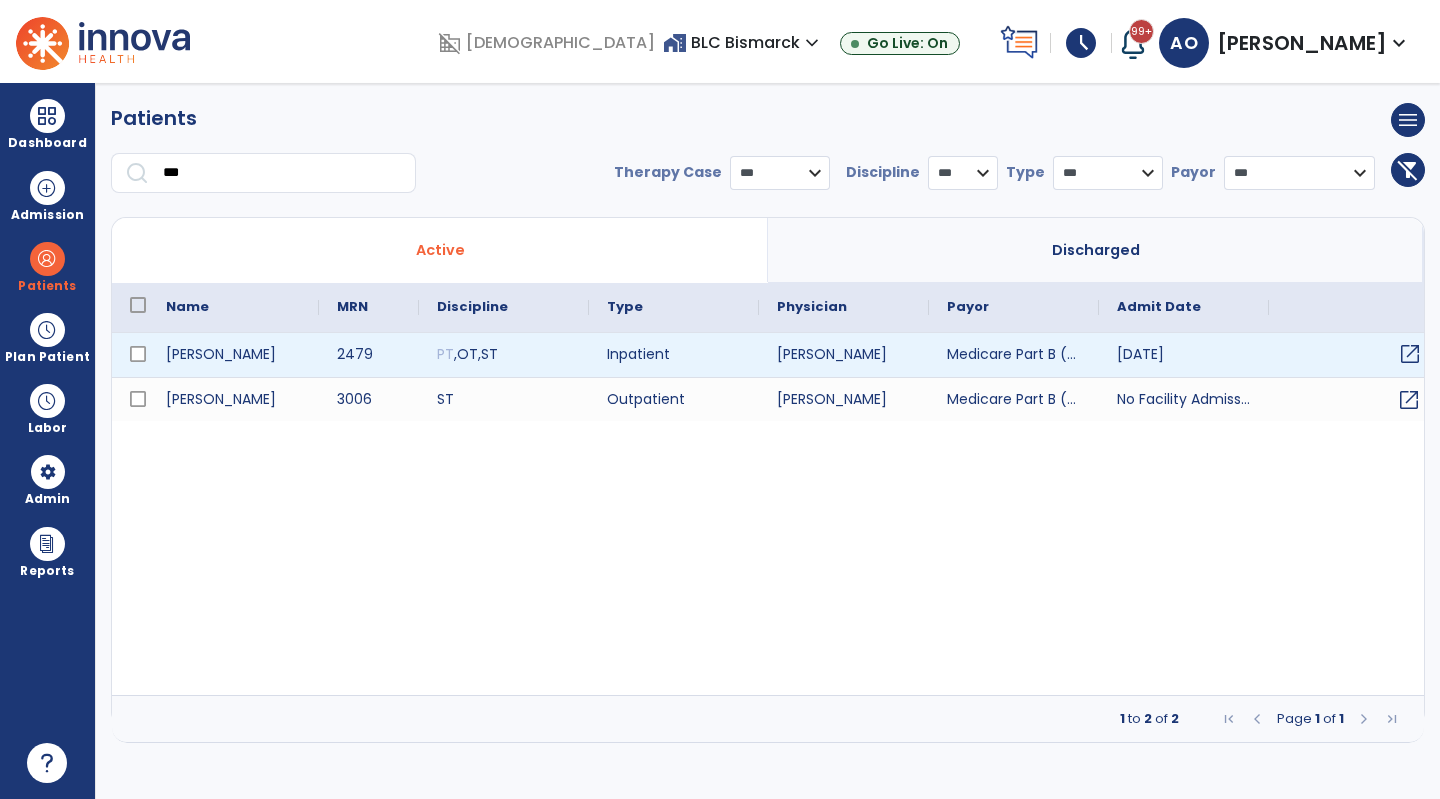 click on "open_in_new" at bounding box center [1410, 354] 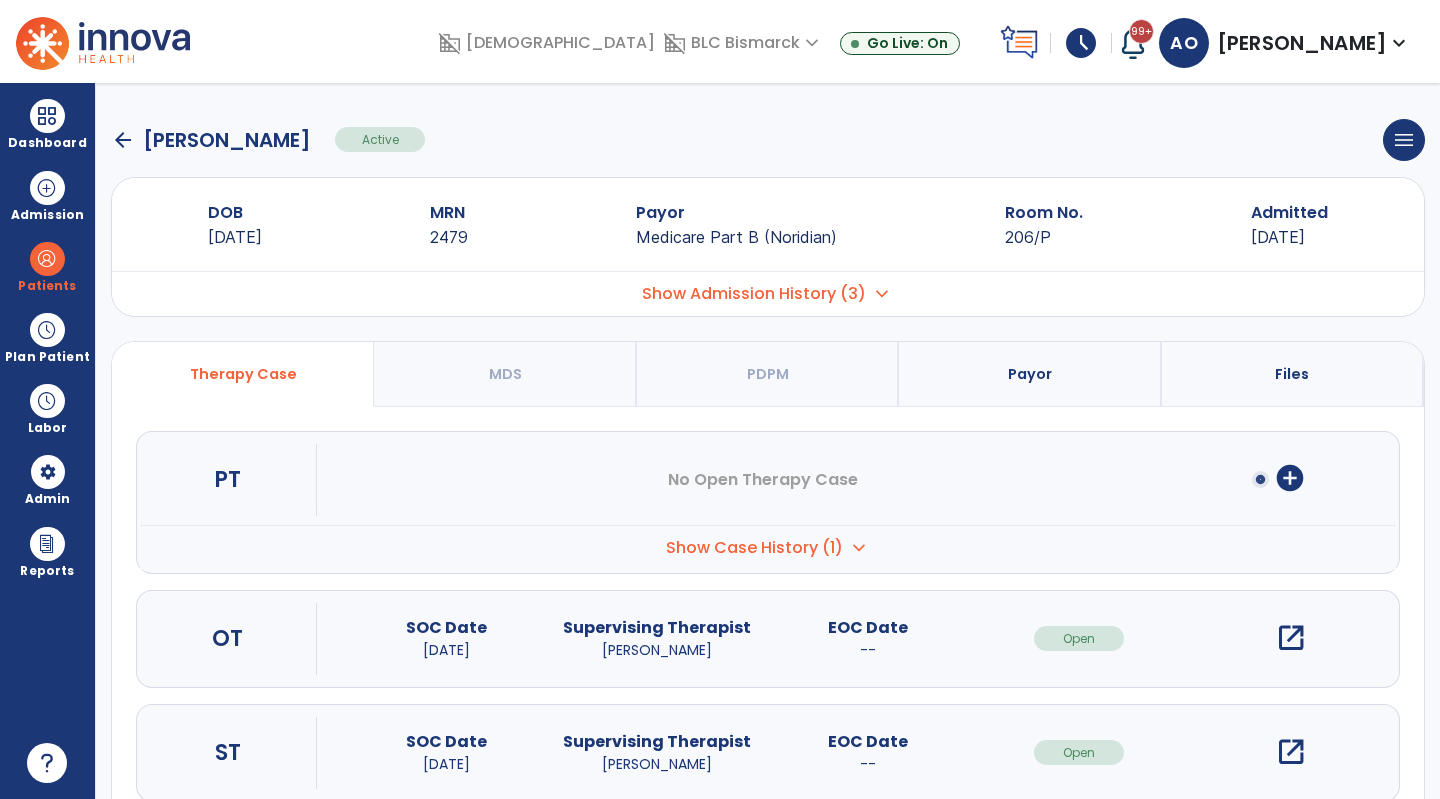 click at bounding box center [47, 259] 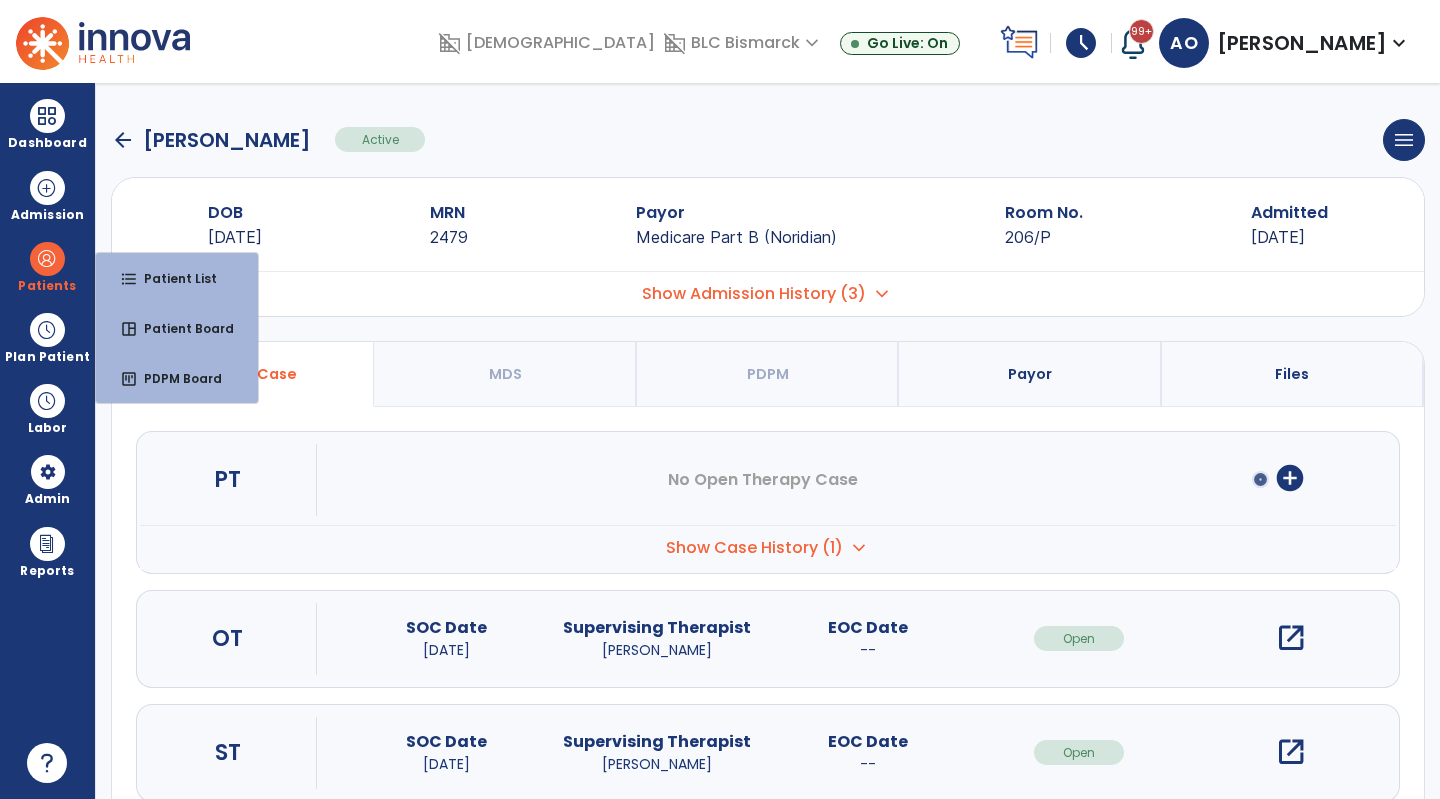 click at bounding box center [47, 259] 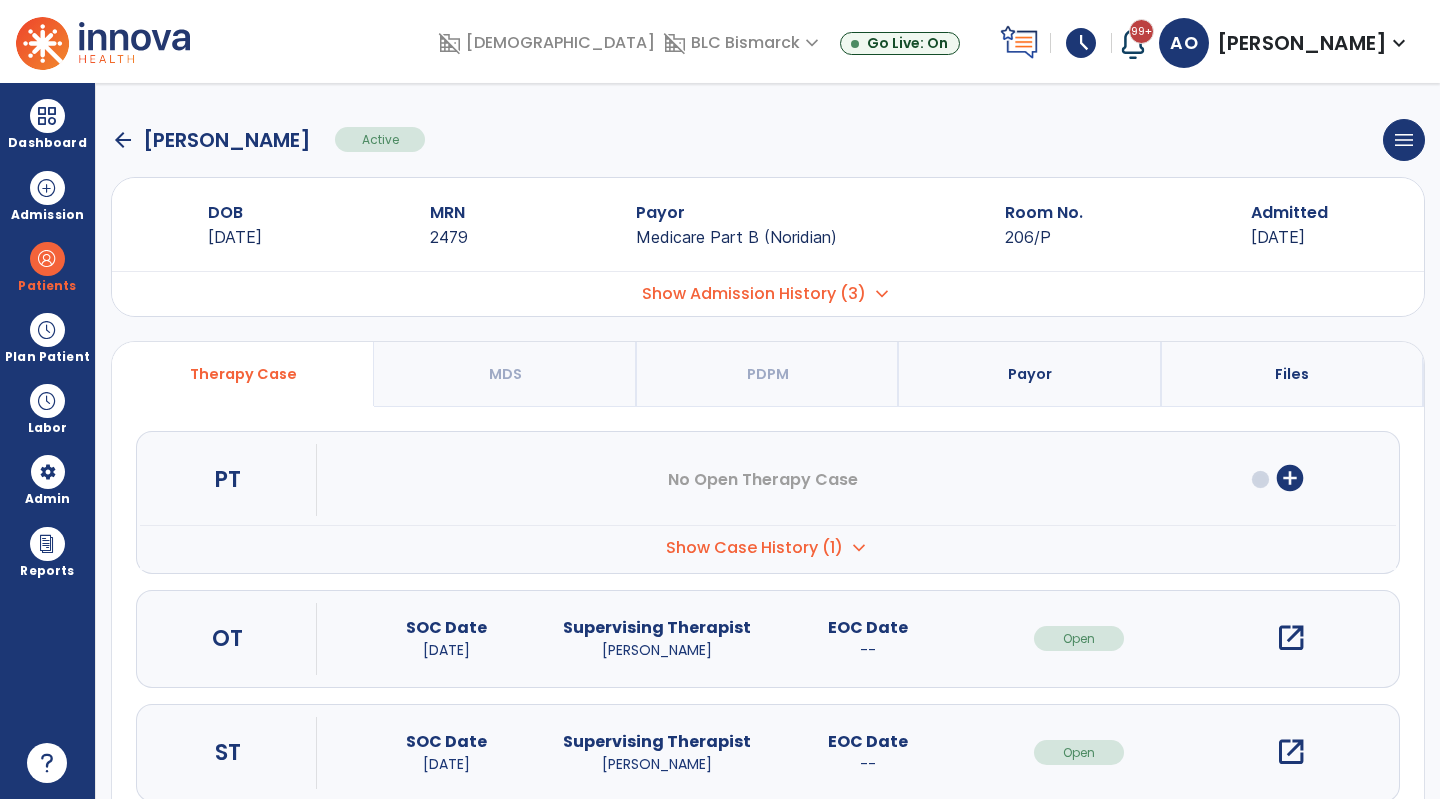 click at bounding box center [47, 259] 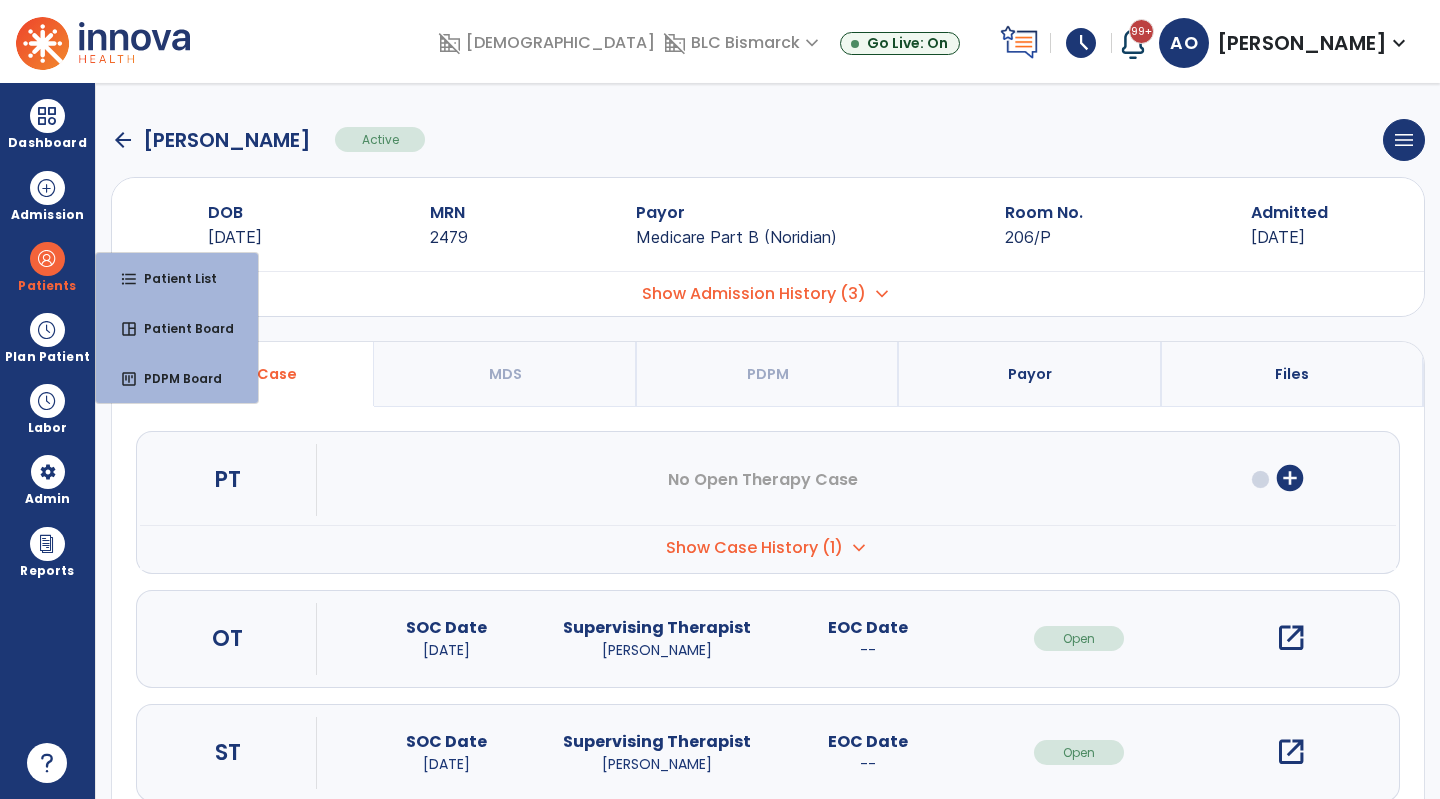 click on "Plan Patient" at bounding box center [47, 286] 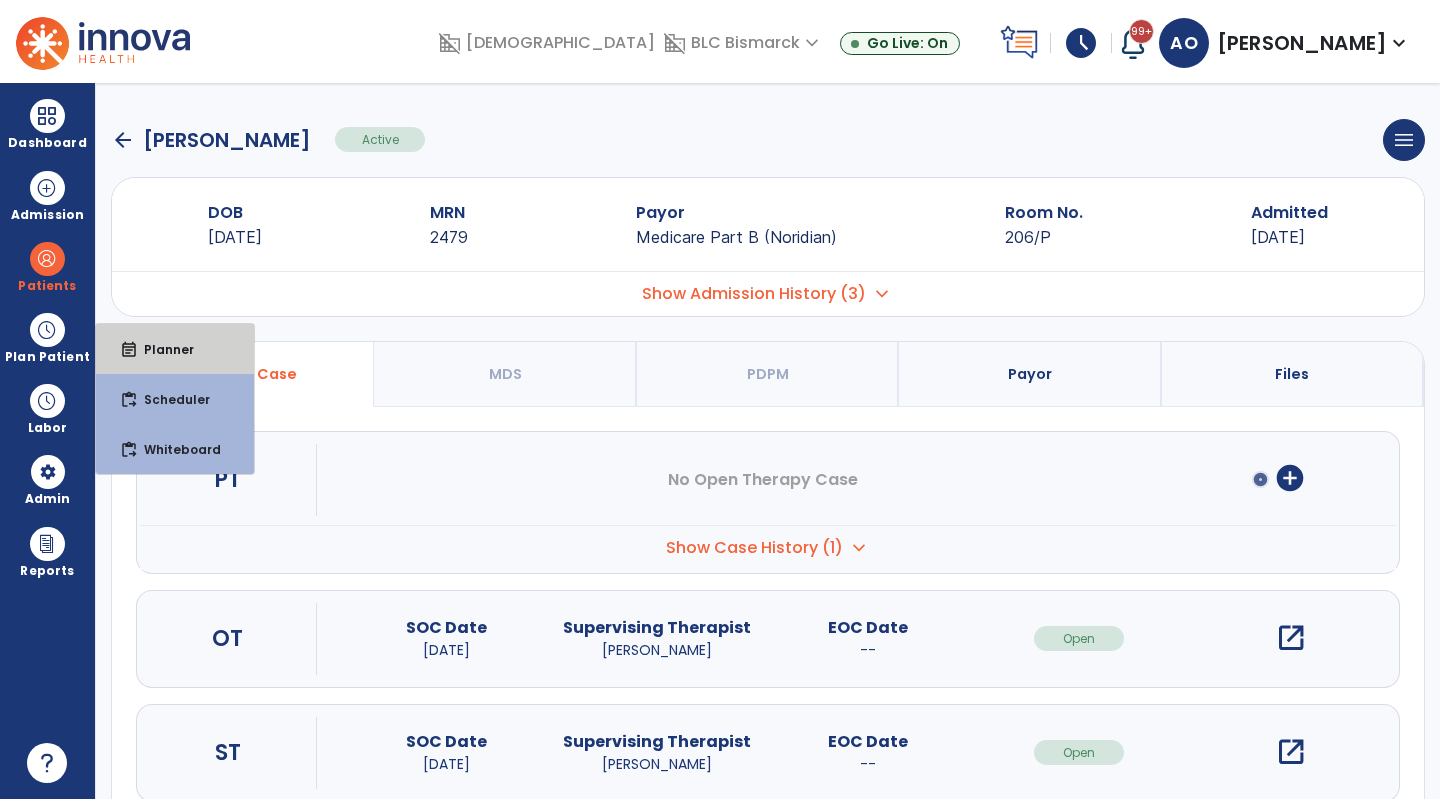 click on "event_note  Planner" at bounding box center (175, 349) 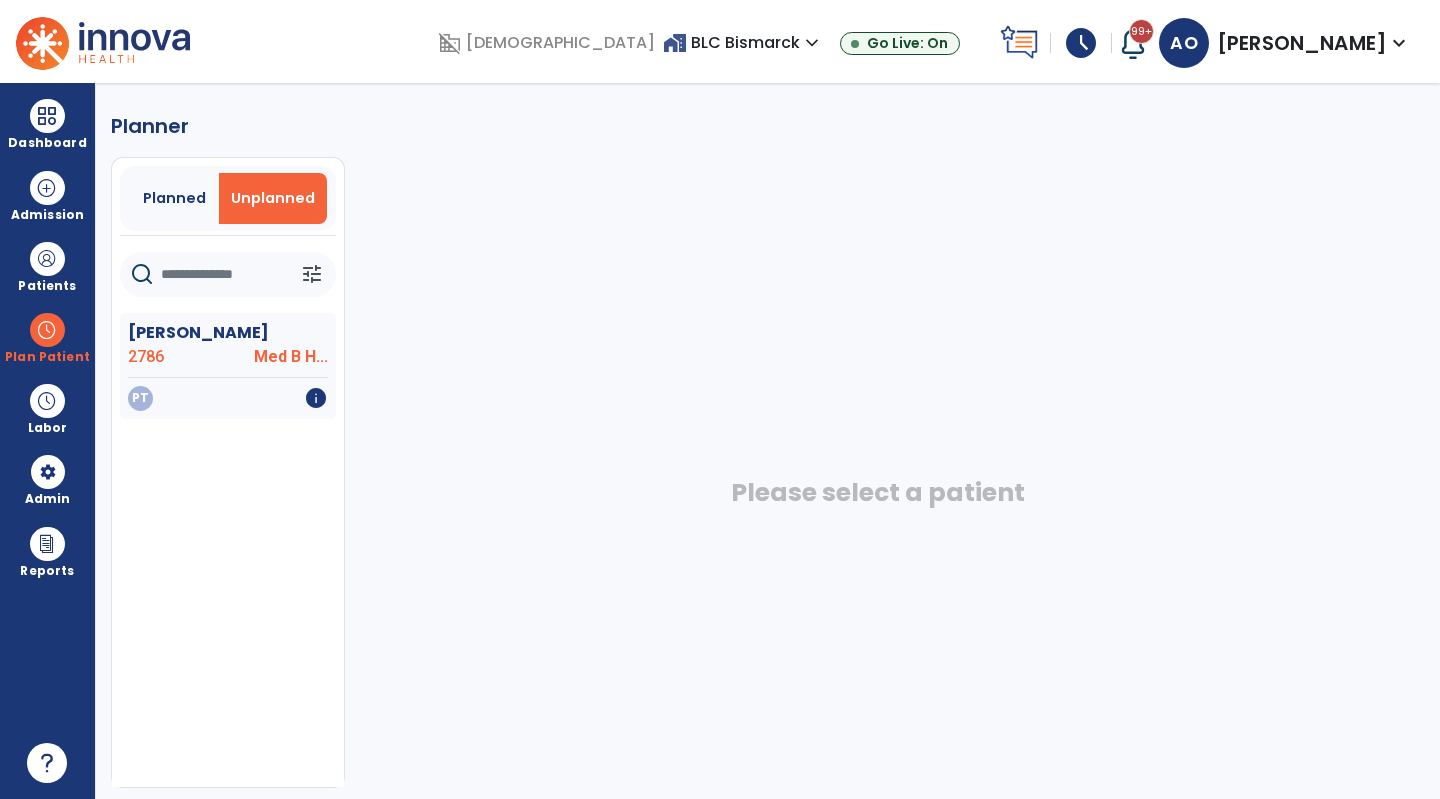 click on "Planned" at bounding box center (174, 198) 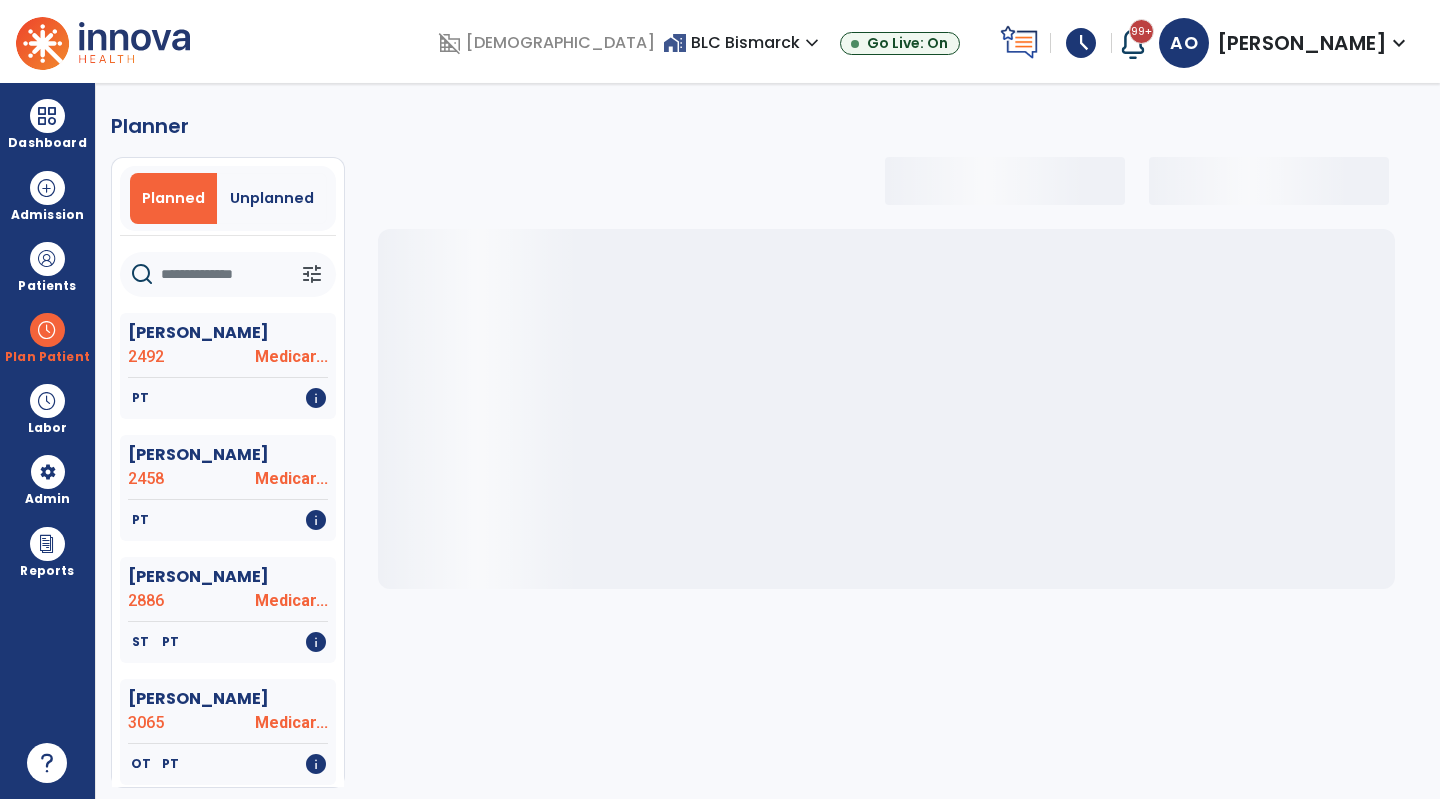 click 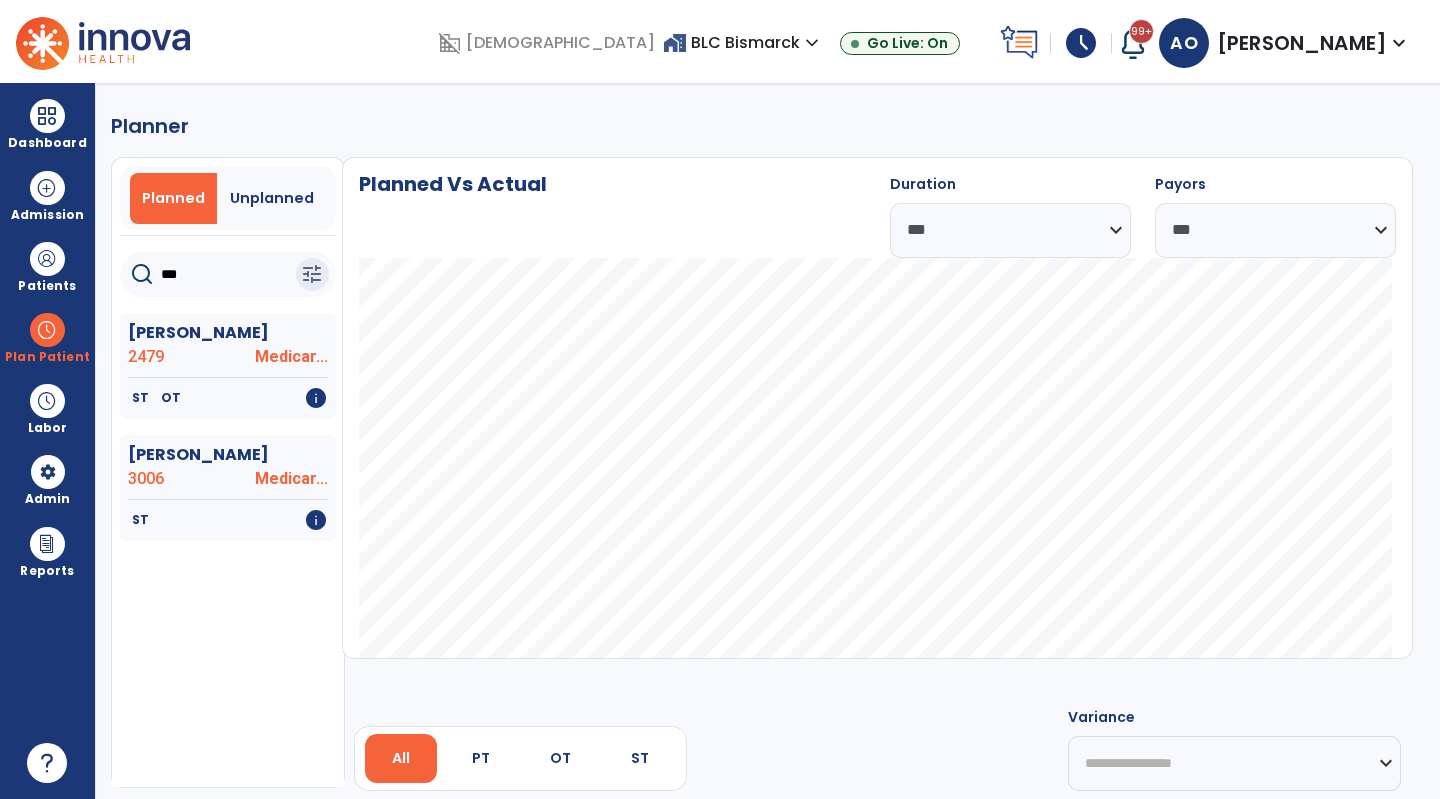 type on "***" 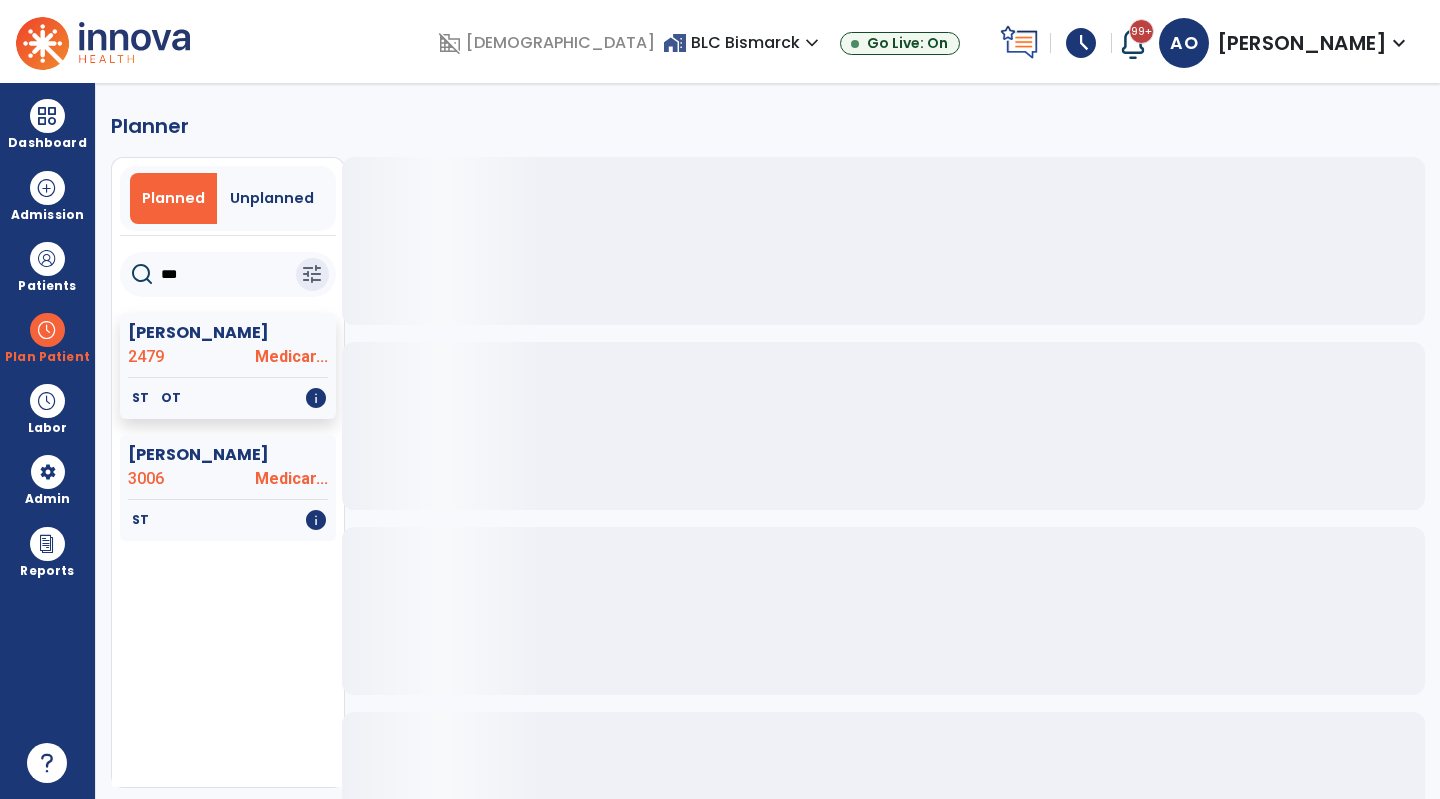 click on "[PERSON_NAME]  2479 Medicar..." 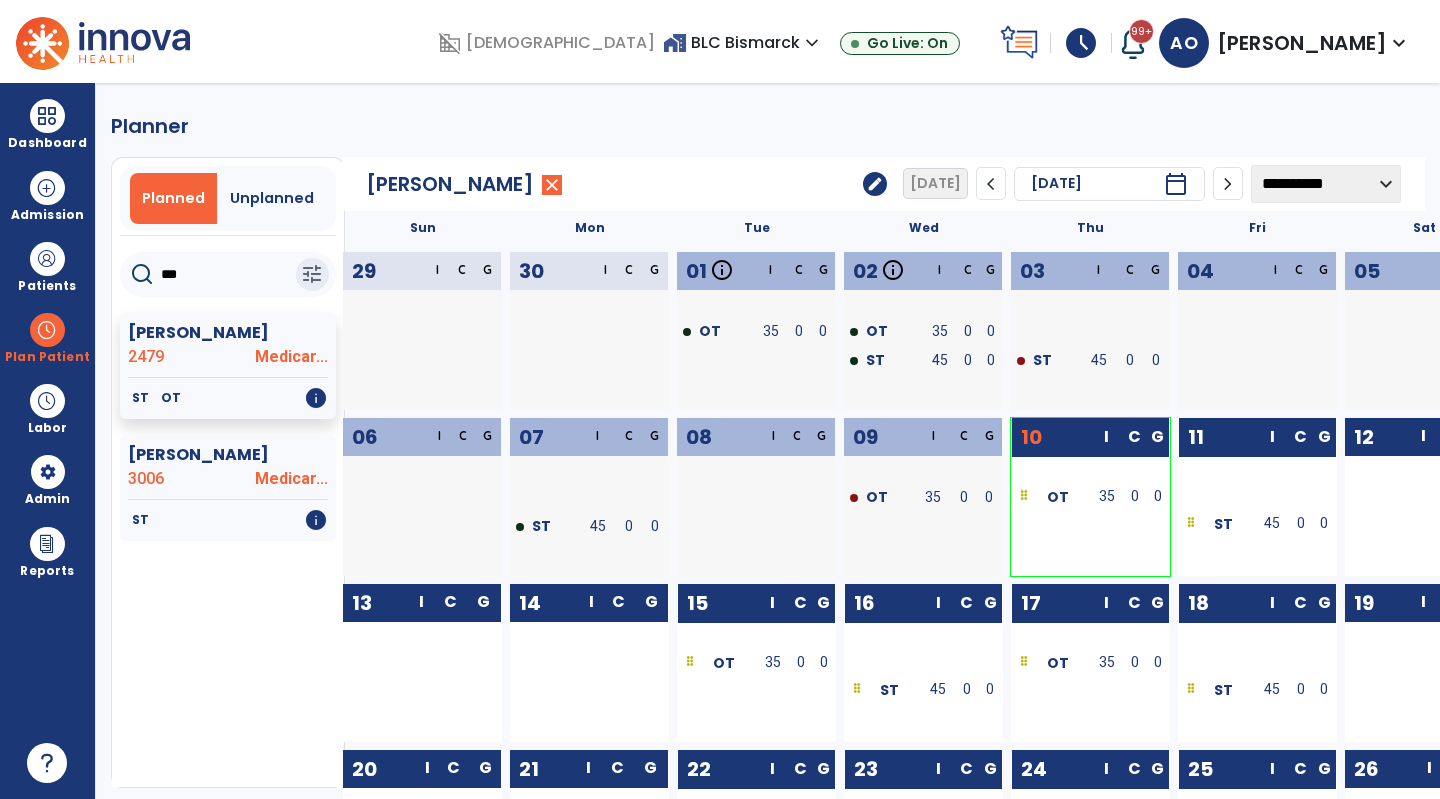 click on "Medicar..." 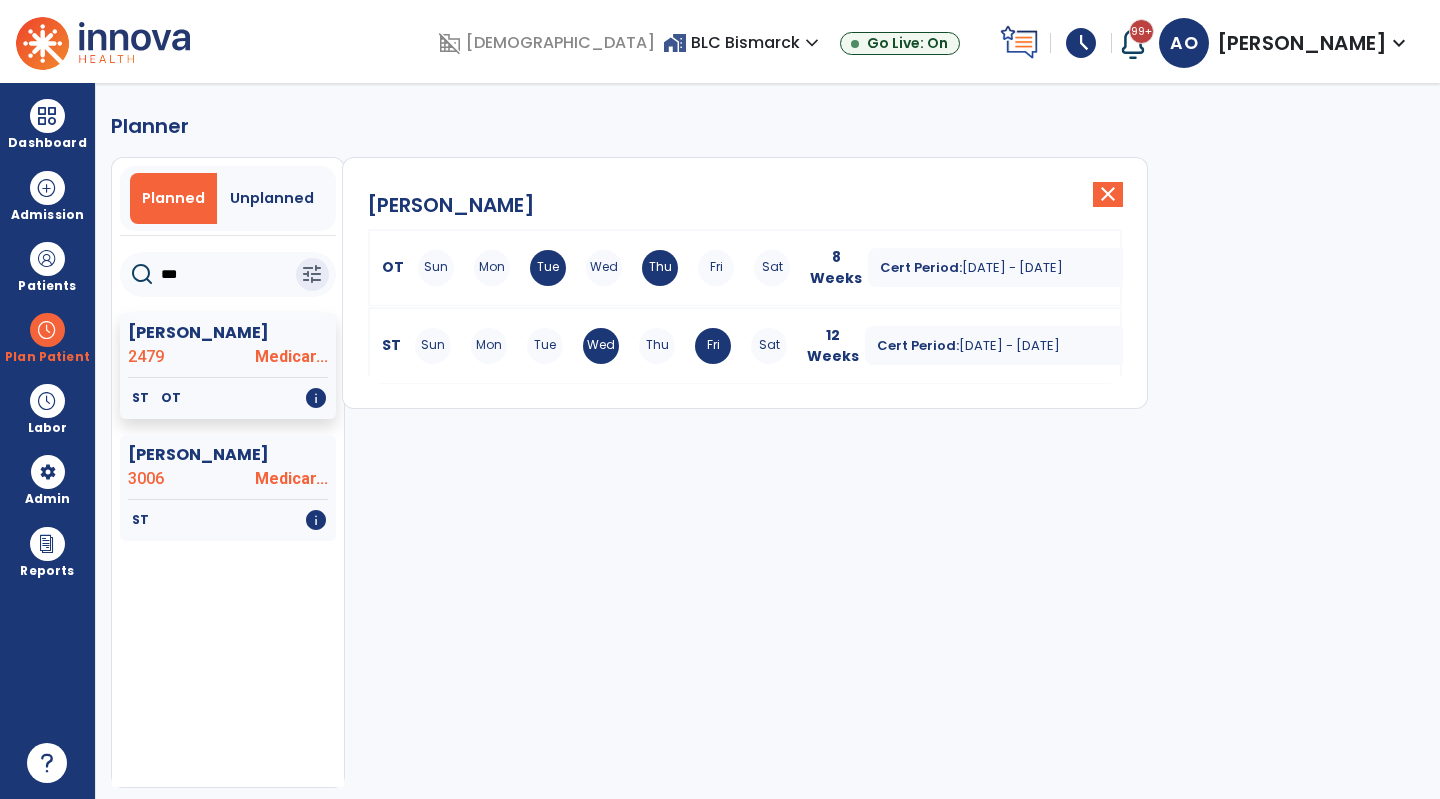 click on "Sun Mon Tue Wed Thu Fri Sat" at bounding box center [604, 268] 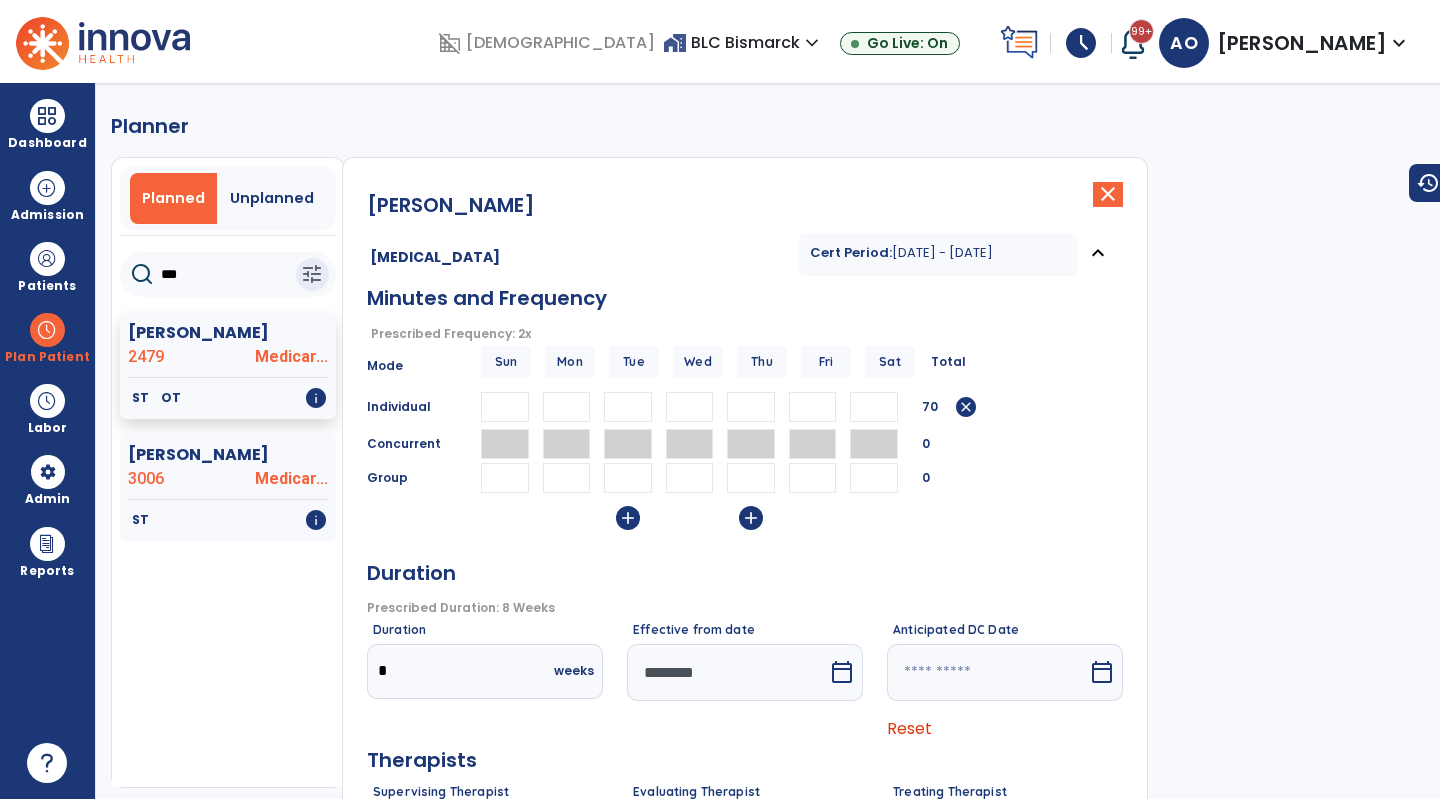 click on "calendar_today" at bounding box center (842, 672) 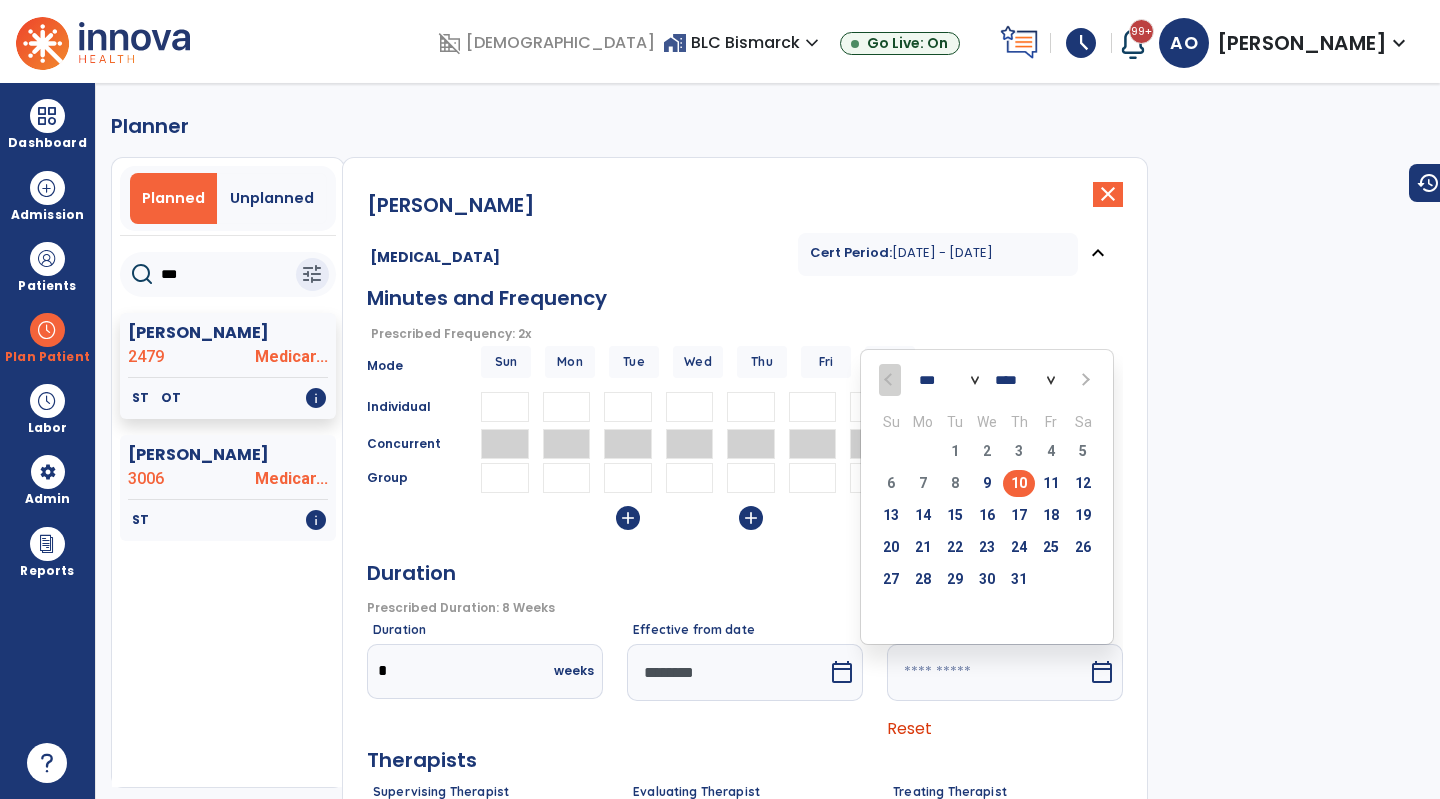 click on "16" at bounding box center [987, 515] 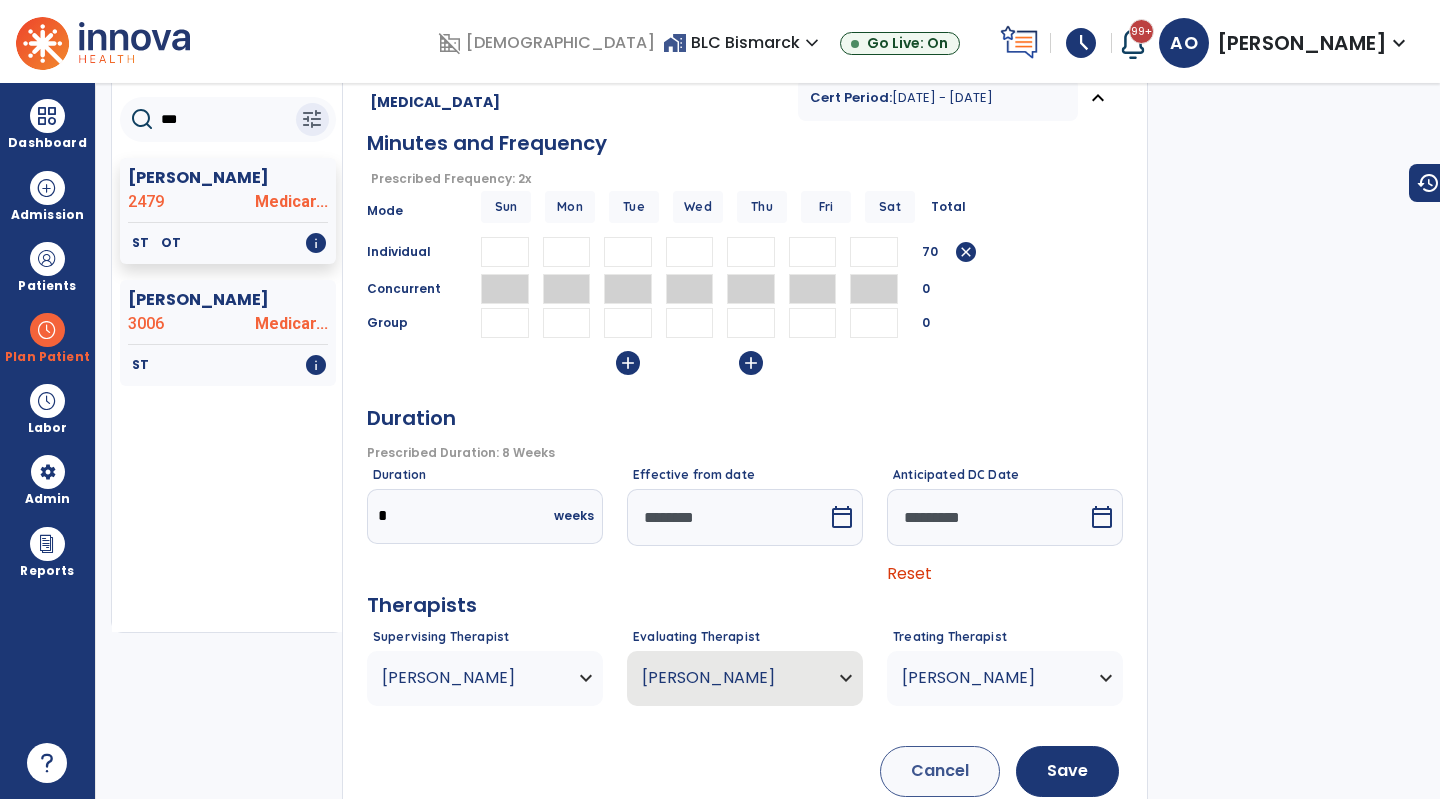 scroll, scrollTop: 159, scrollLeft: 0, axis: vertical 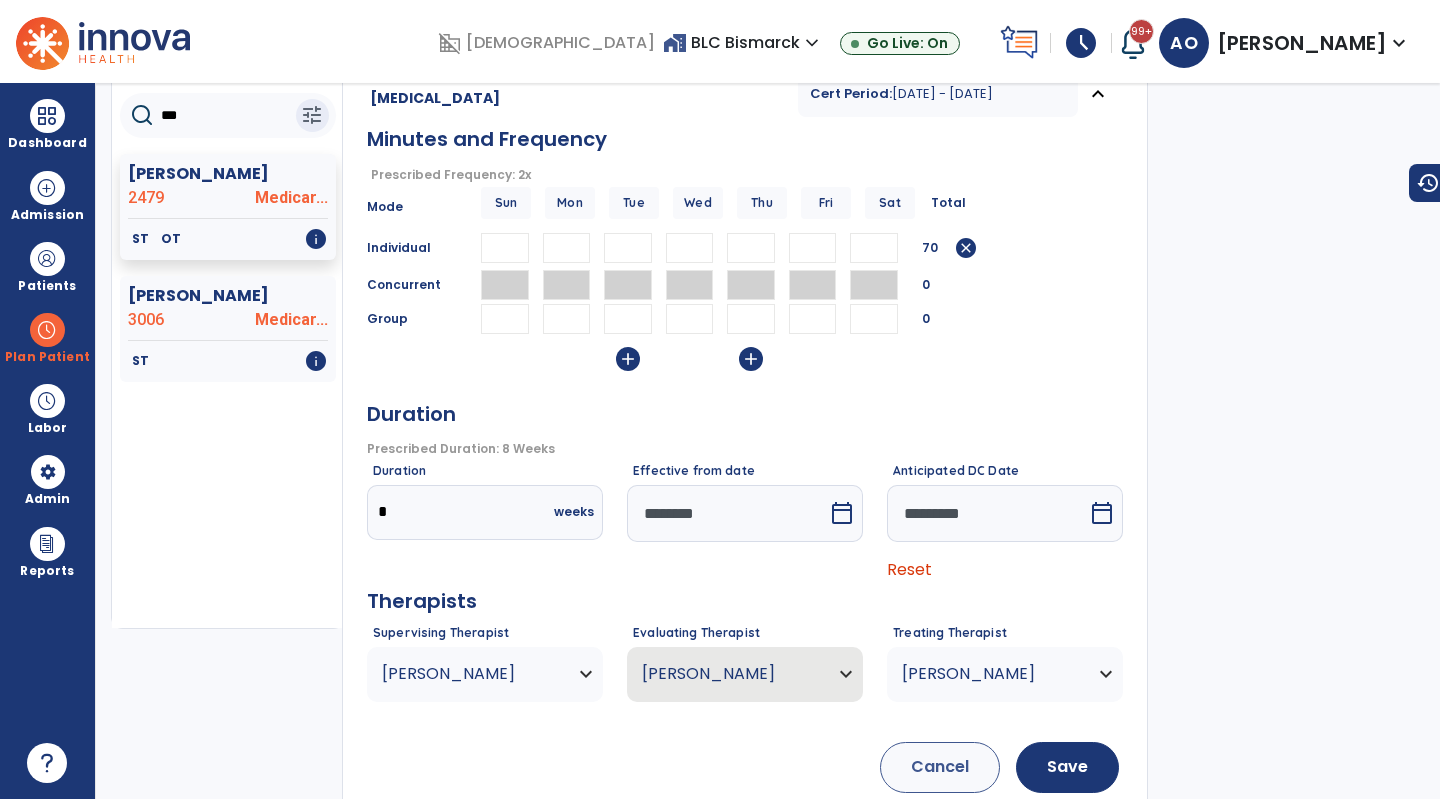 click on "**" at bounding box center [628, 248] 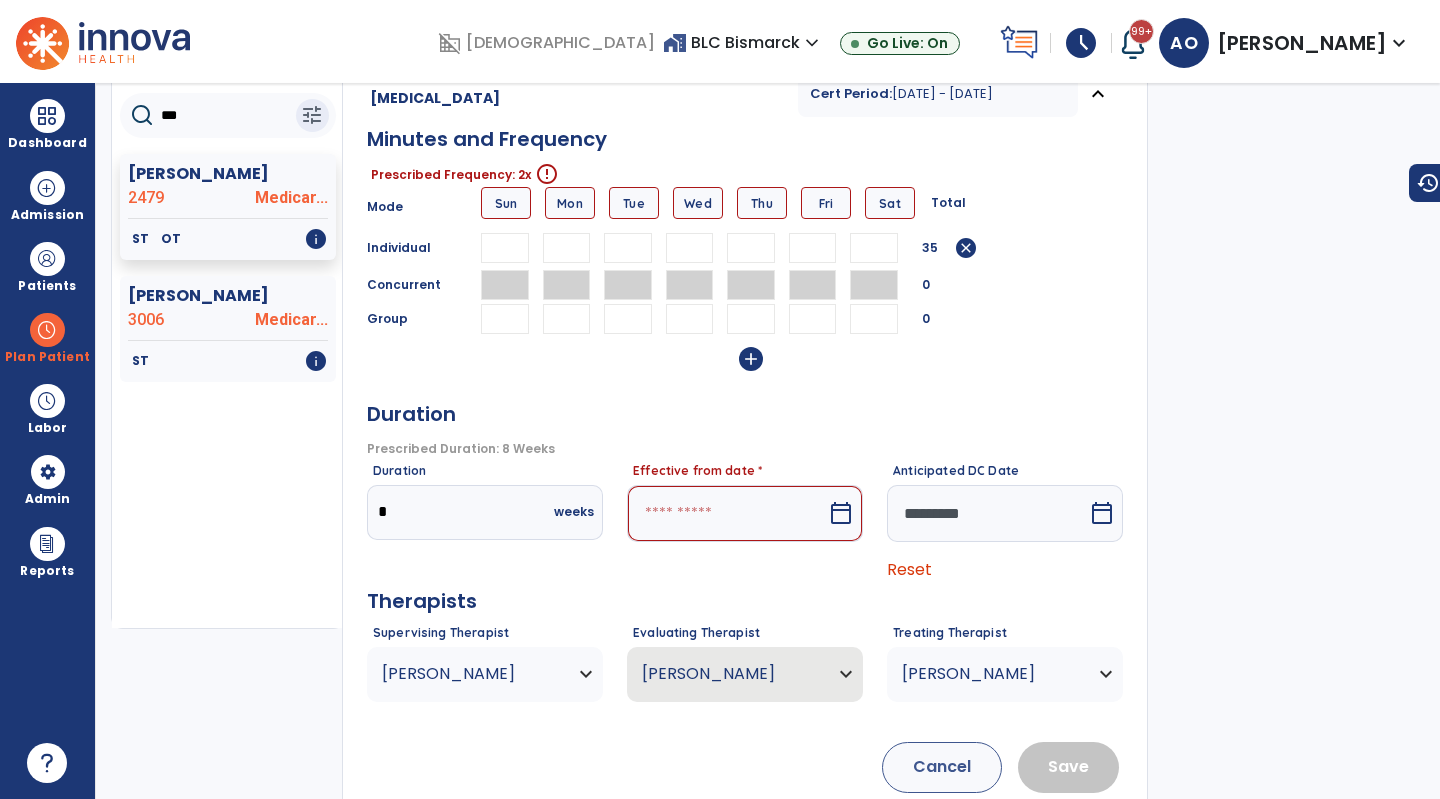 type 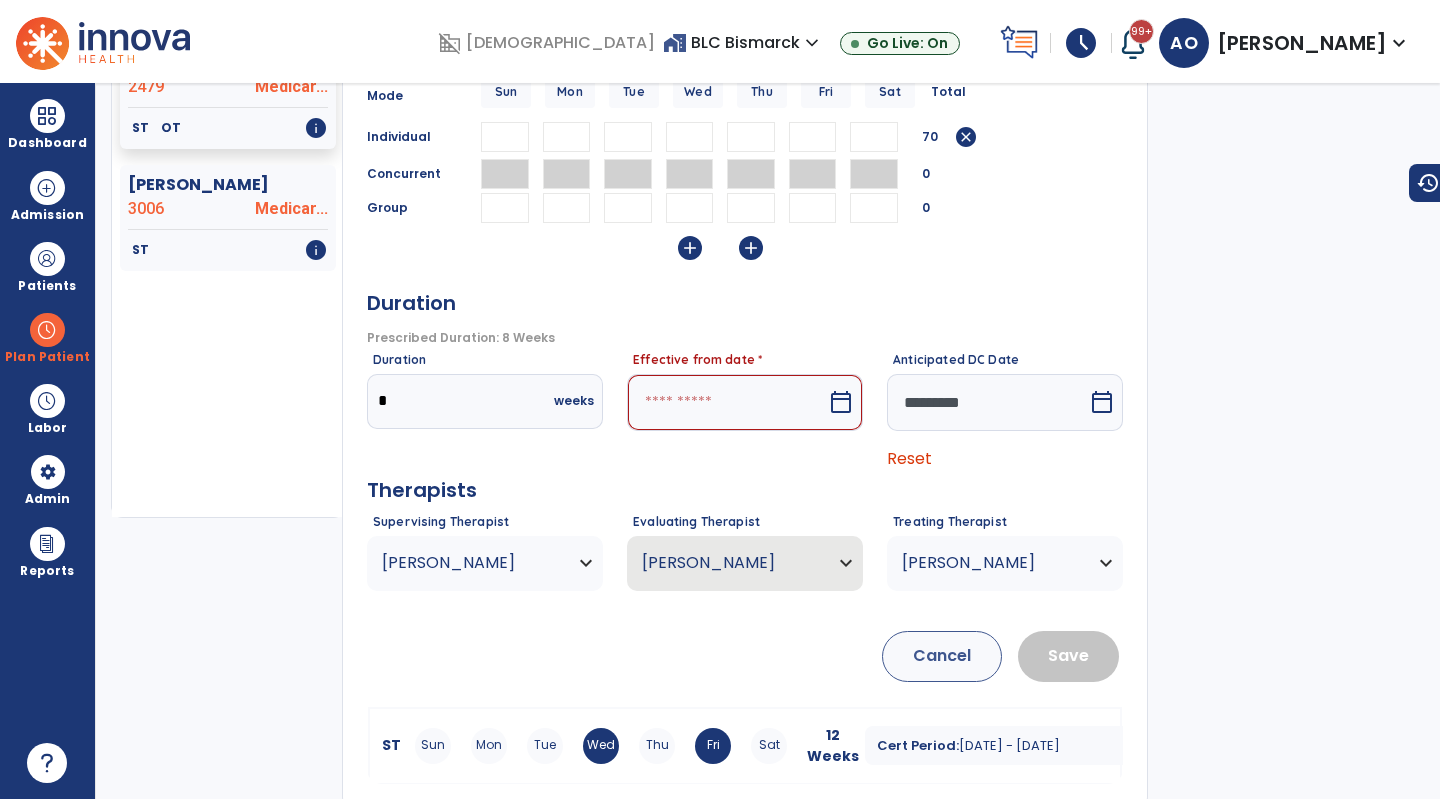 scroll, scrollTop: 268, scrollLeft: 0, axis: vertical 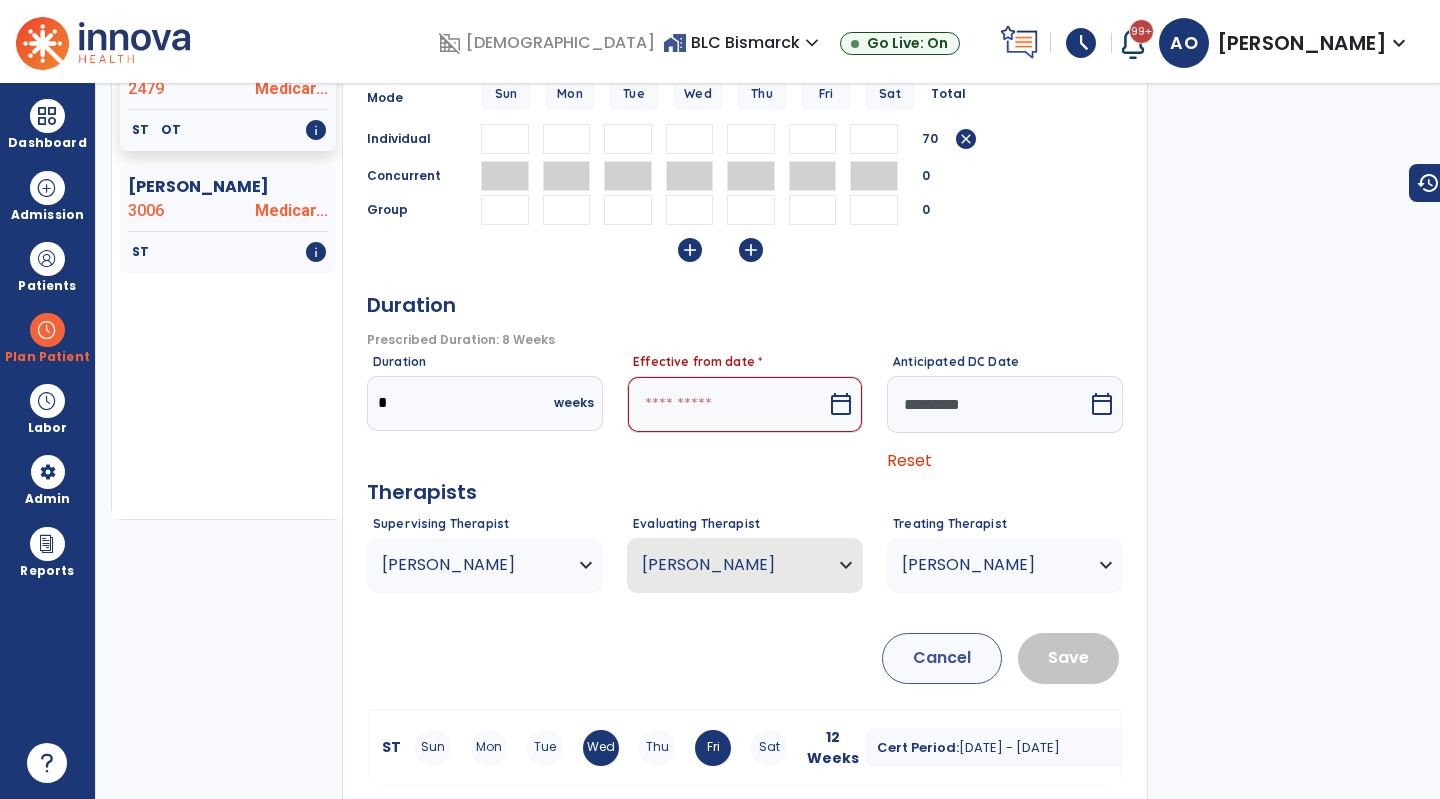 type on "**" 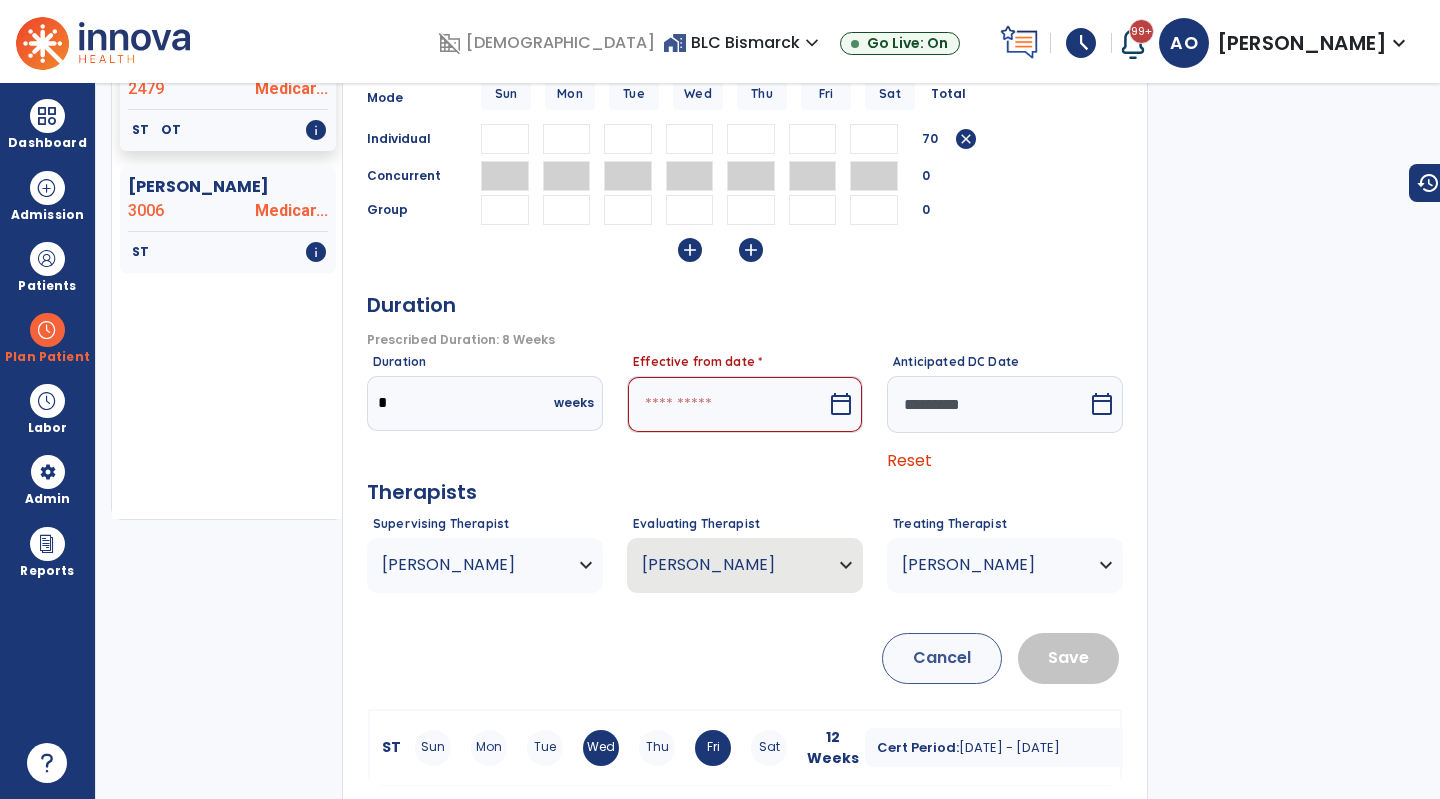 click at bounding box center (727, 404) 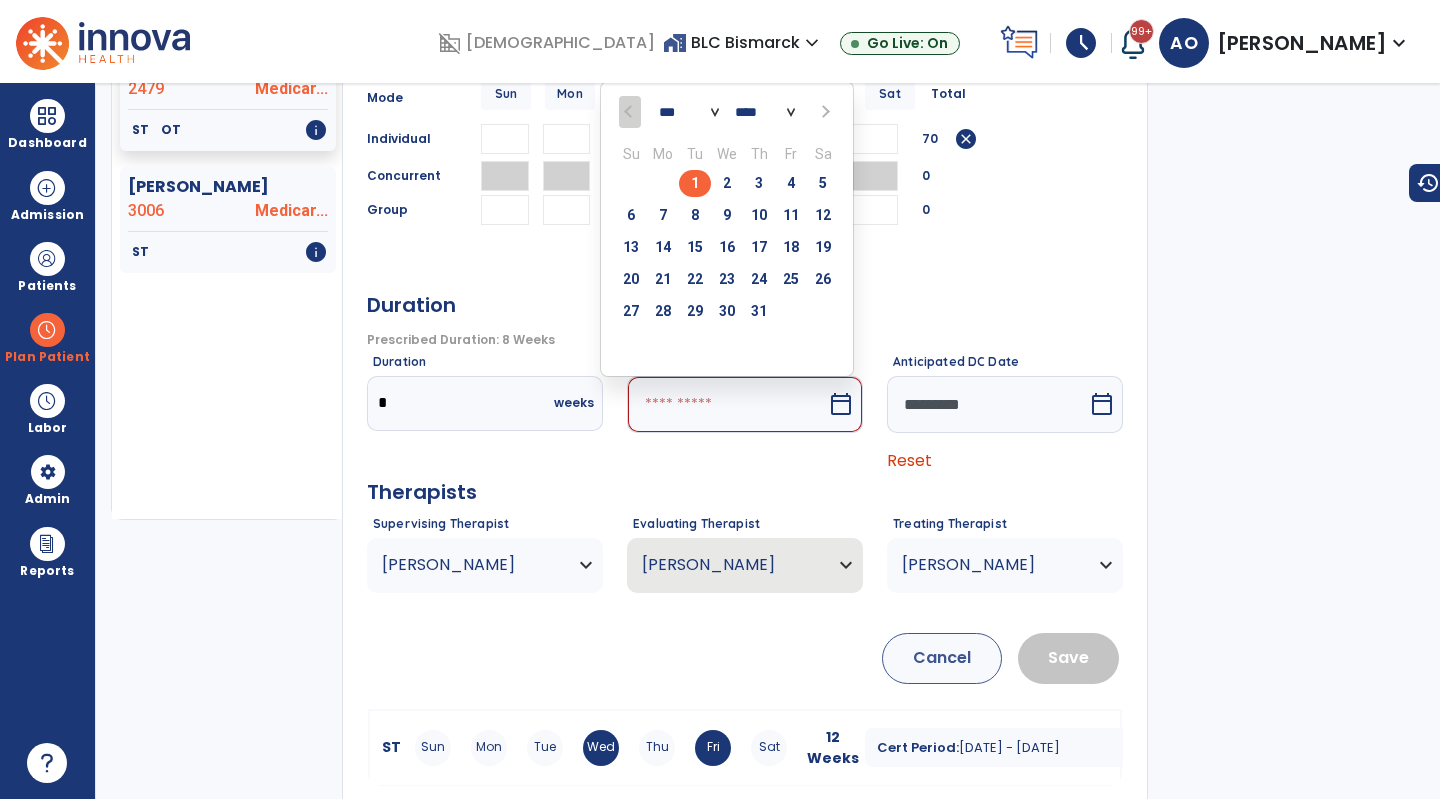 click on "10" at bounding box center [759, 215] 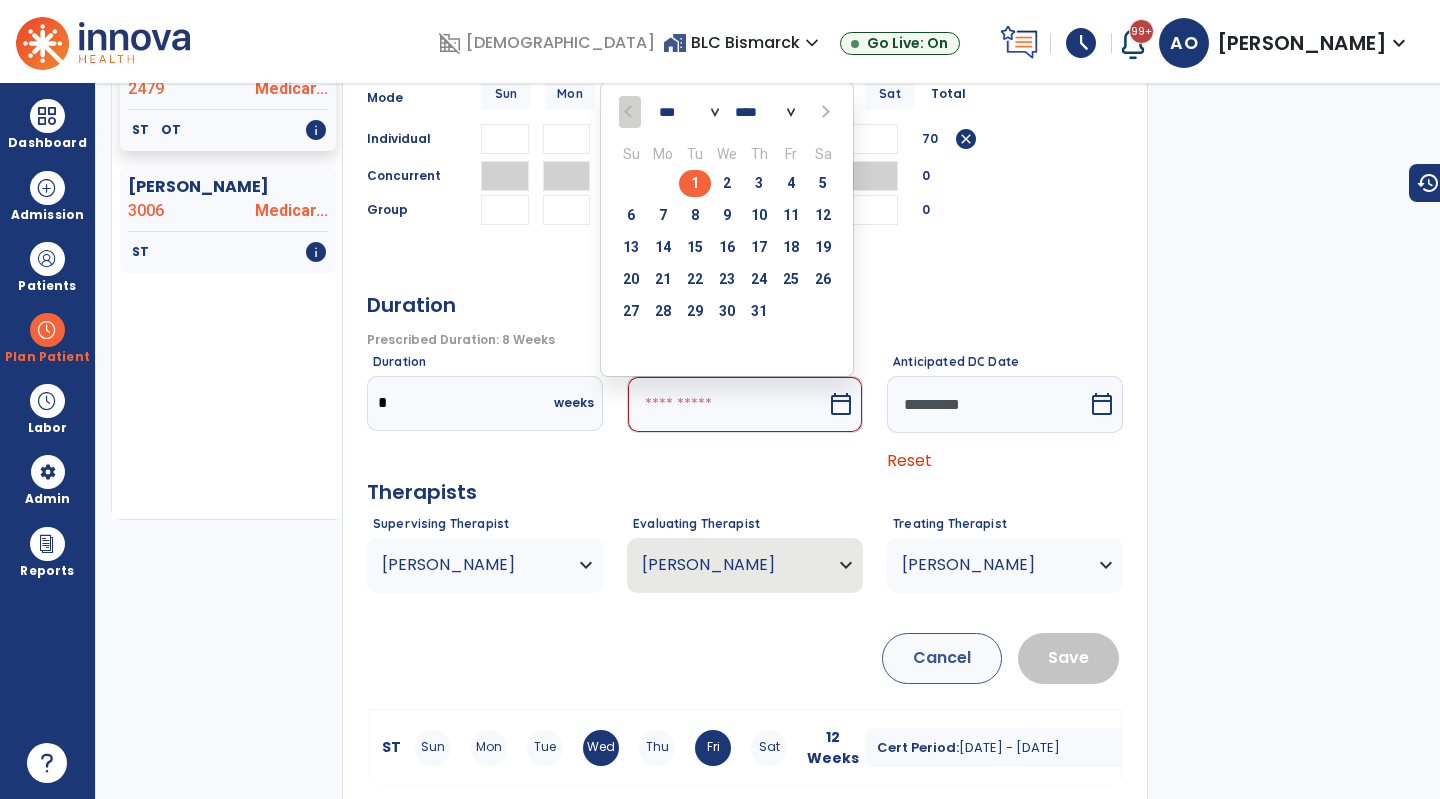 type on "*********" 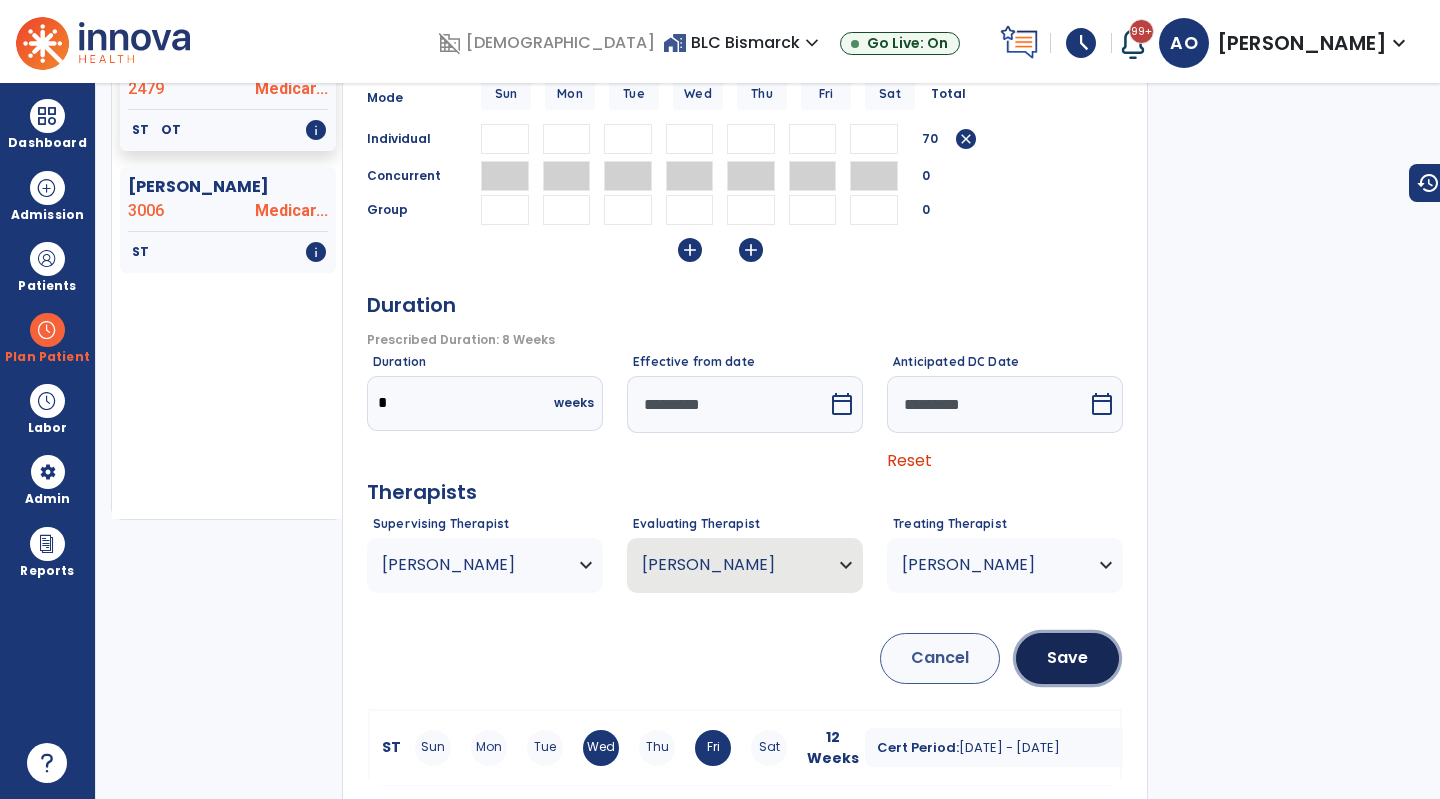 click on "Save" at bounding box center (1067, 658) 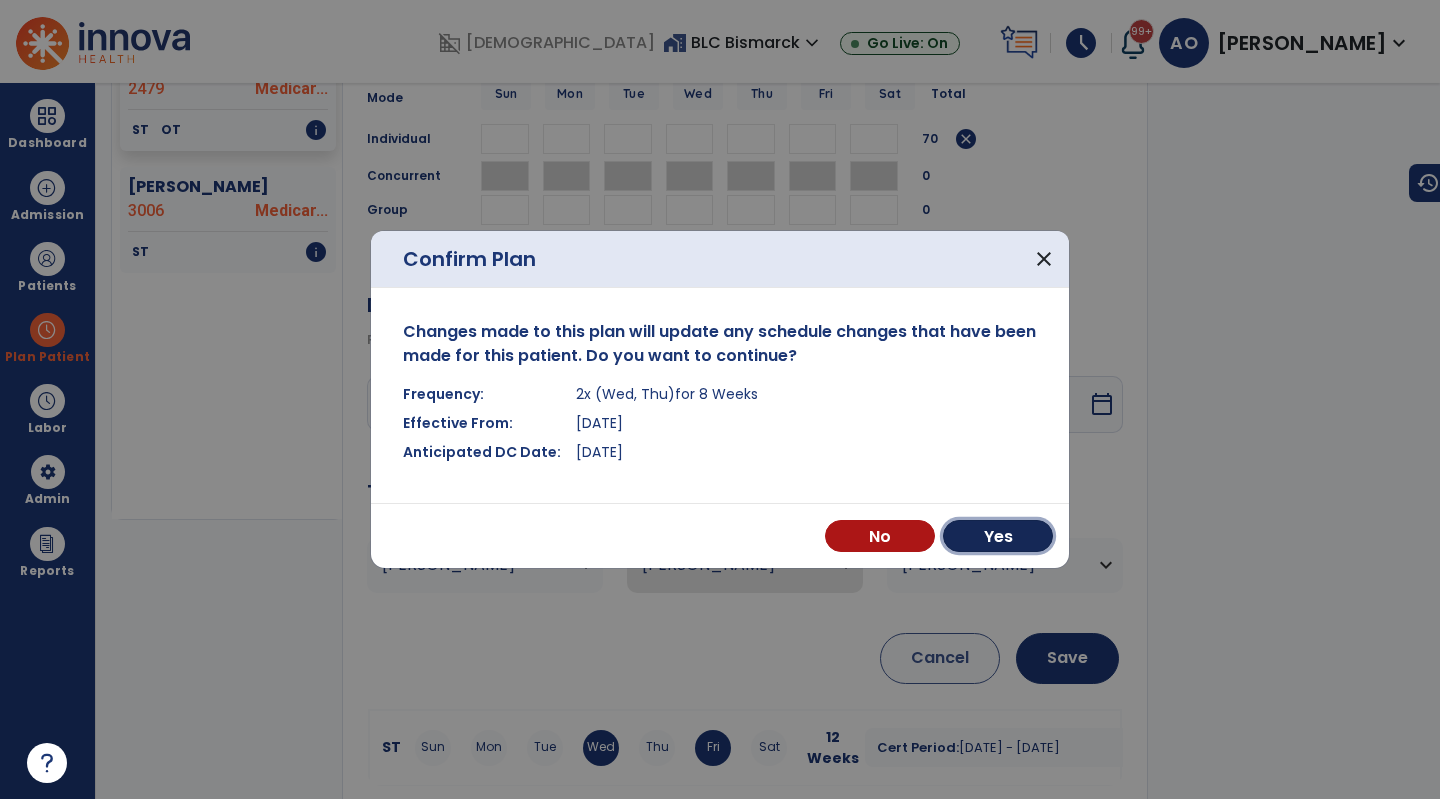 click on "Yes" at bounding box center [998, 536] 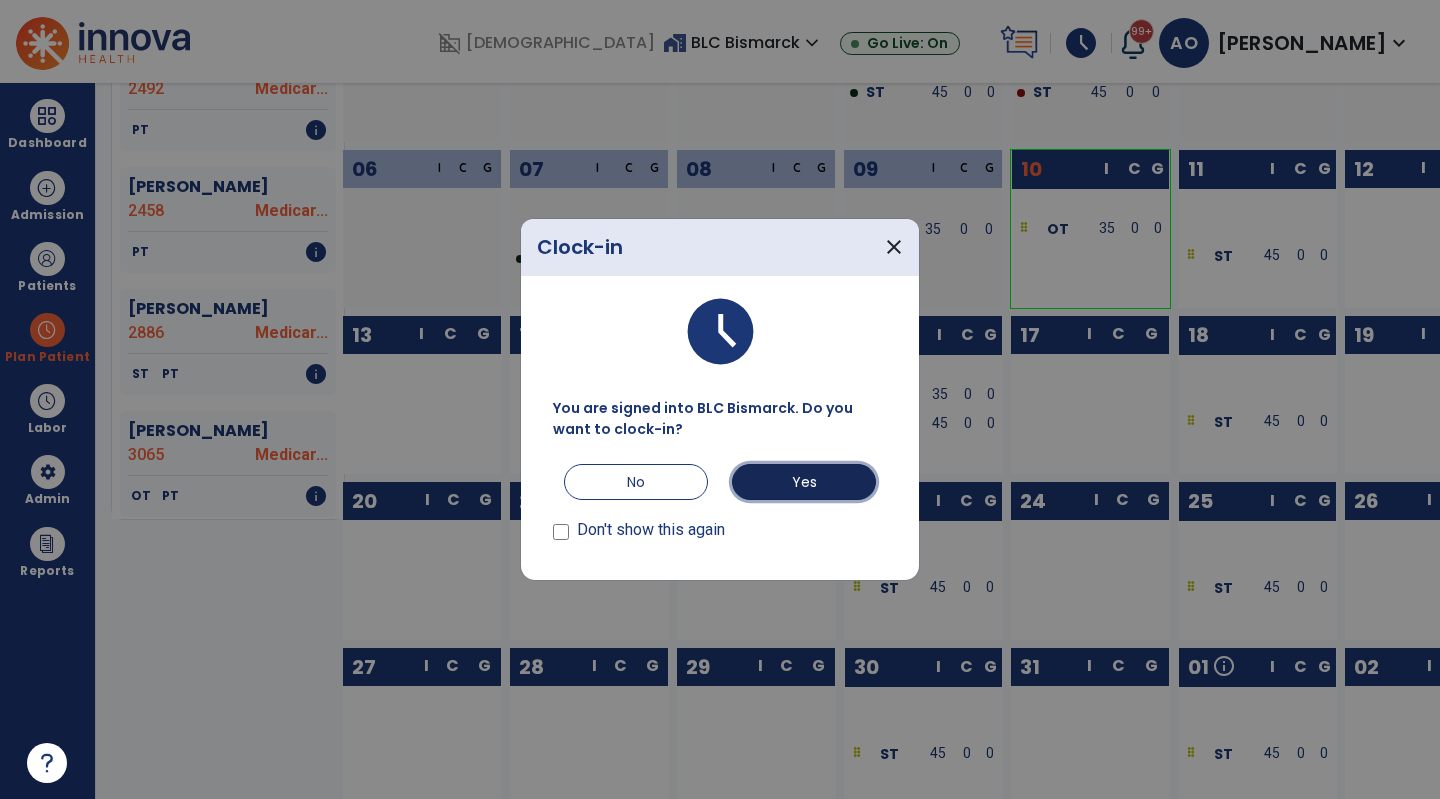 click on "Yes" at bounding box center (804, 482) 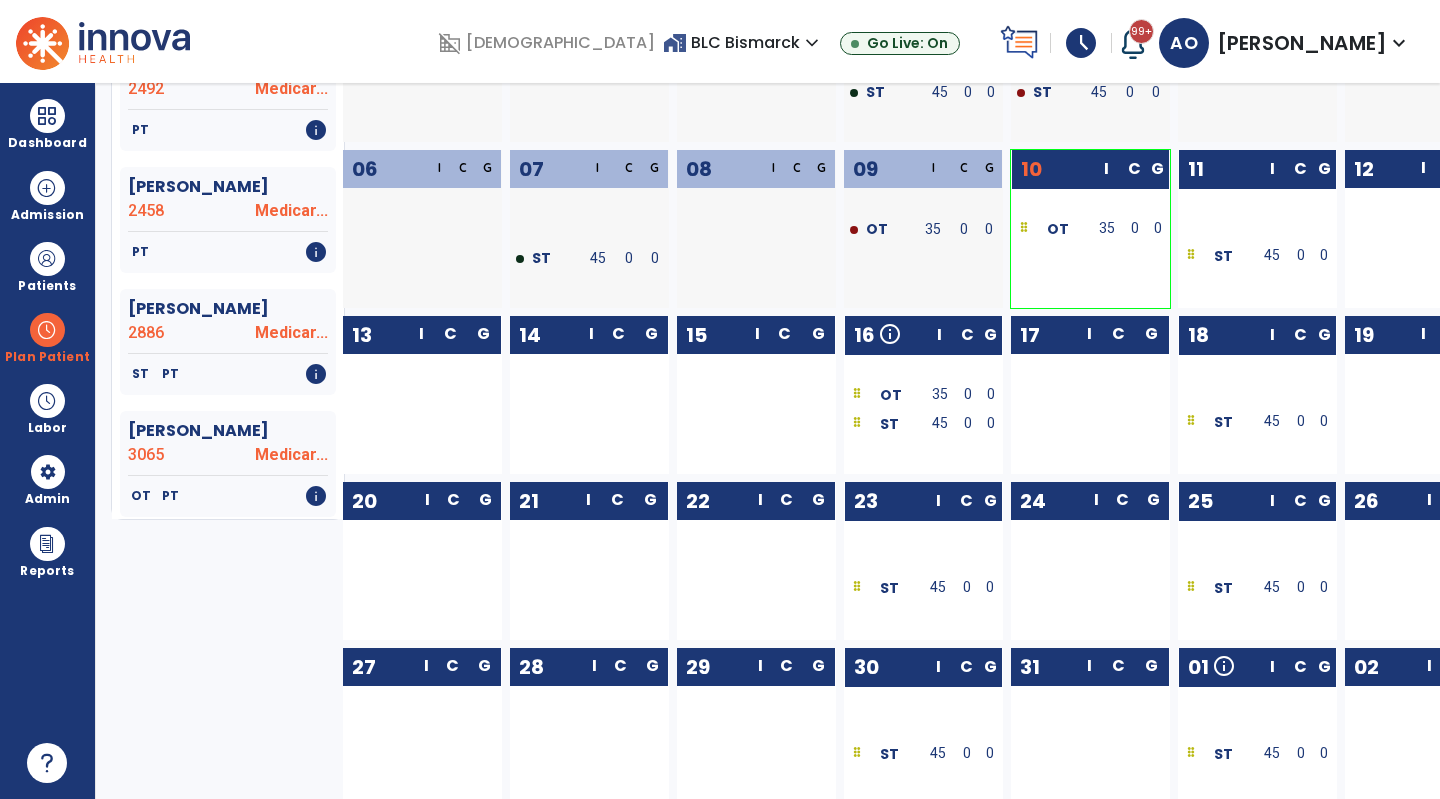 click on "Patients" at bounding box center [47, 266] 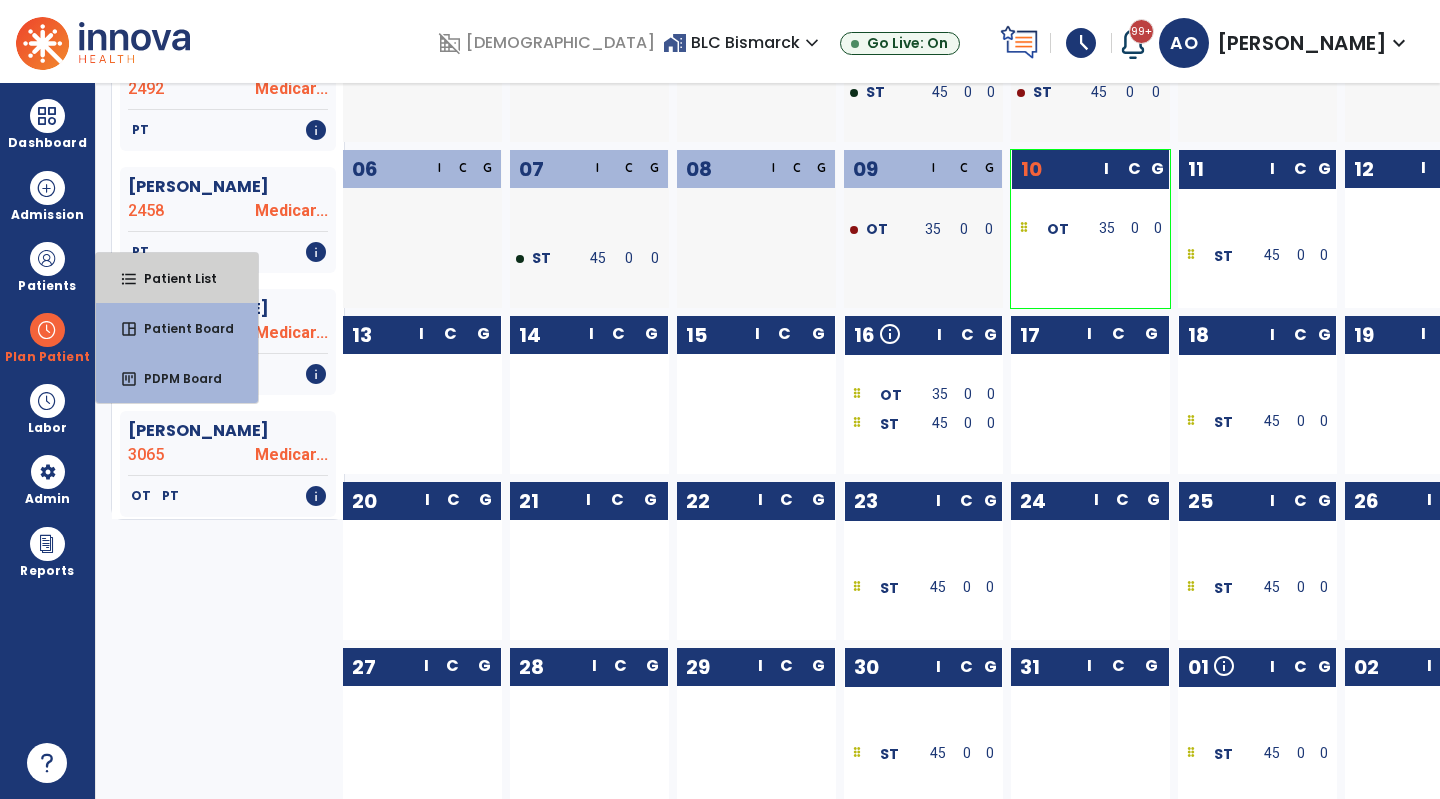 click on "Patient List" at bounding box center [172, 278] 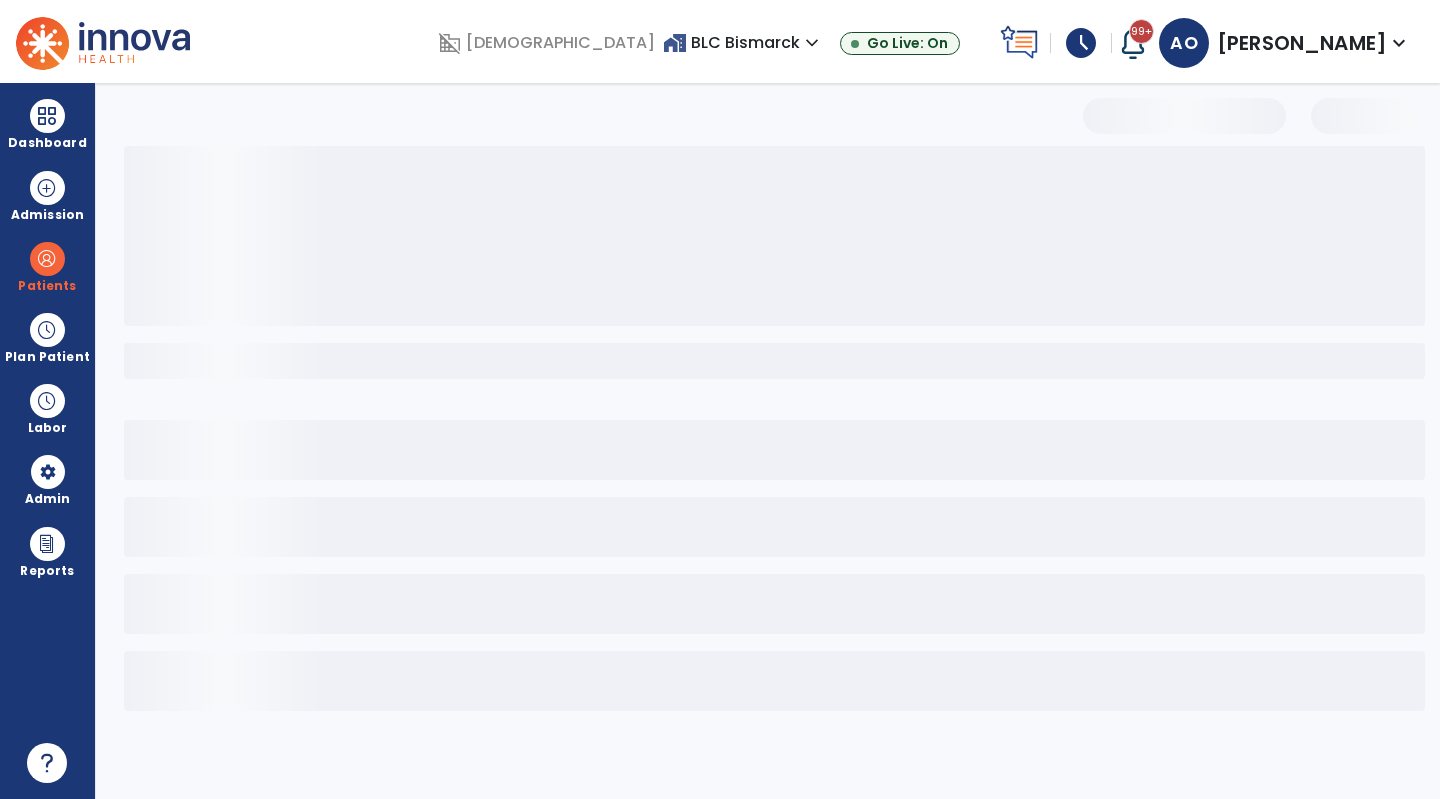 scroll, scrollTop: 0, scrollLeft: 0, axis: both 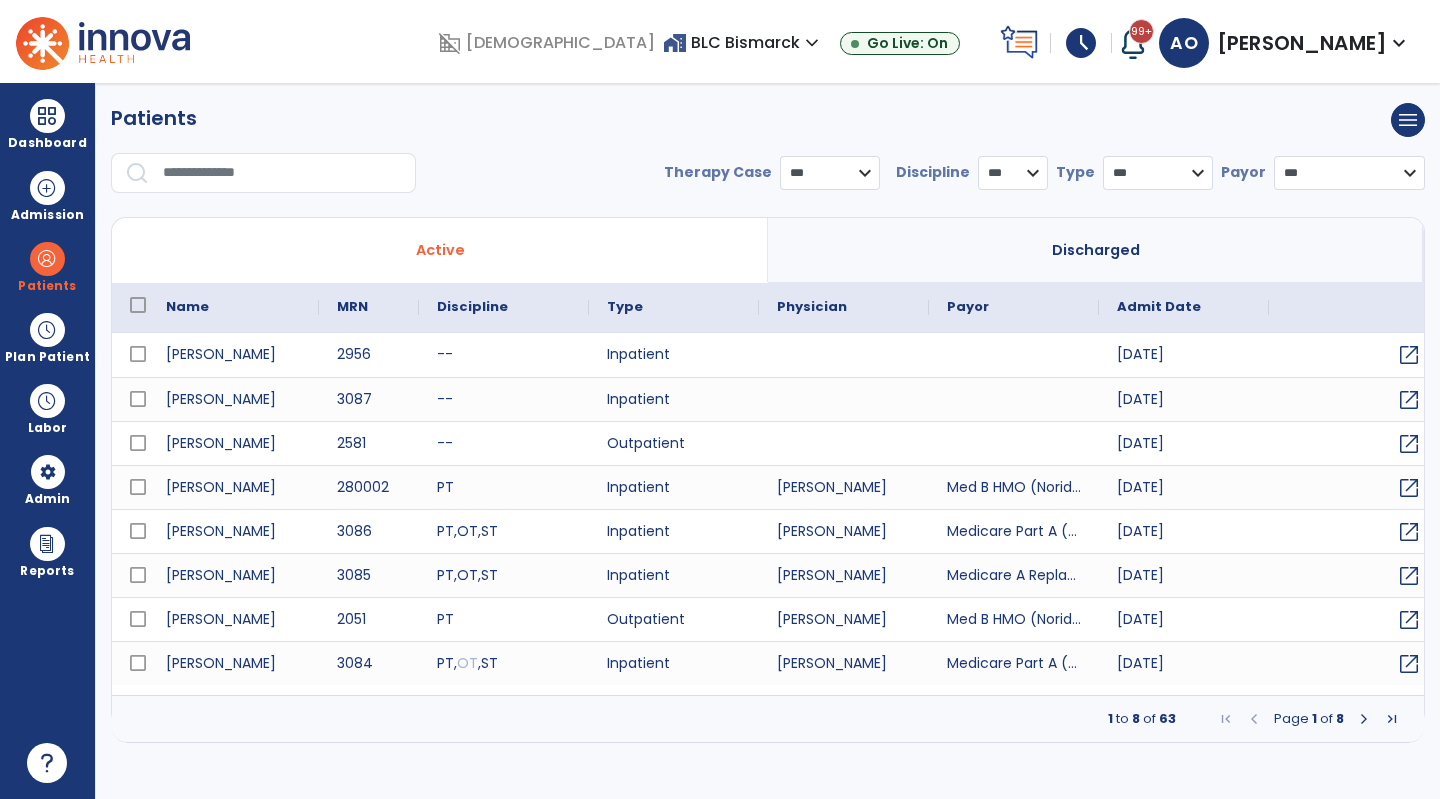 select on "***" 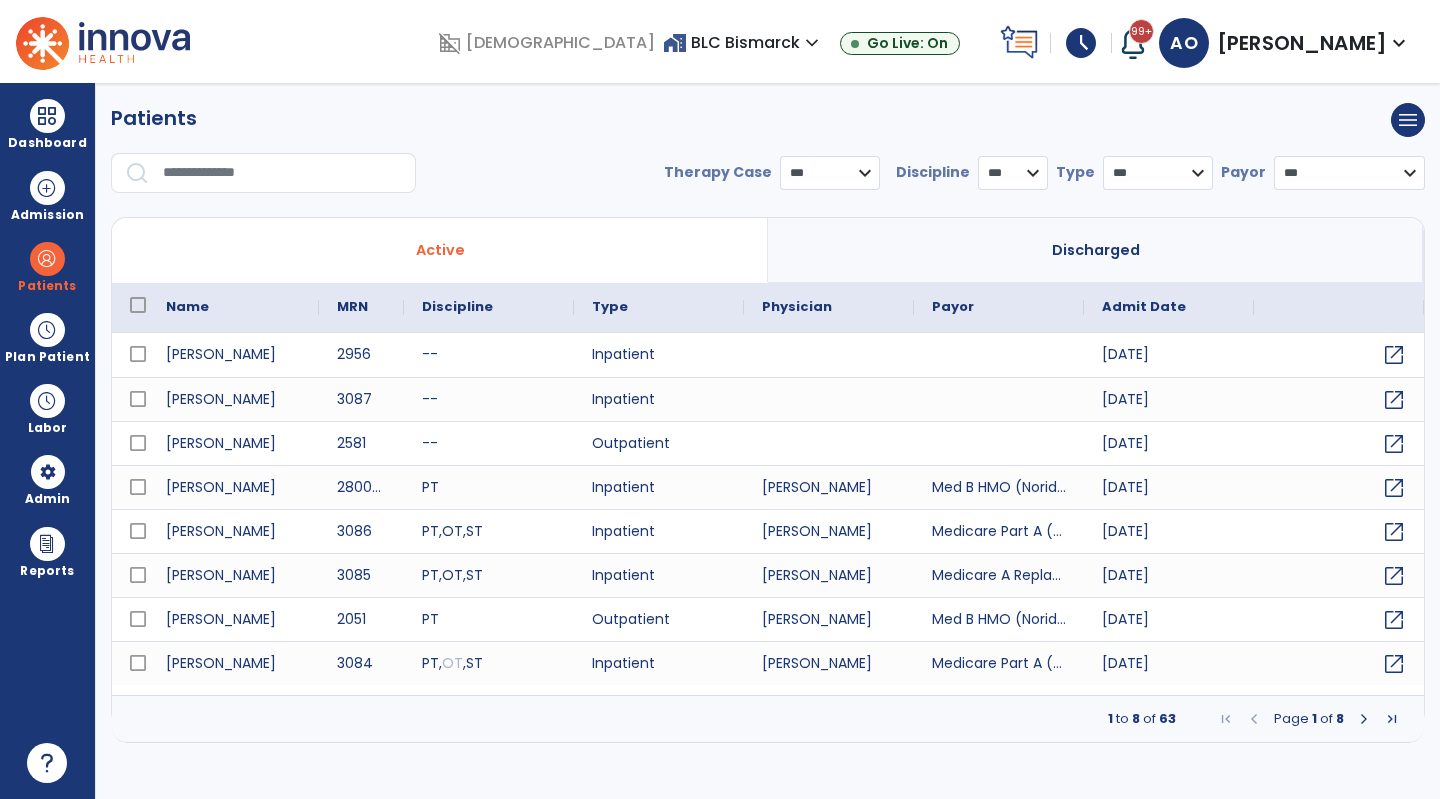 click at bounding box center [282, 173] 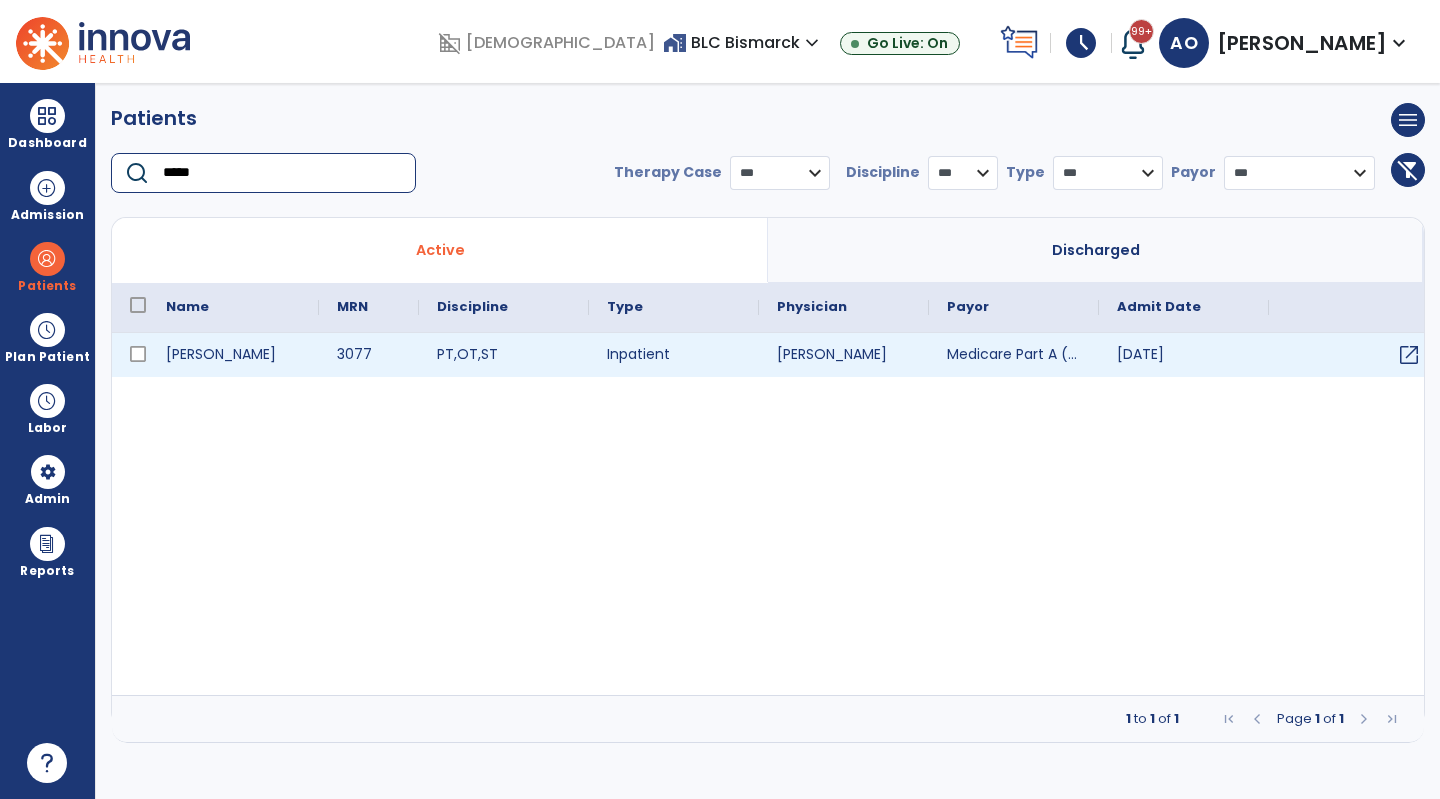 type on "*****" 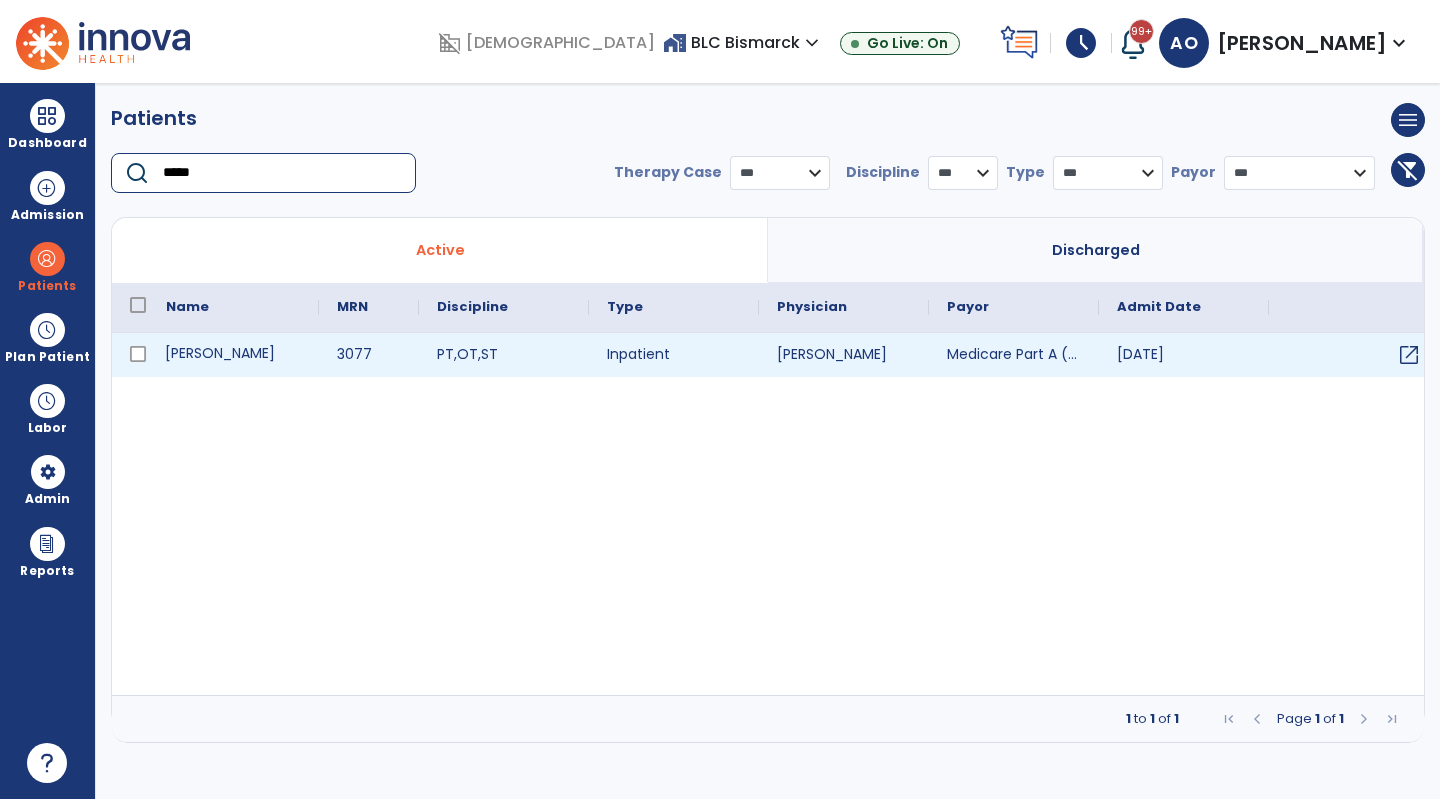 click on "[PERSON_NAME]" at bounding box center (233, 355) 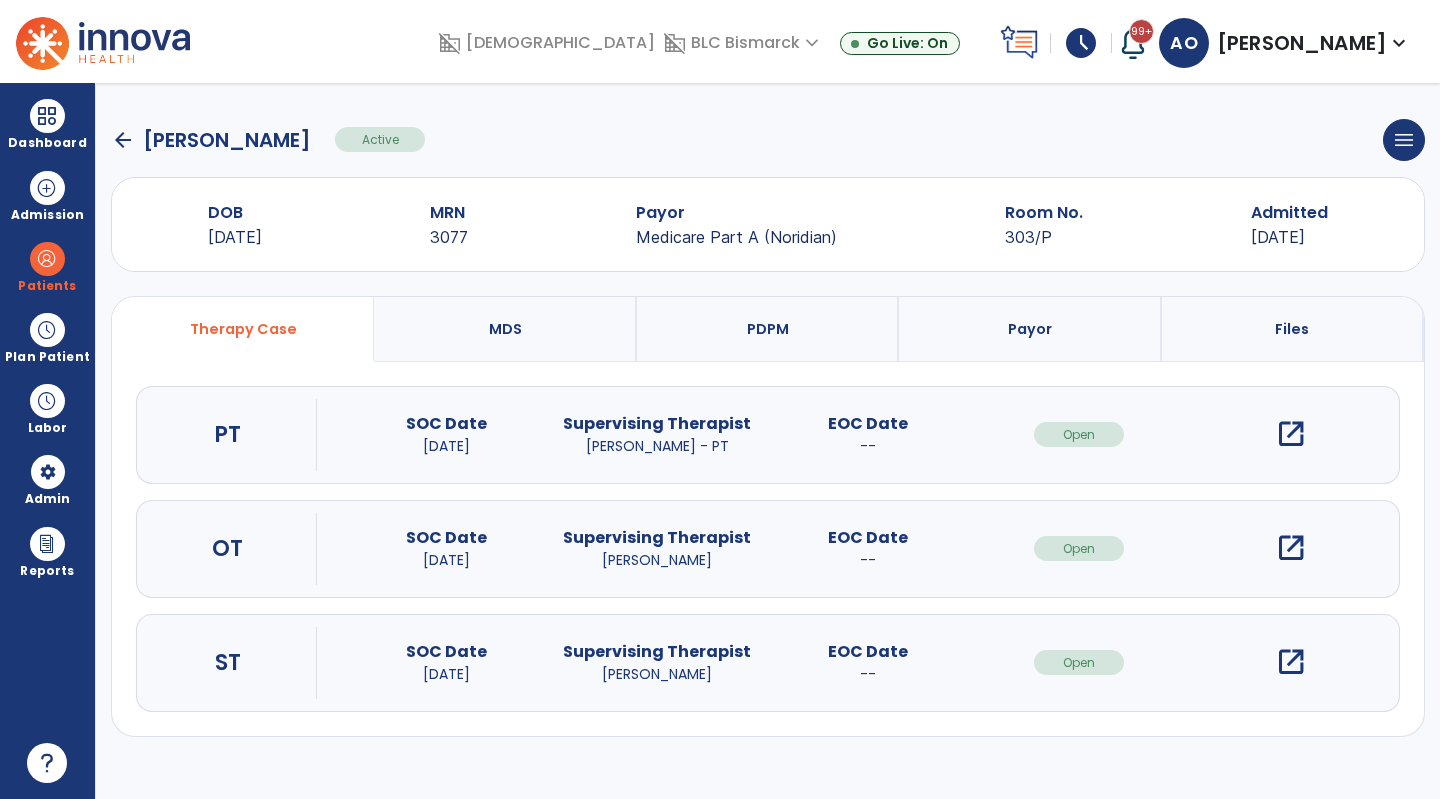 click on "open_in_new" at bounding box center (1291, 548) 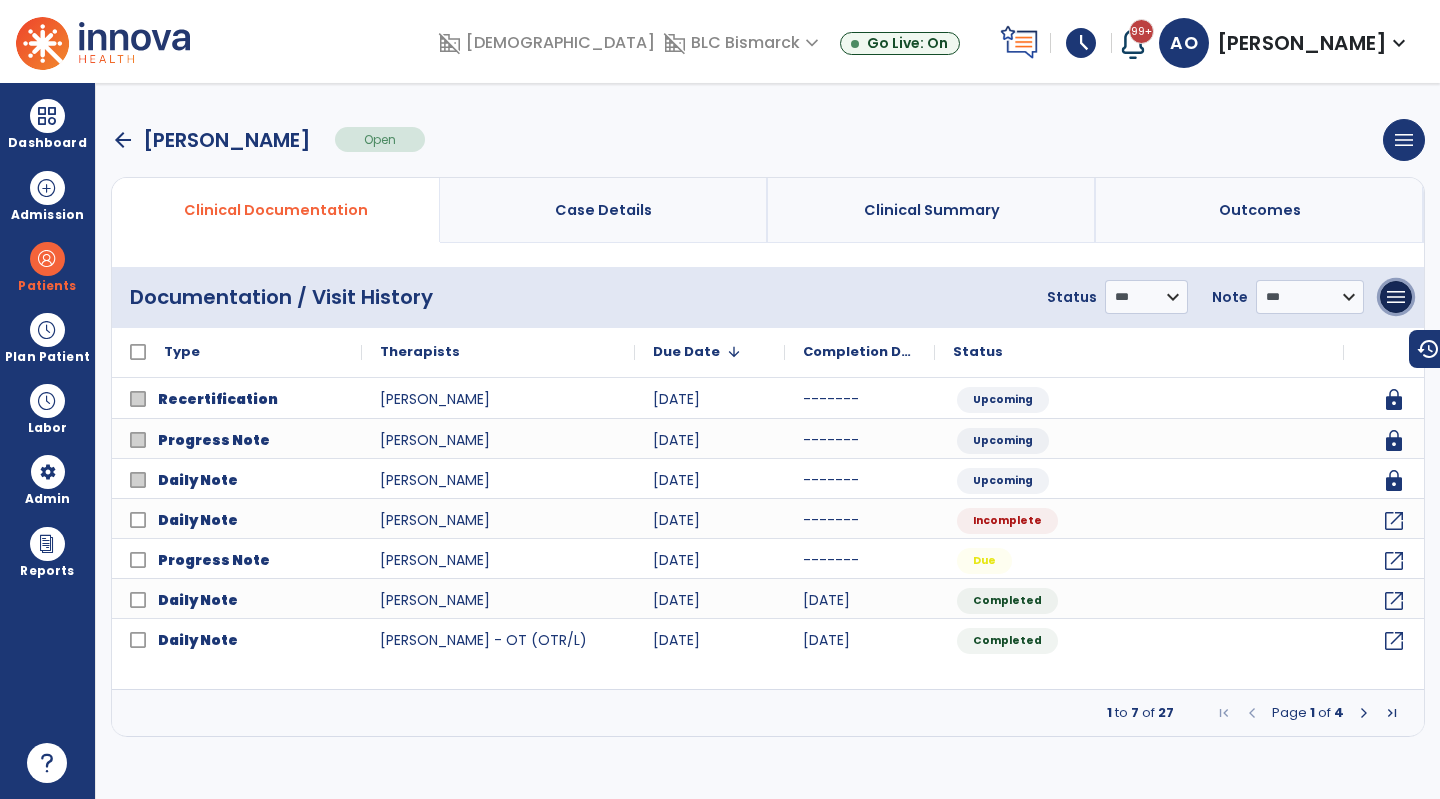 click on "menu" at bounding box center [1396, 297] 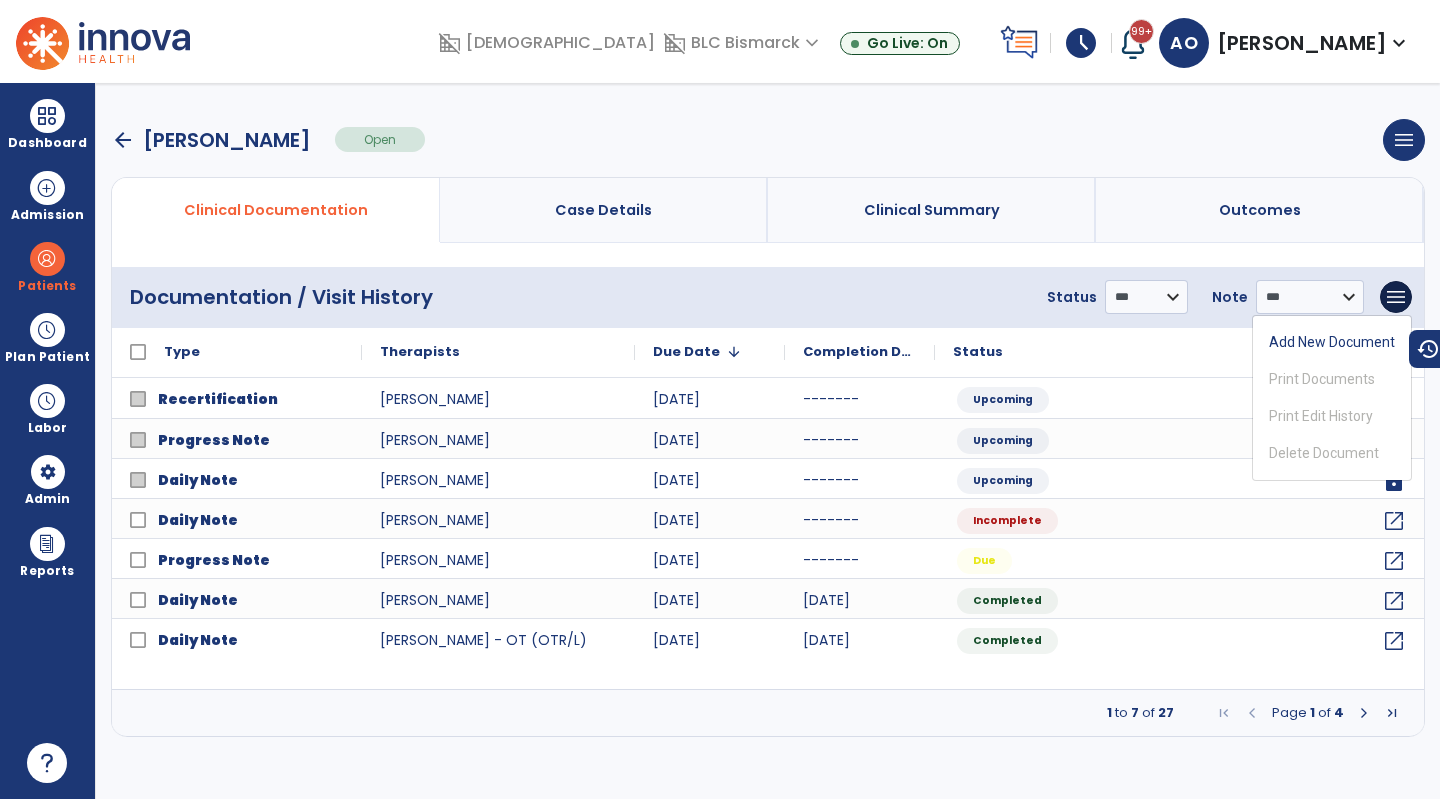 click on "arrow_back   [PERSON_NAME]  Open  menu   Edit Therapy Case   Delete Therapy Case   Close Therapy Case" at bounding box center (768, 140) 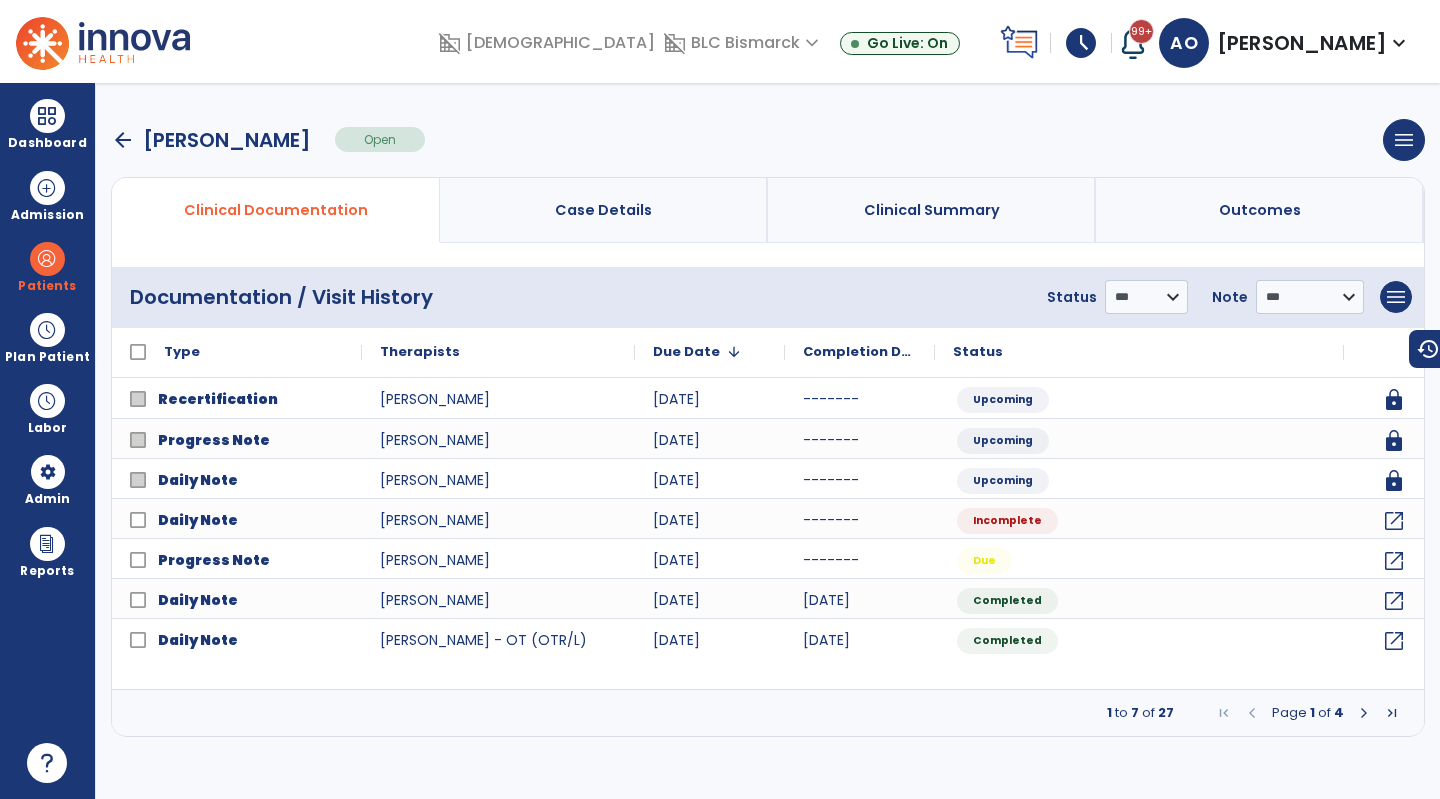 click on "arrow_back   [PERSON_NAME]  Open  menu   Edit Therapy Case   Delete Therapy Case   Close Therapy Case" at bounding box center [768, 140] 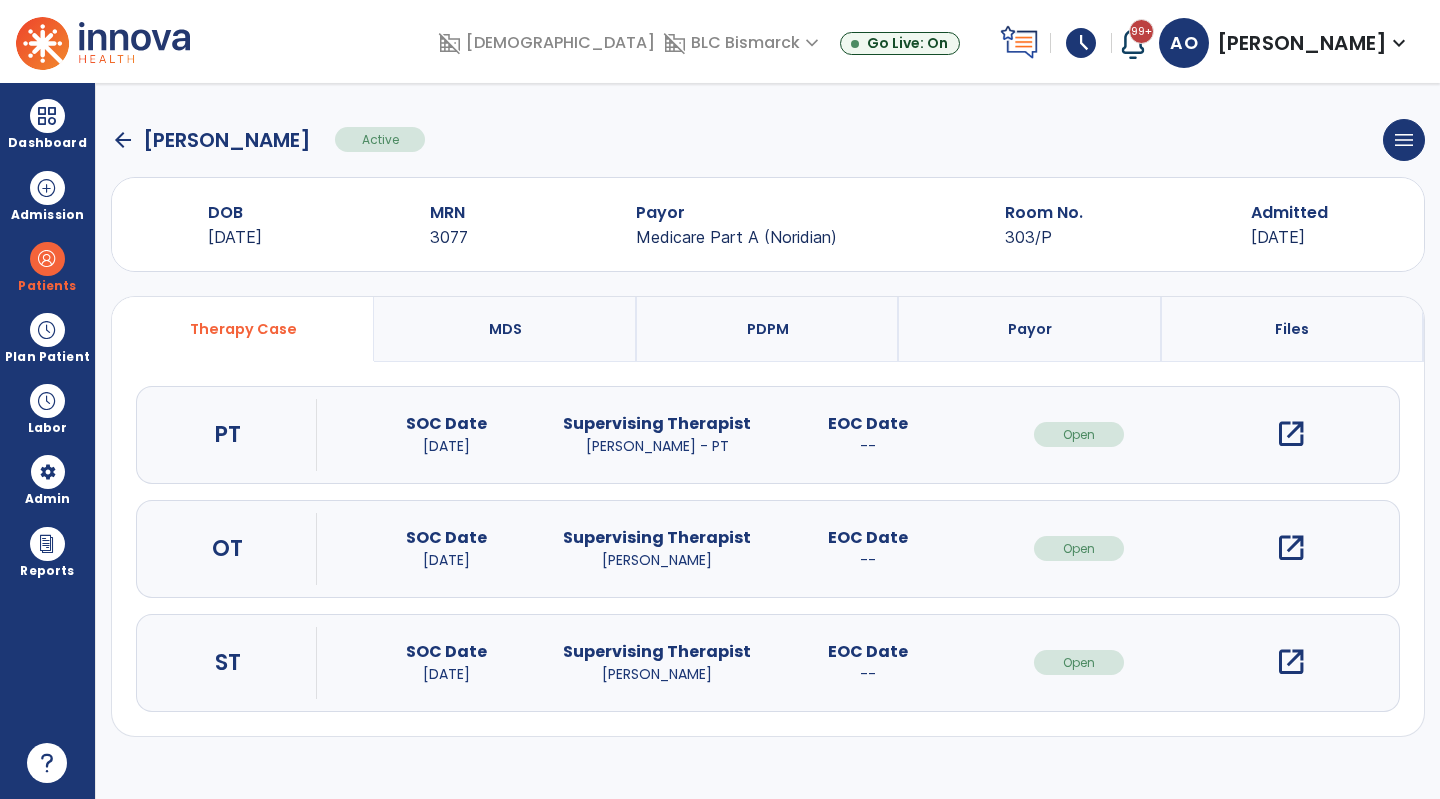 click on "arrow_back" 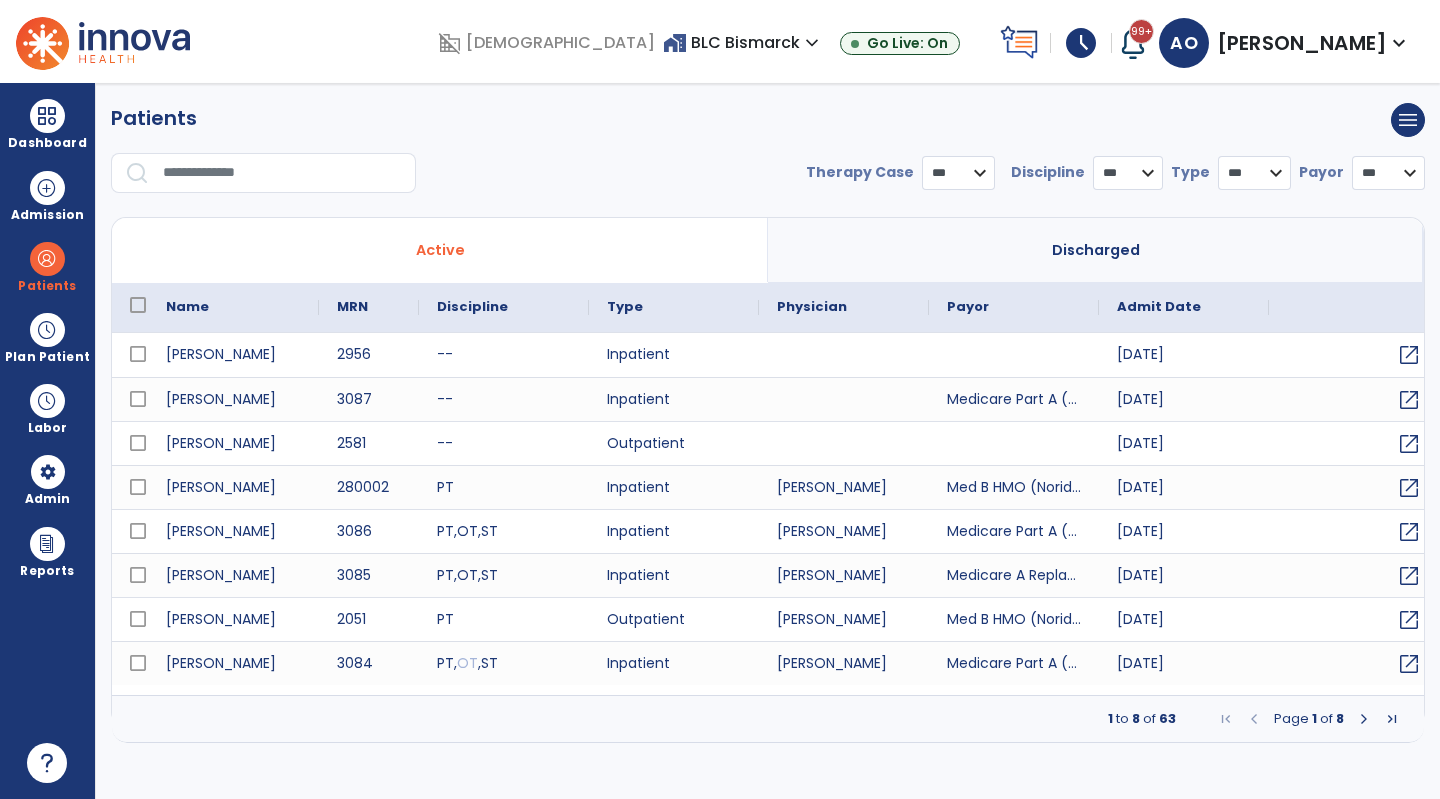 select on "***" 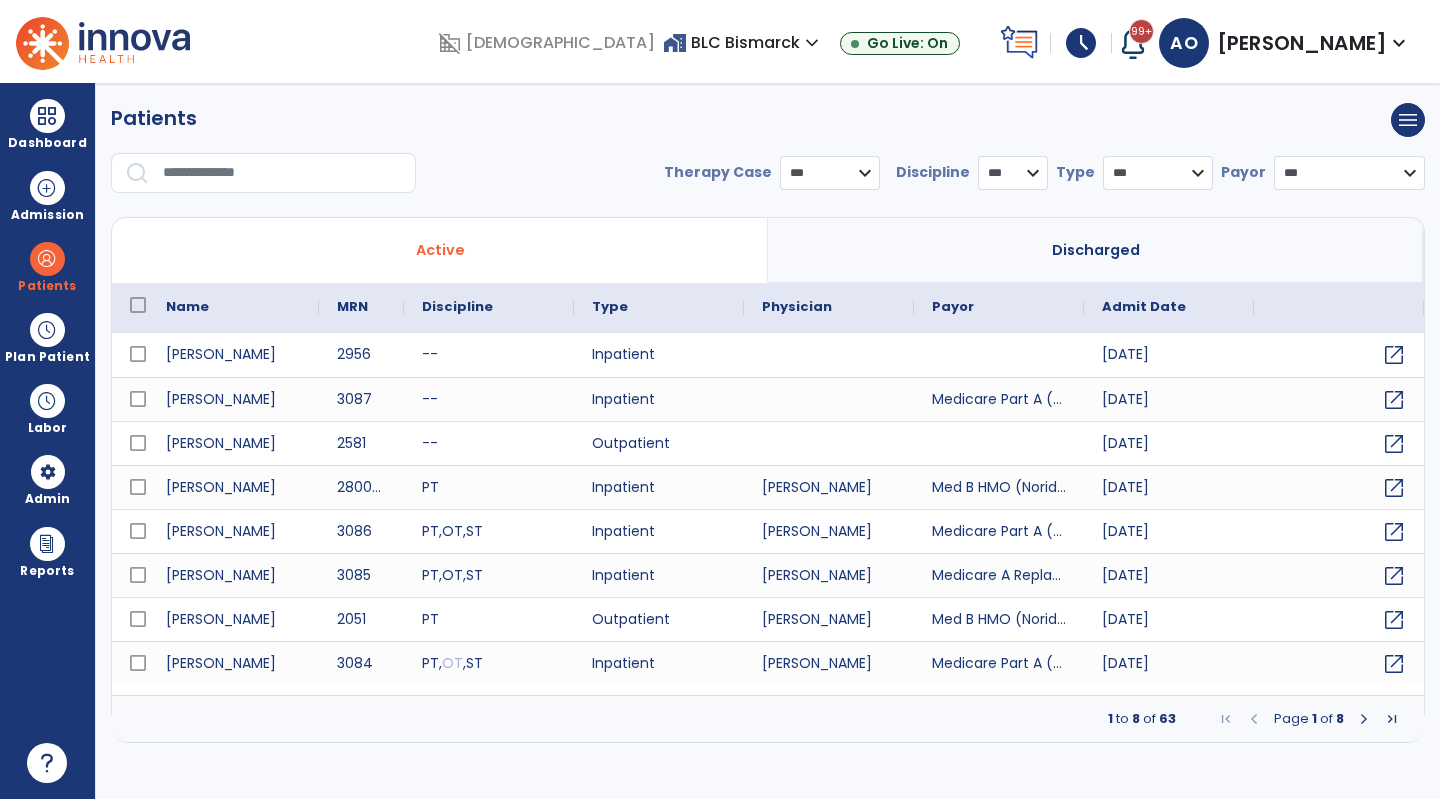 click at bounding box center (282, 173) 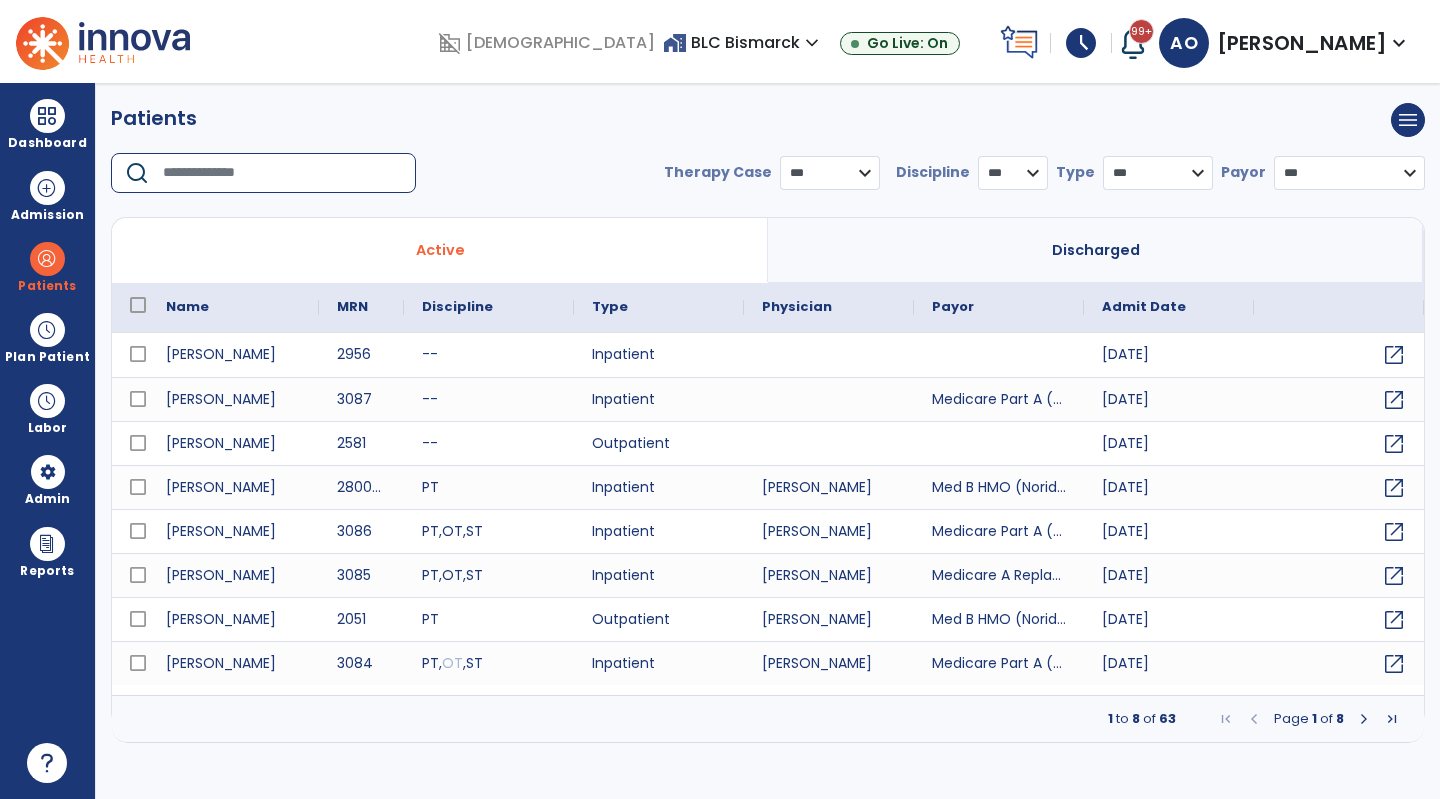 type on "*" 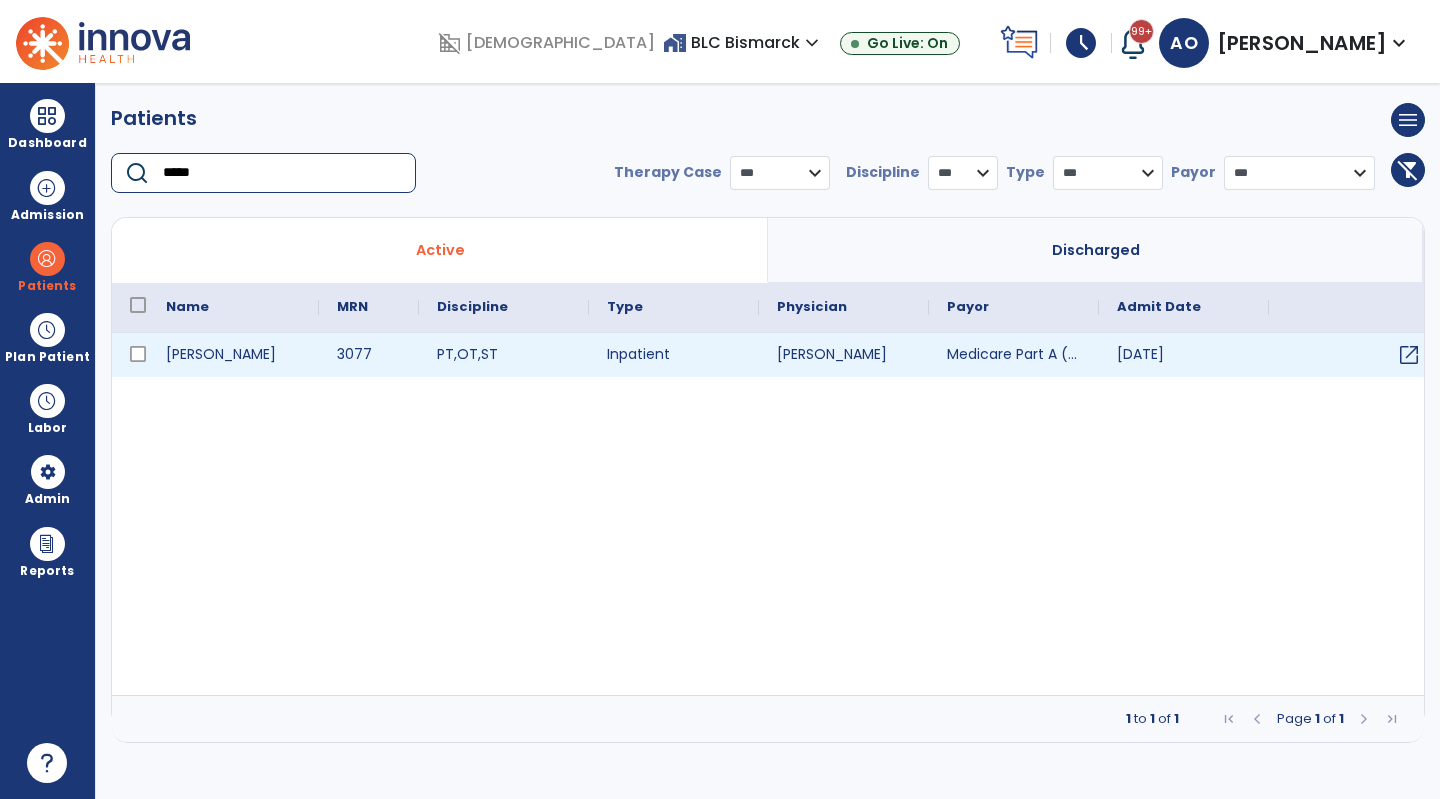 type on "*****" 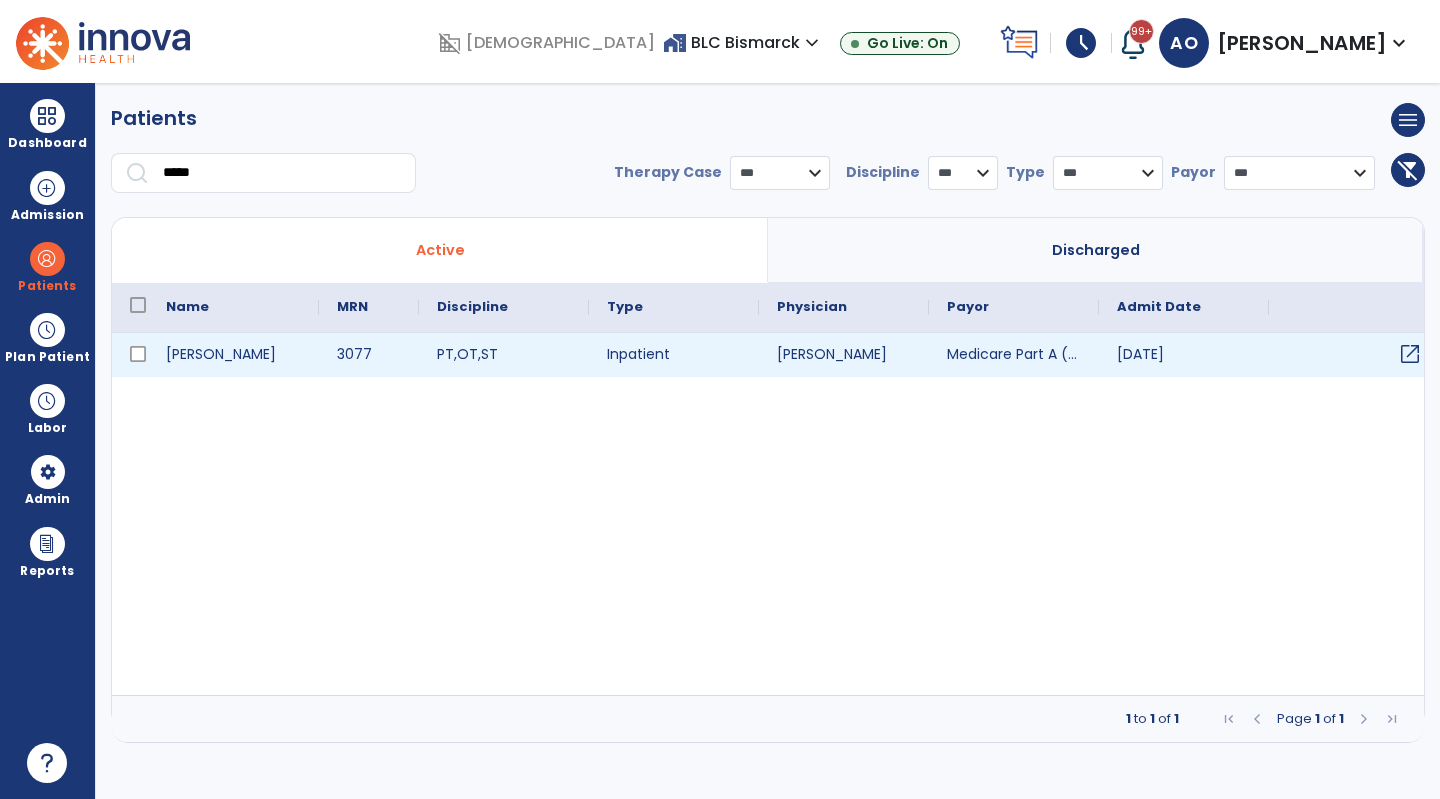 click on "open_in_new" at bounding box center (1410, 354) 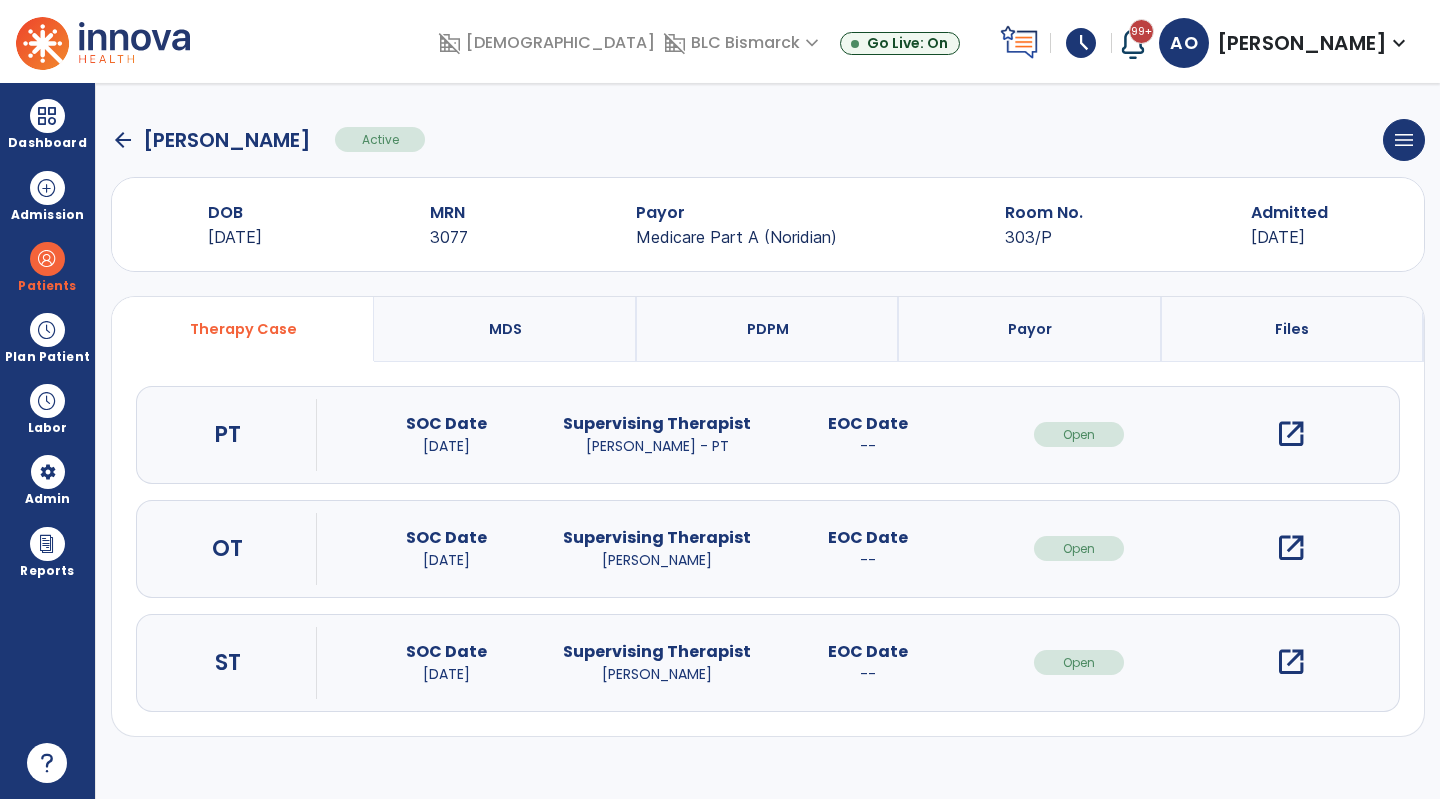click on "open_in_new" at bounding box center [1291, 548] 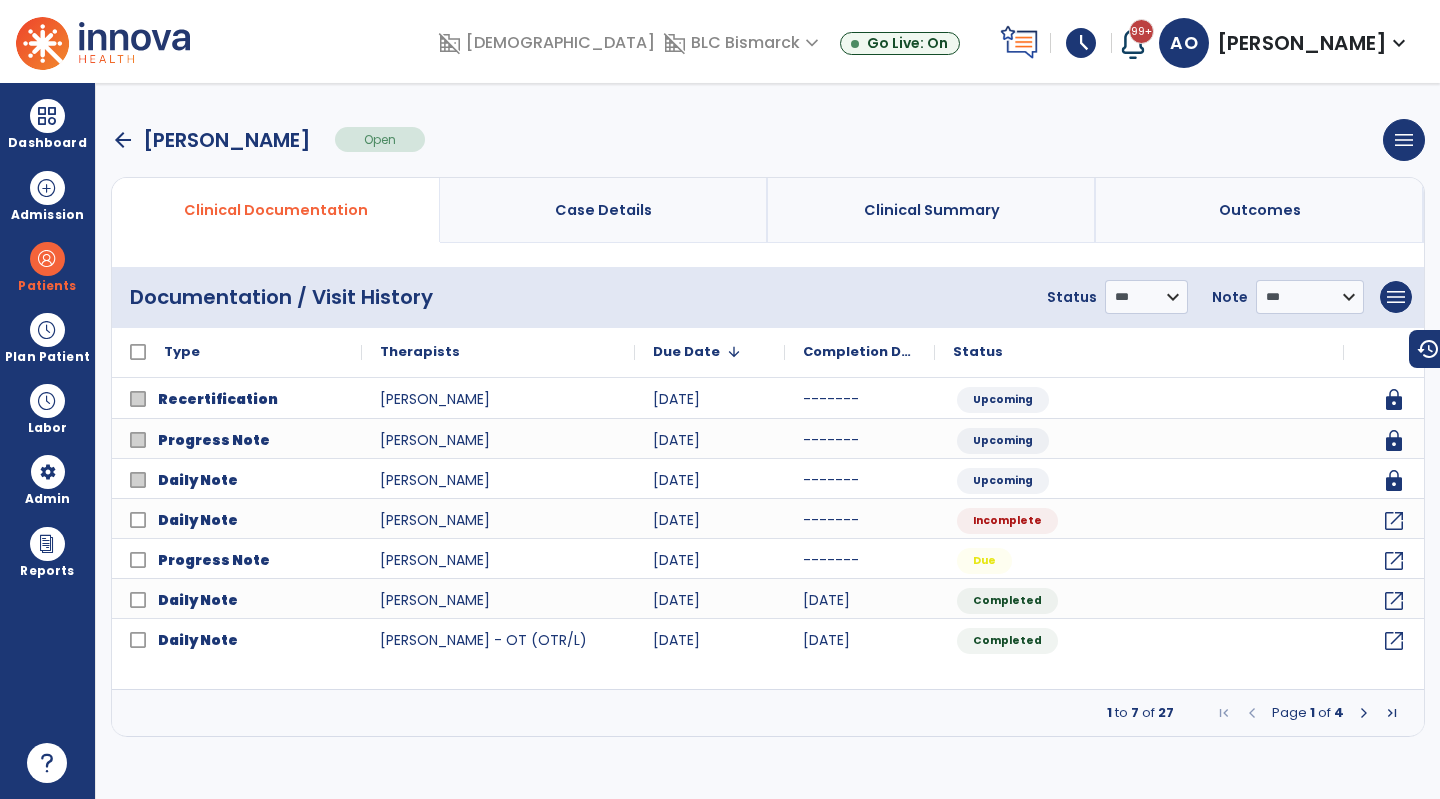 click at bounding box center (47, 330) 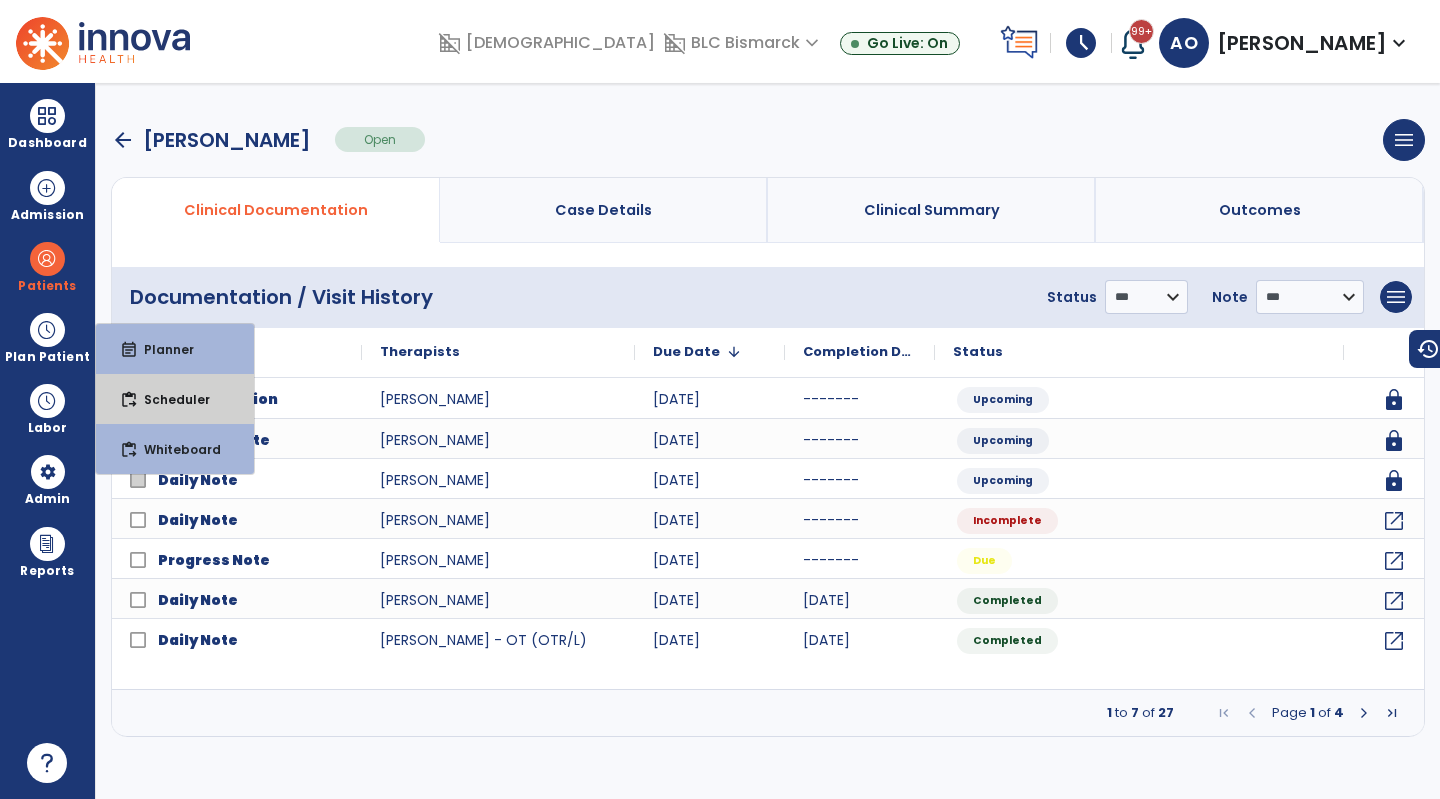 click on "Scheduler" at bounding box center [169, 399] 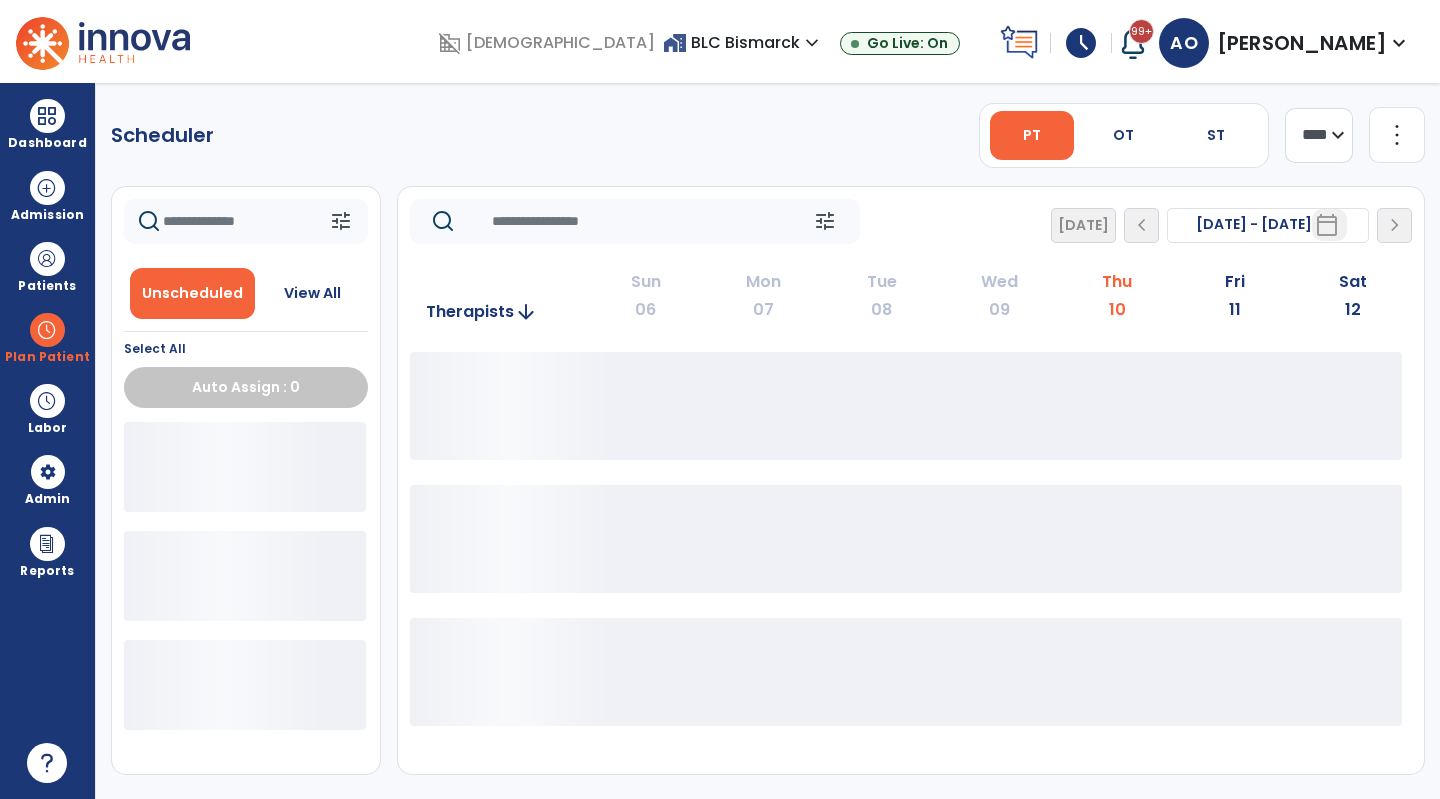 click on "Plan Patient" at bounding box center [47, 357] 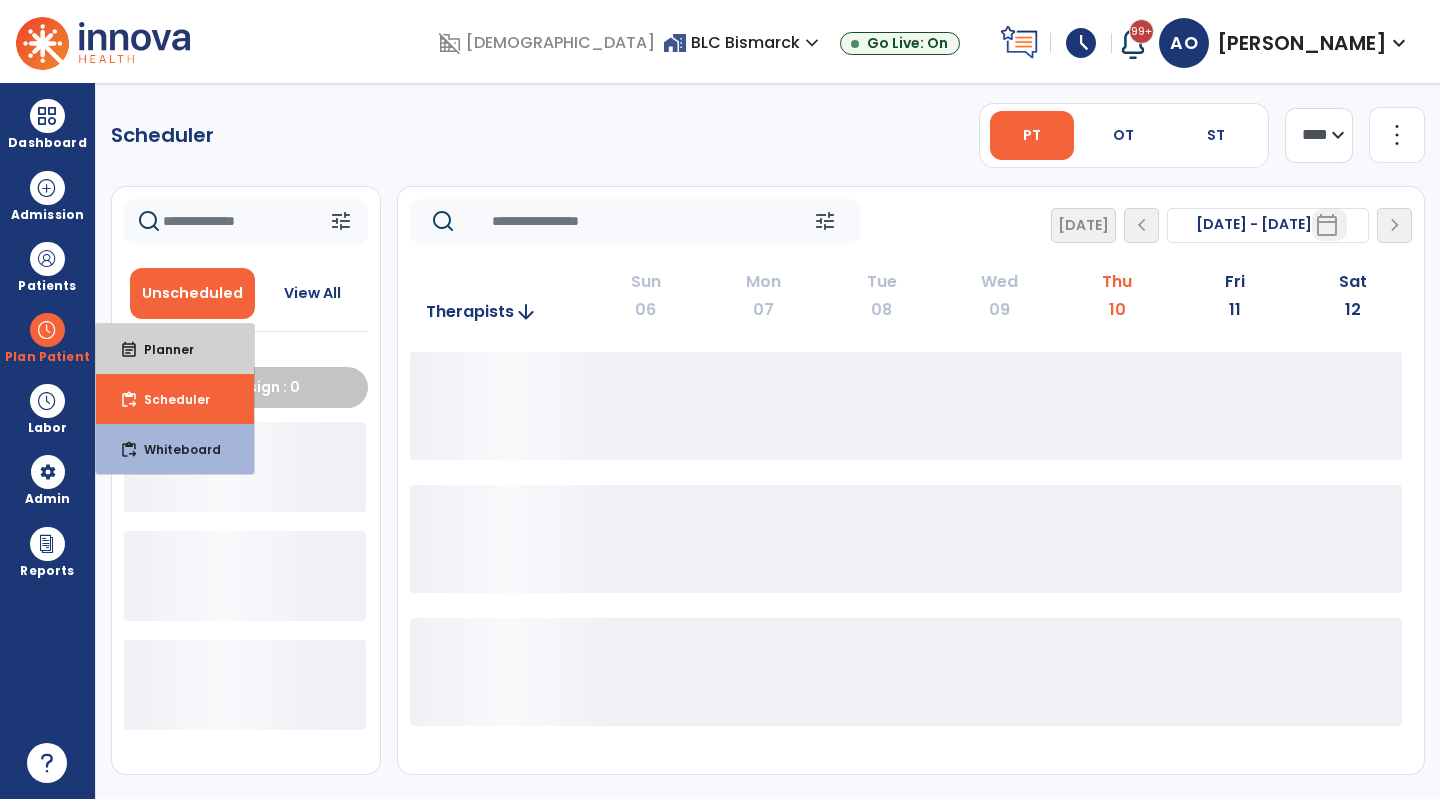 click on "Planner" at bounding box center [161, 349] 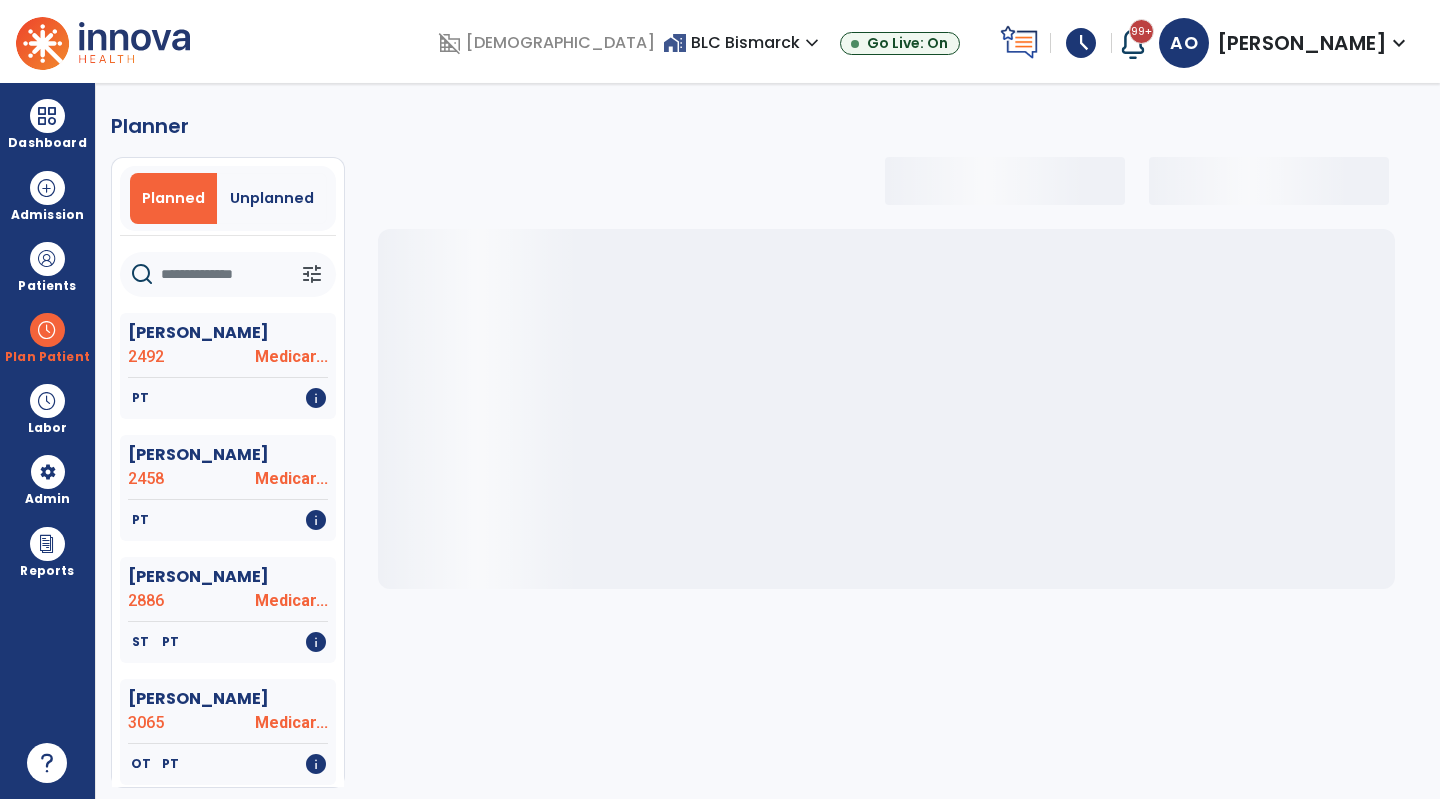 select on "***" 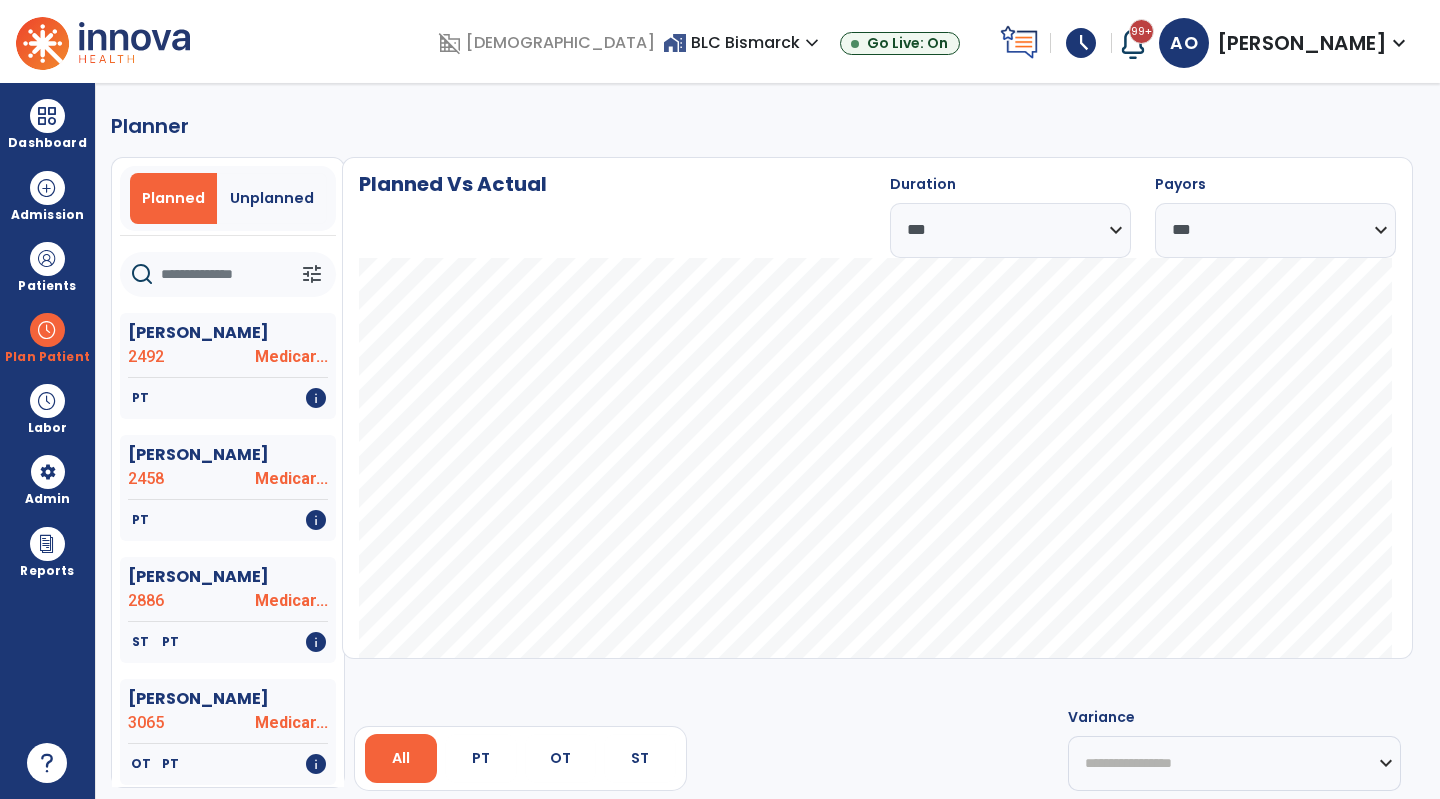 click on "OT" at bounding box center (560, 758) 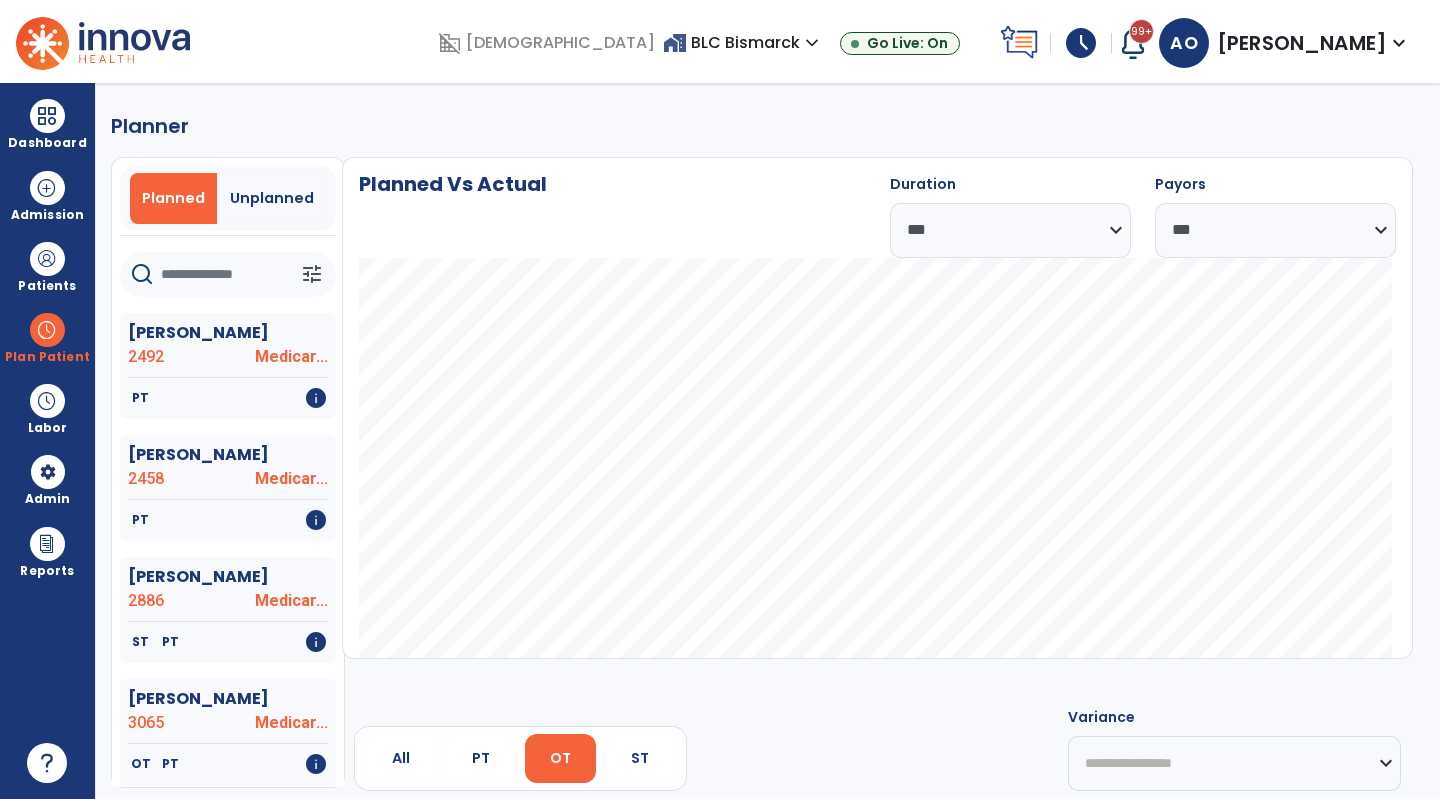click 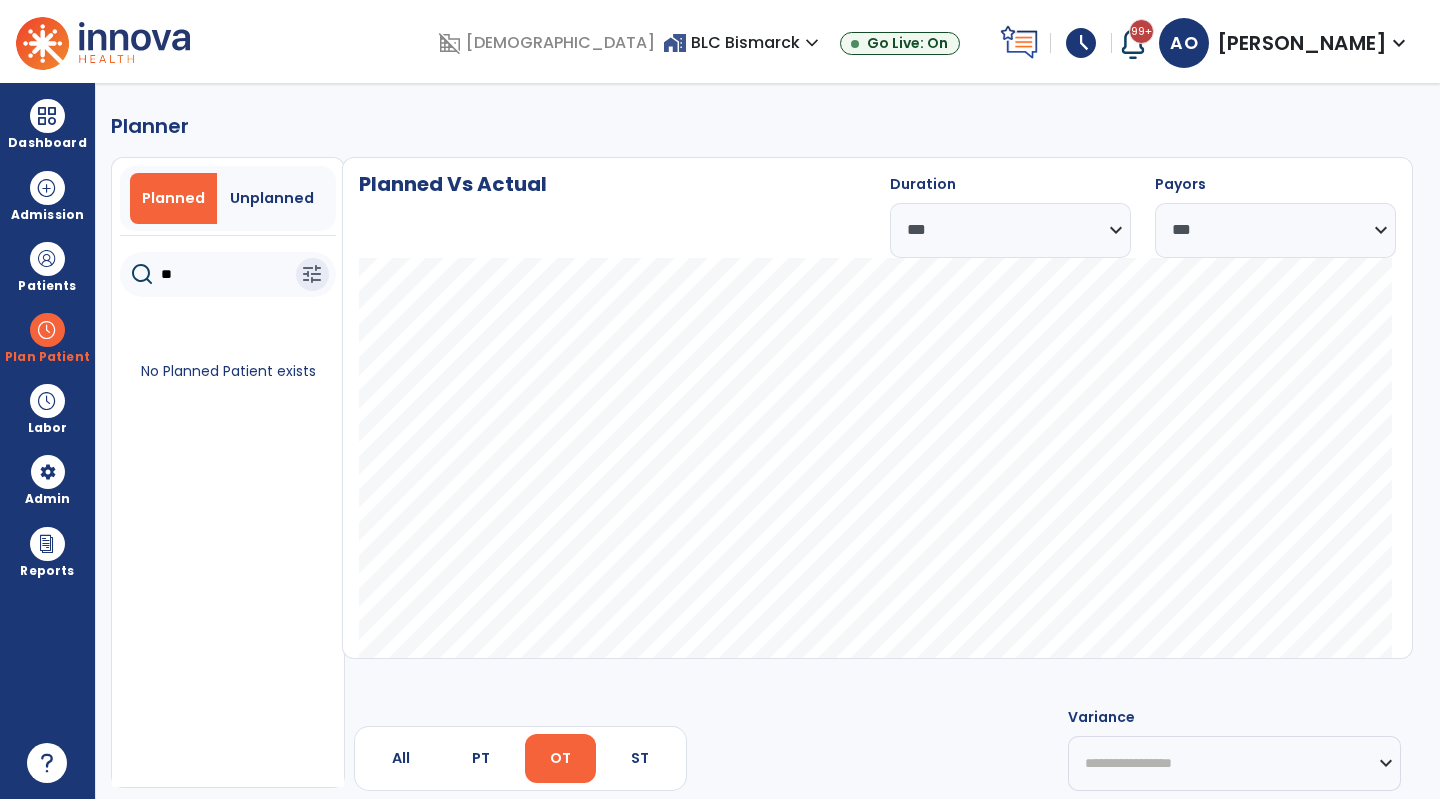 type on "*" 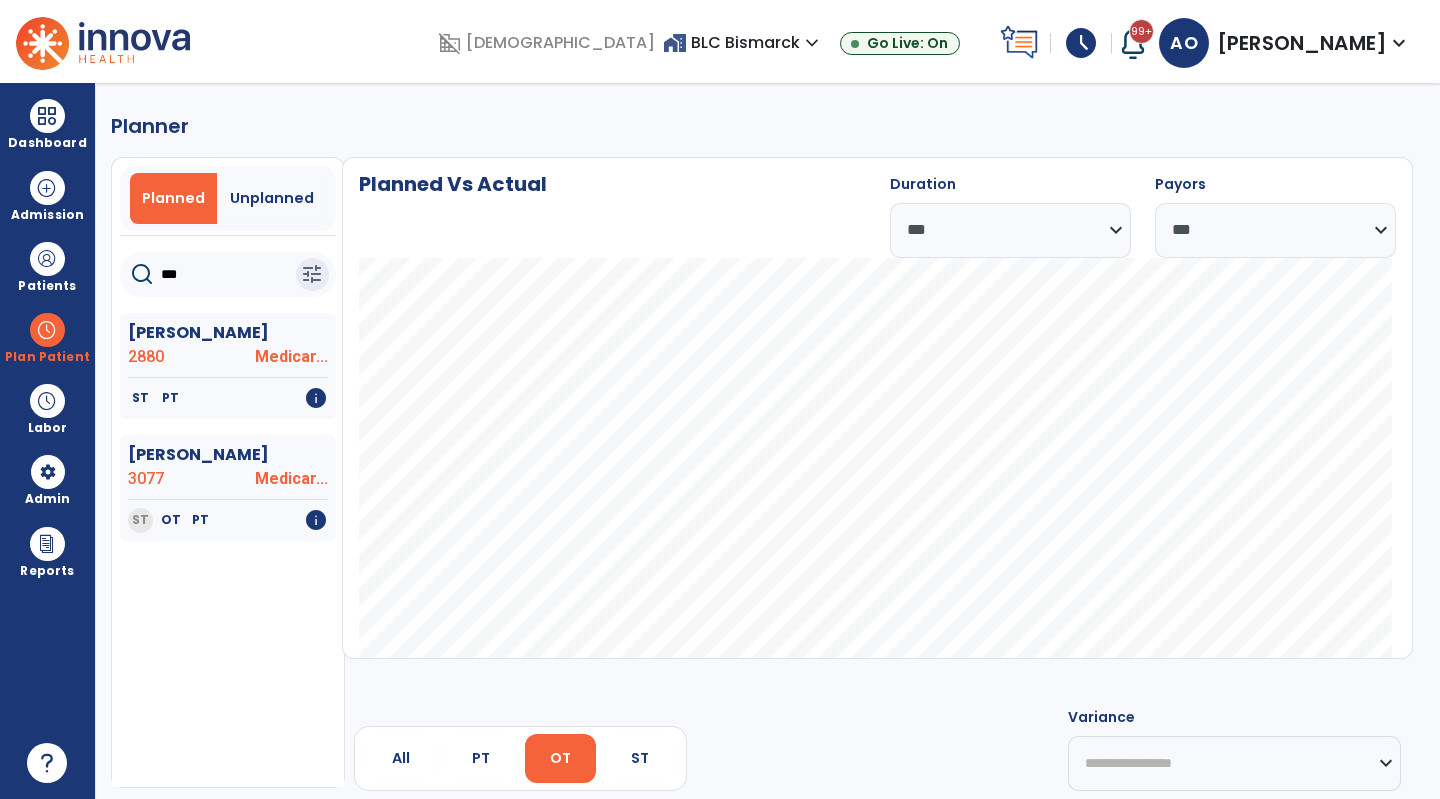 type on "***" 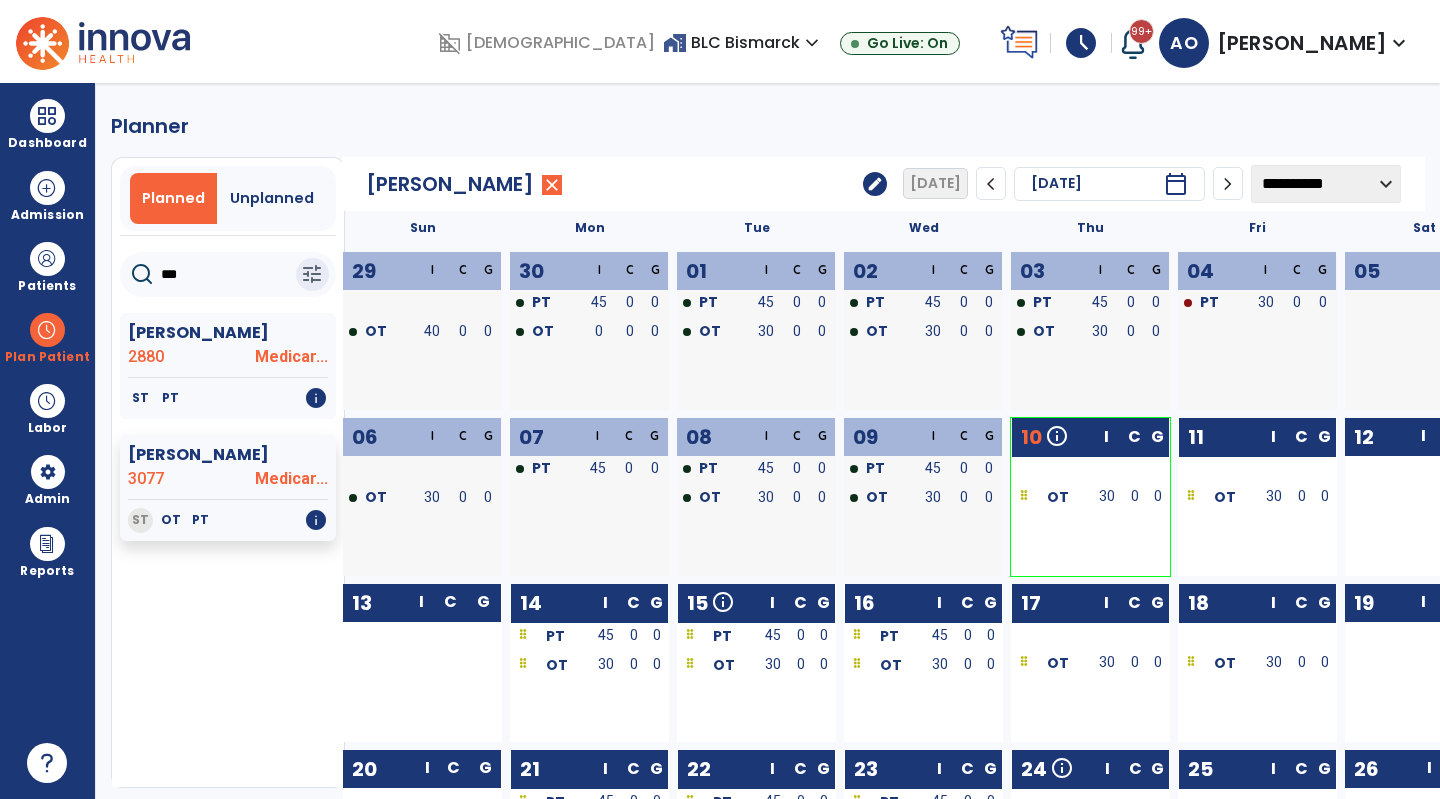 click on "edit" 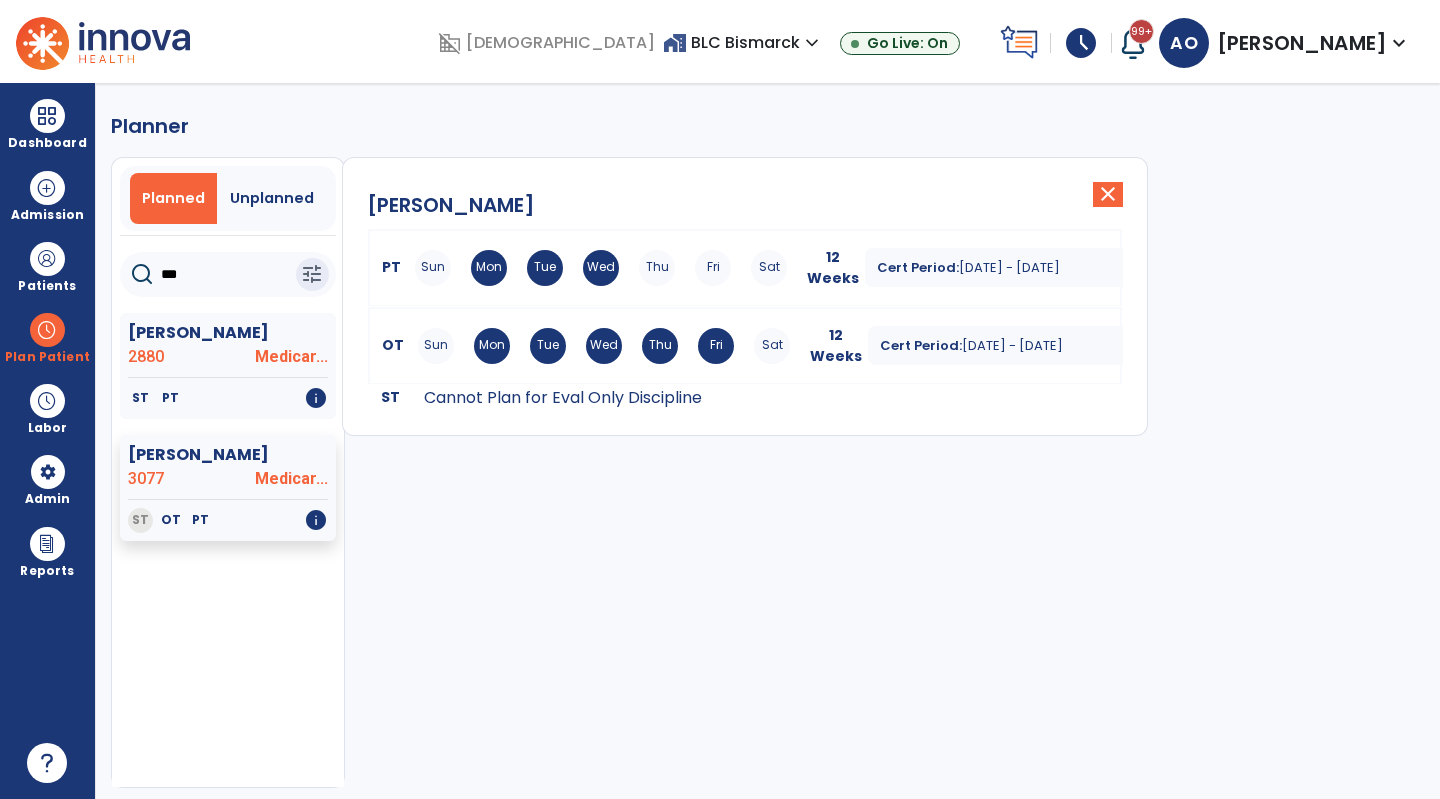 click on "Sun Mon Tue Wed Thu Fri Sat" at bounding box center (604, 346) 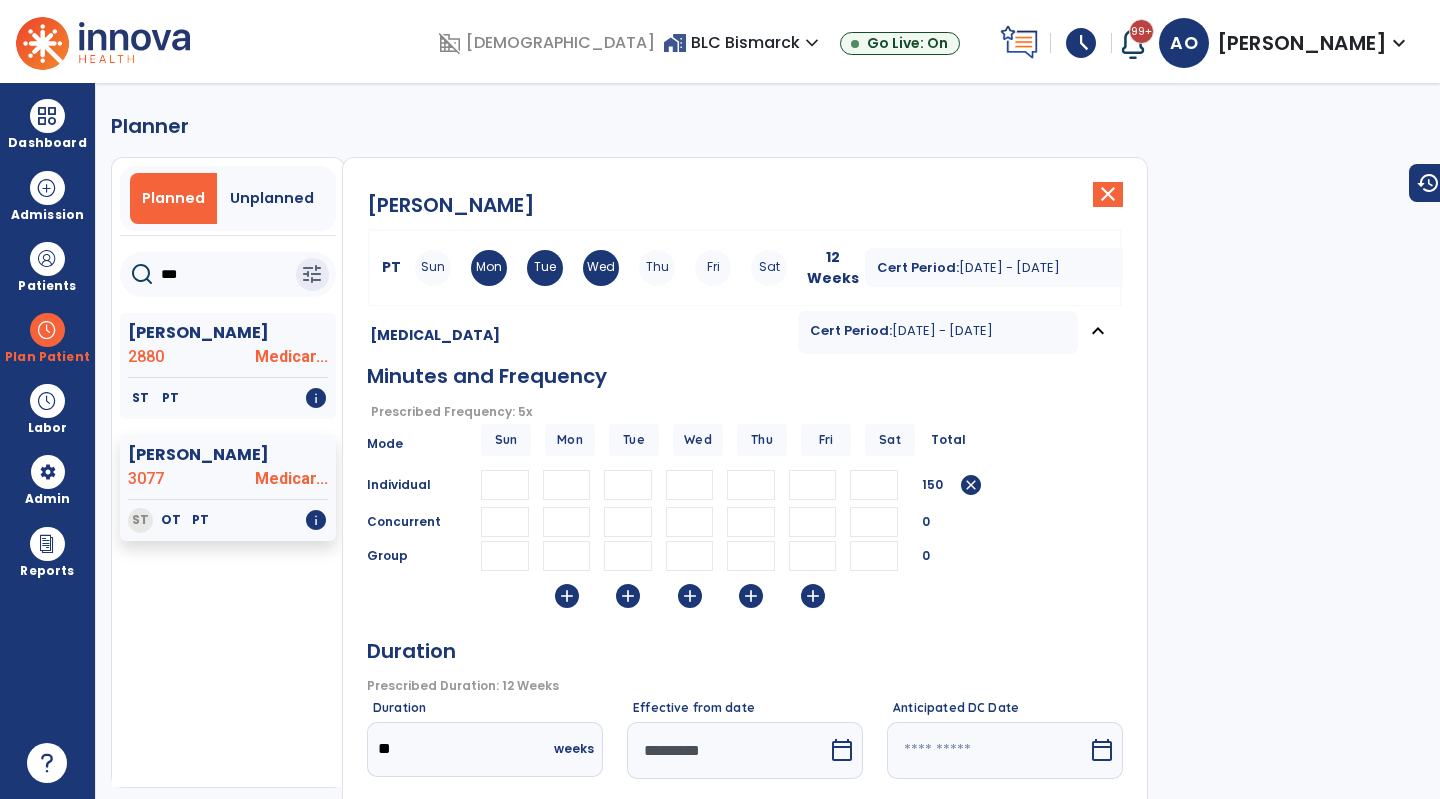 click at bounding box center (727, 750) 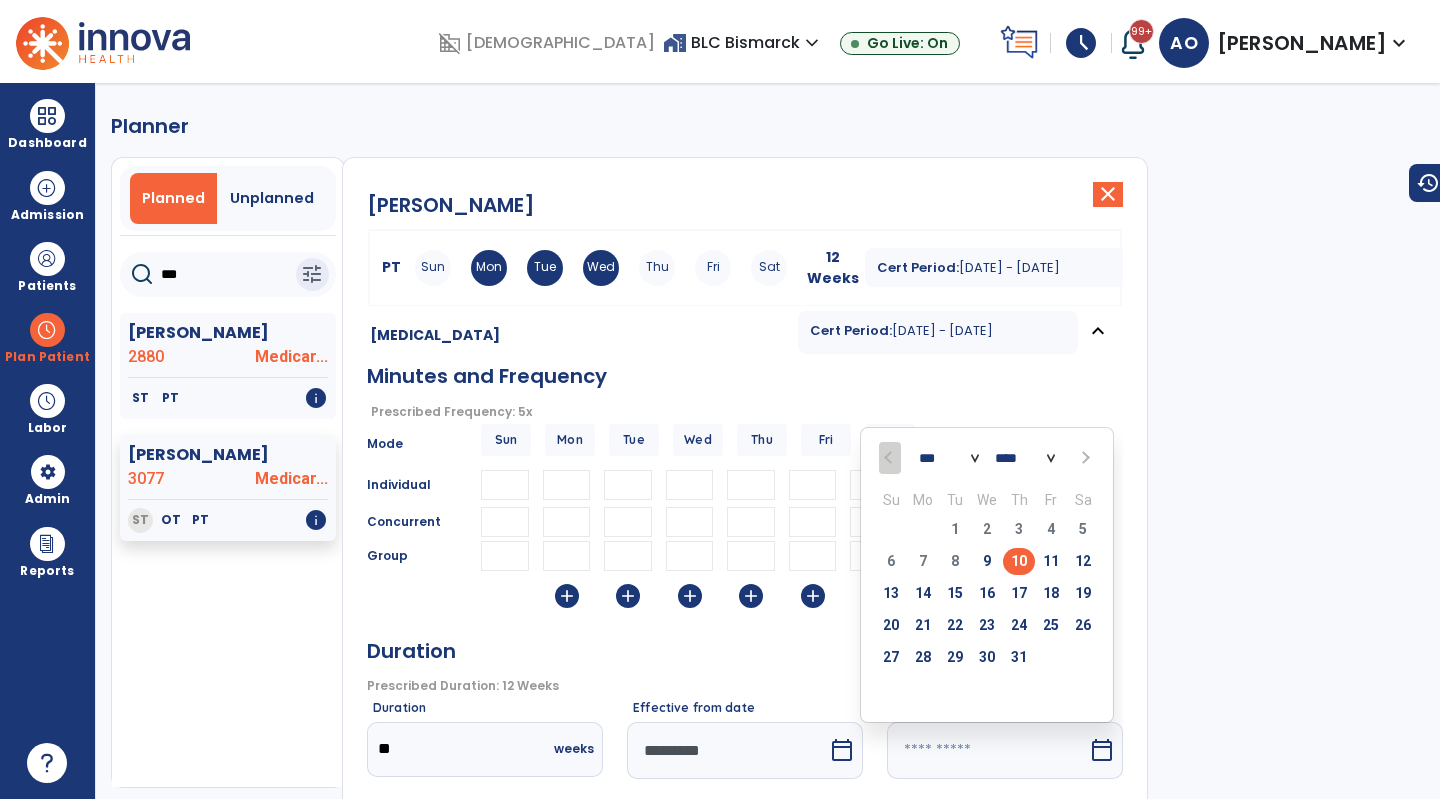 click on "18" at bounding box center [1051, 593] 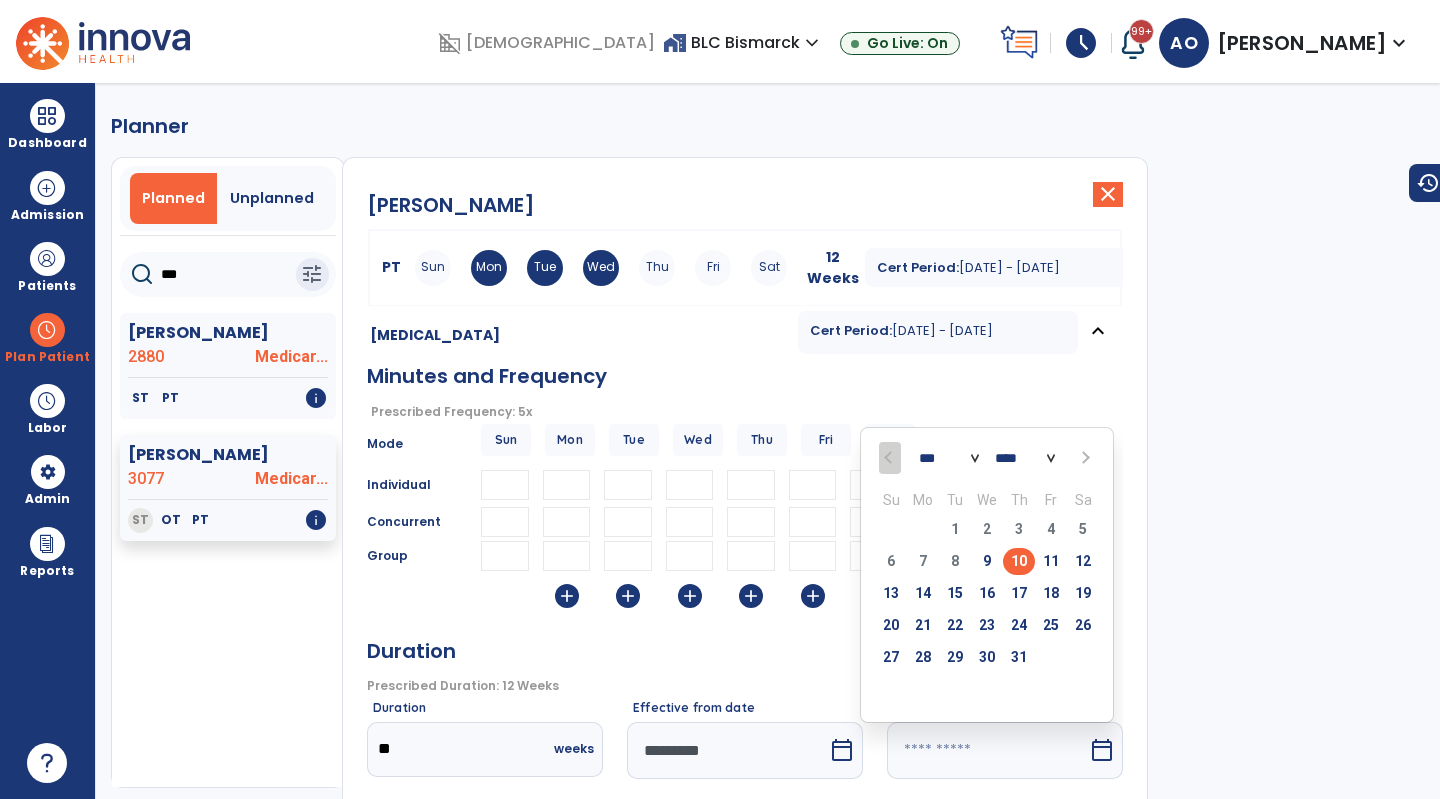 type on "*********" 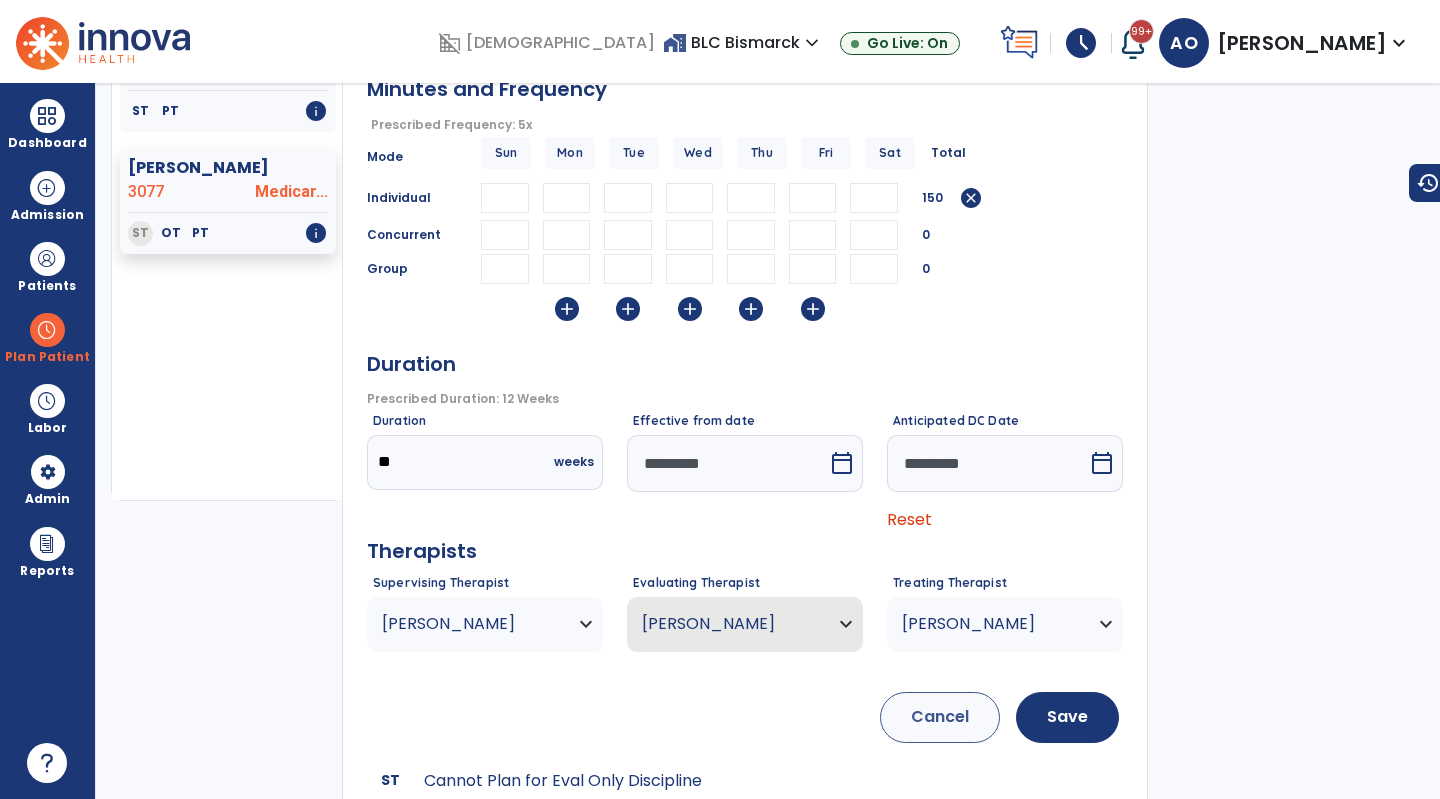 scroll, scrollTop: 306, scrollLeft: 0, axis: vertical 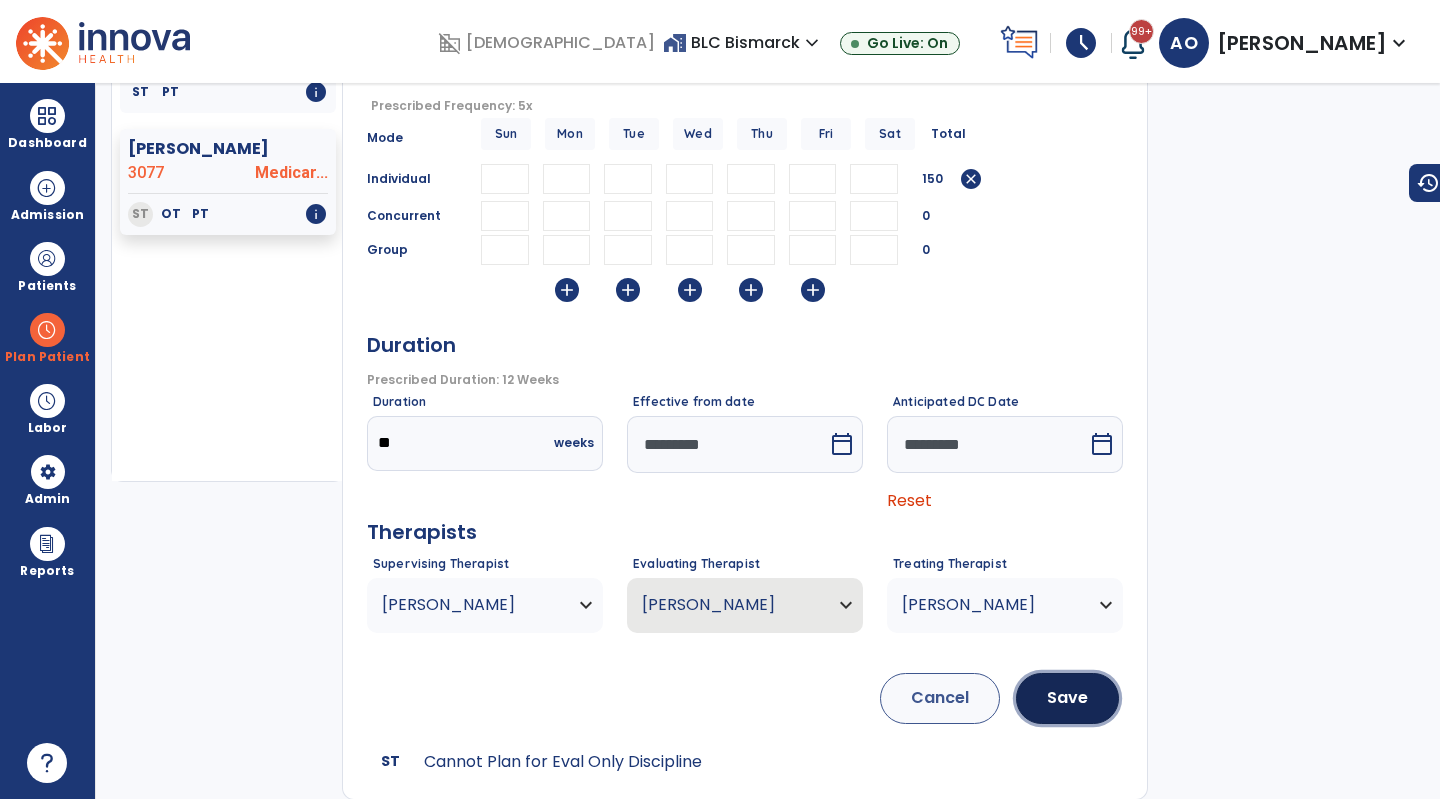 click on "Save" at bounding box center (1067, 698) 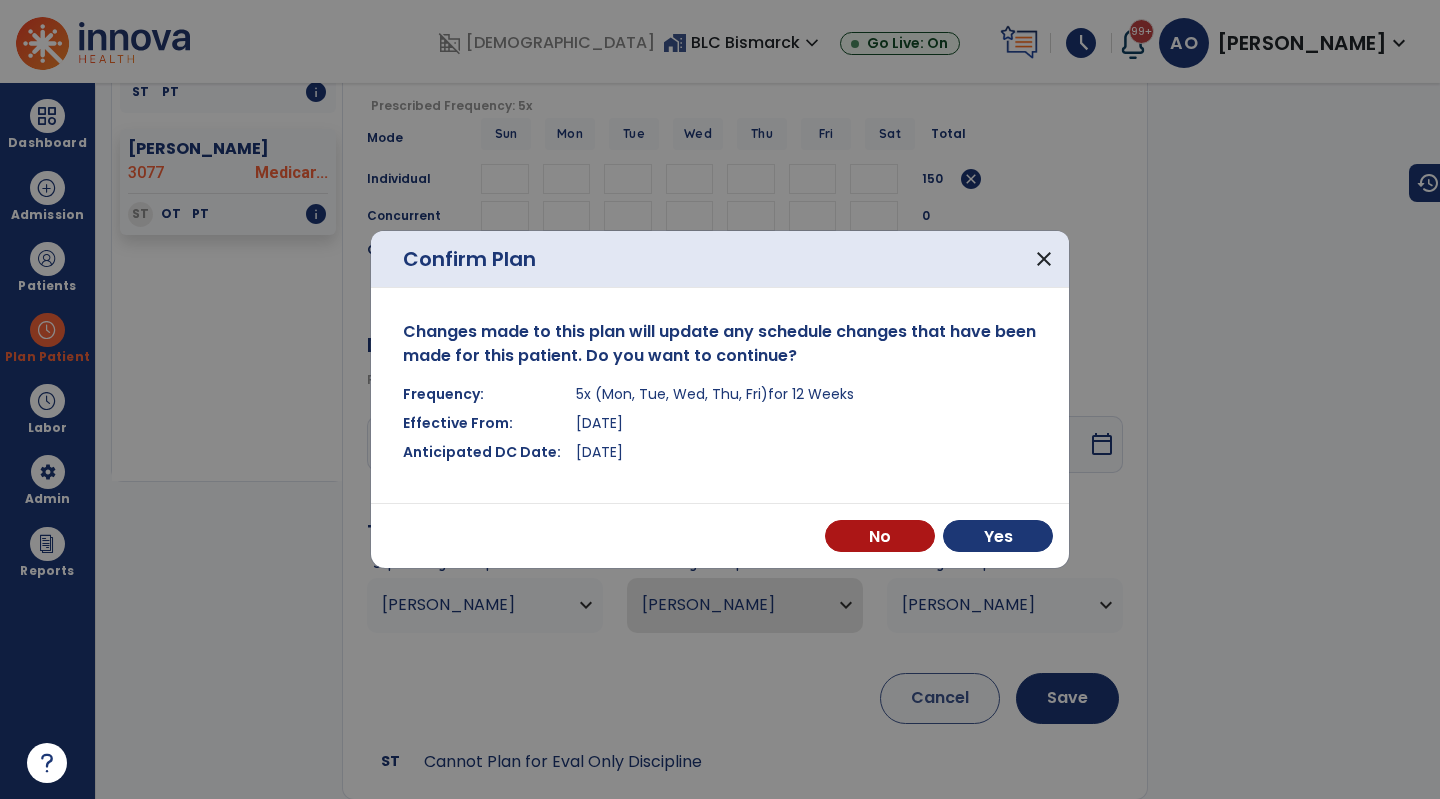 click on "Yes" at bounding box center [998, 536] 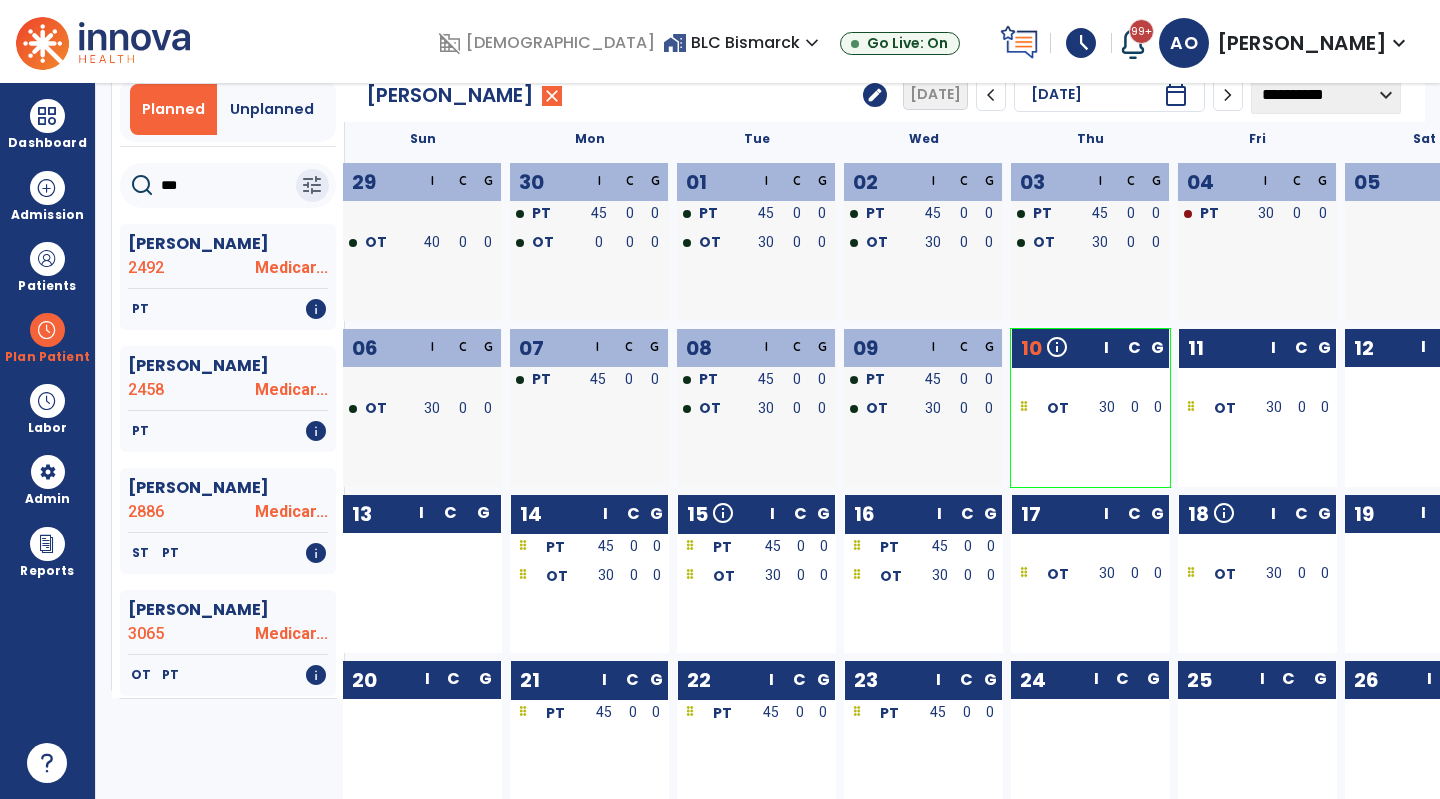 scroll, scrollTop: 0, scrollLeft: 0, axis: both 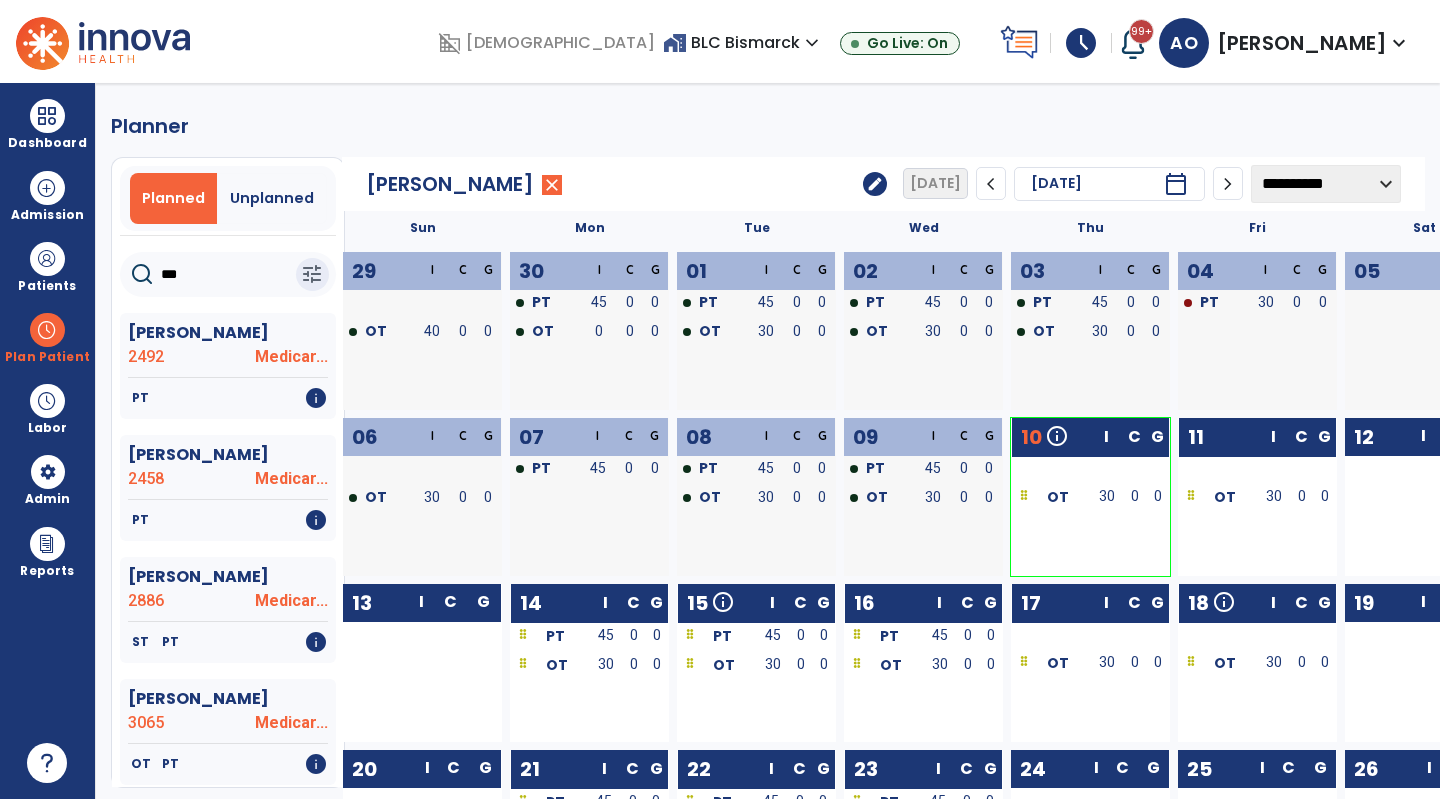 click on "Dashboard" at bounding box center (47, 143) 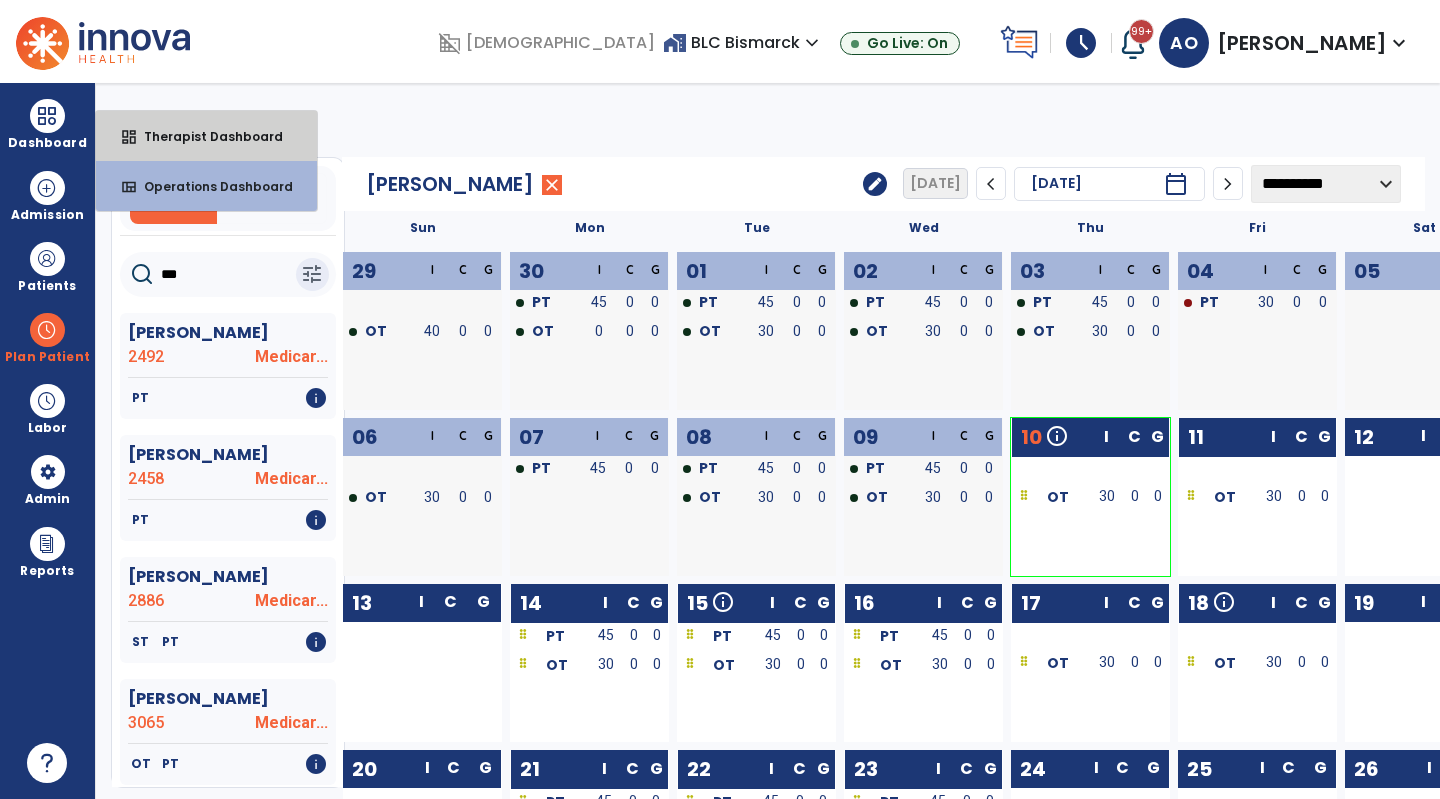click on "dashboard  Therapist Dashboard" at bounding box center (206, 136) 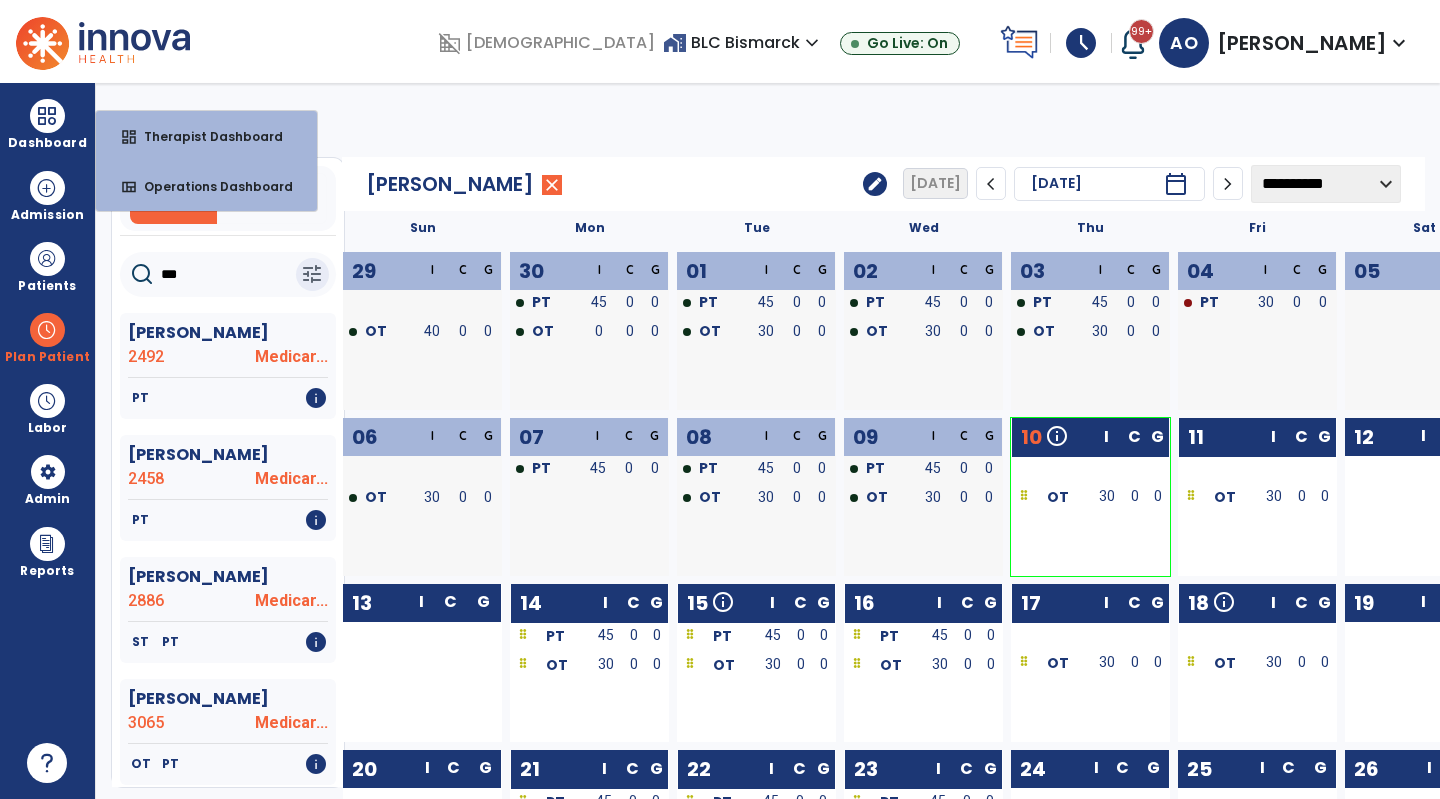 select on "****" 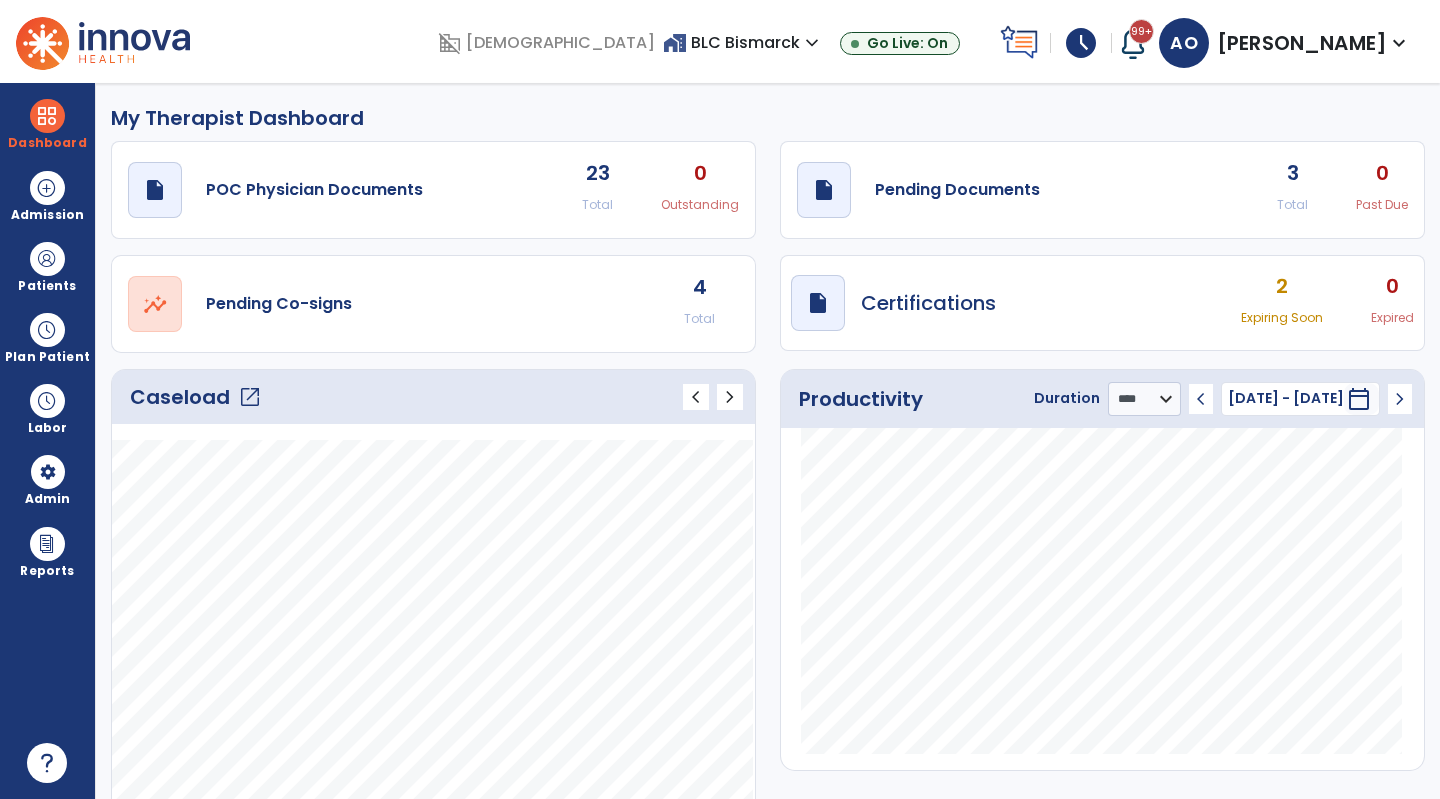 click on "Total" 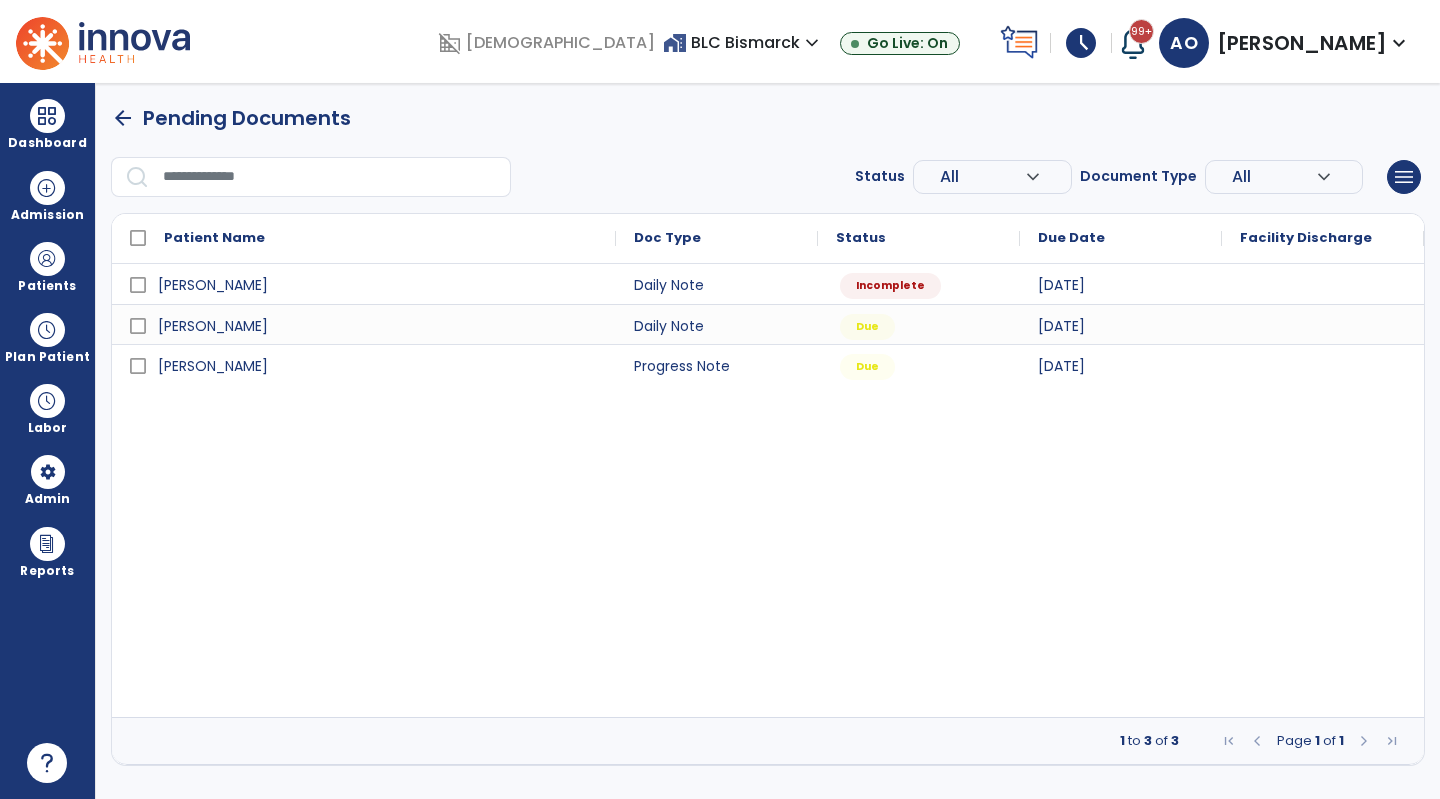 click on "arrow_back" at bounding box center (123, 118) 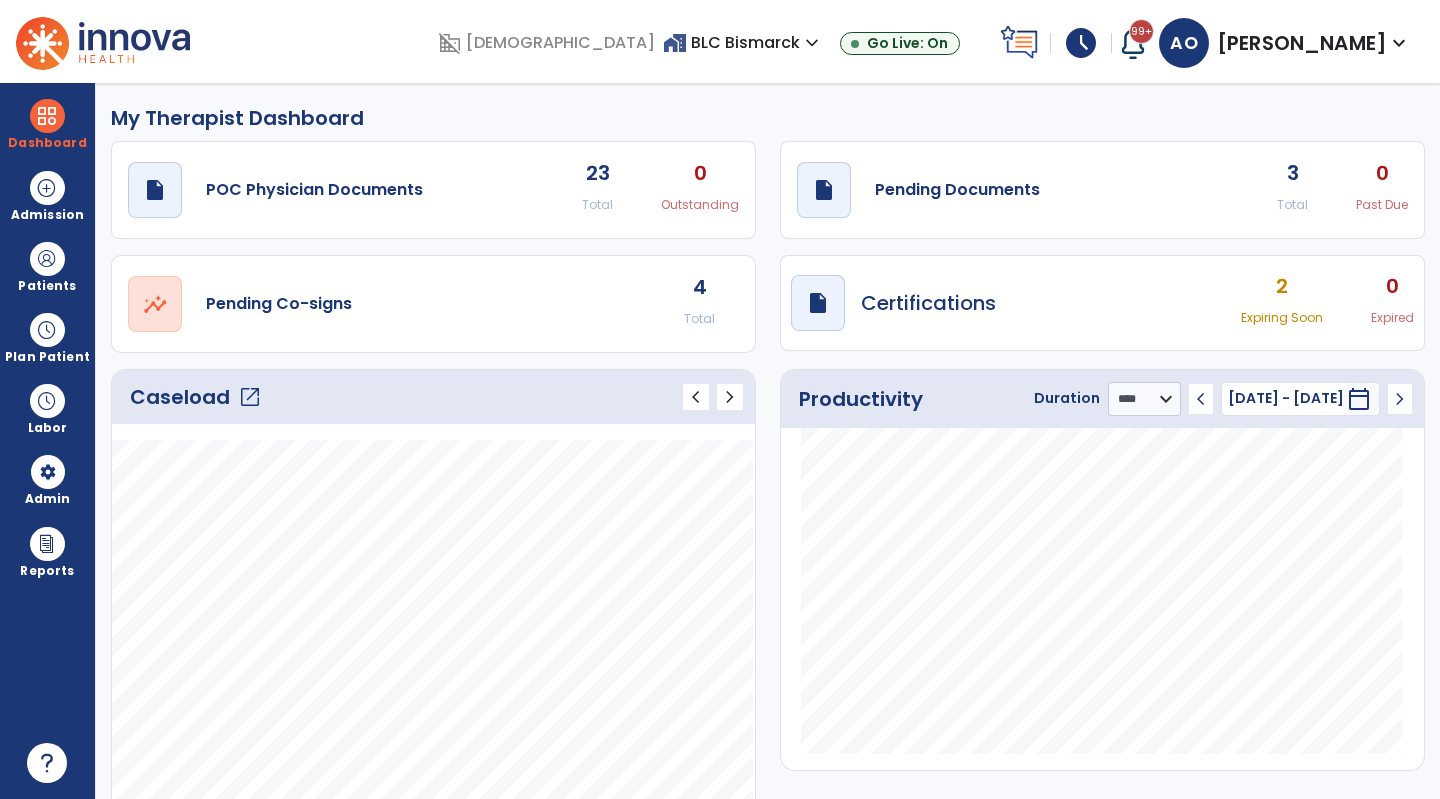 click on "4 Total" 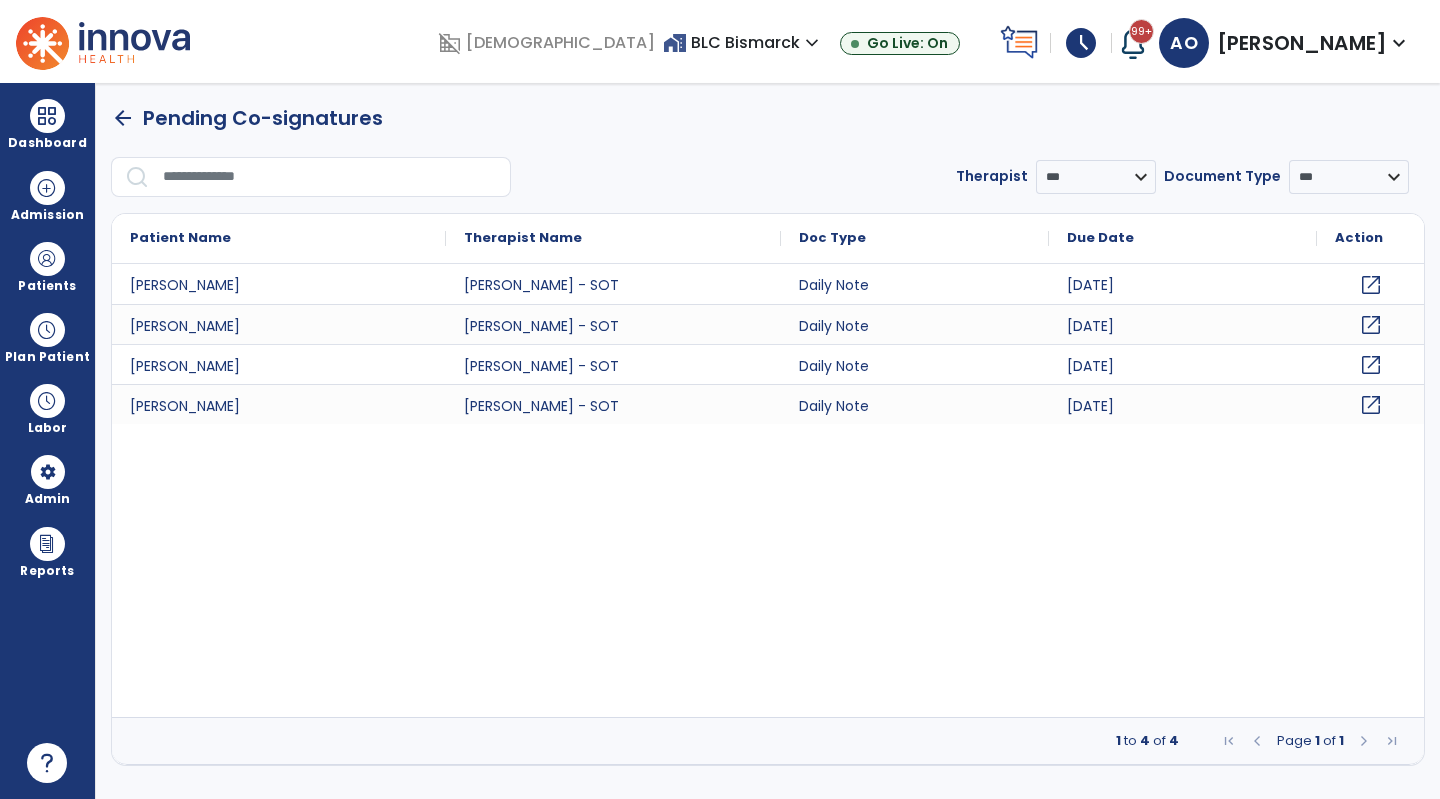 click on "arrow_back" 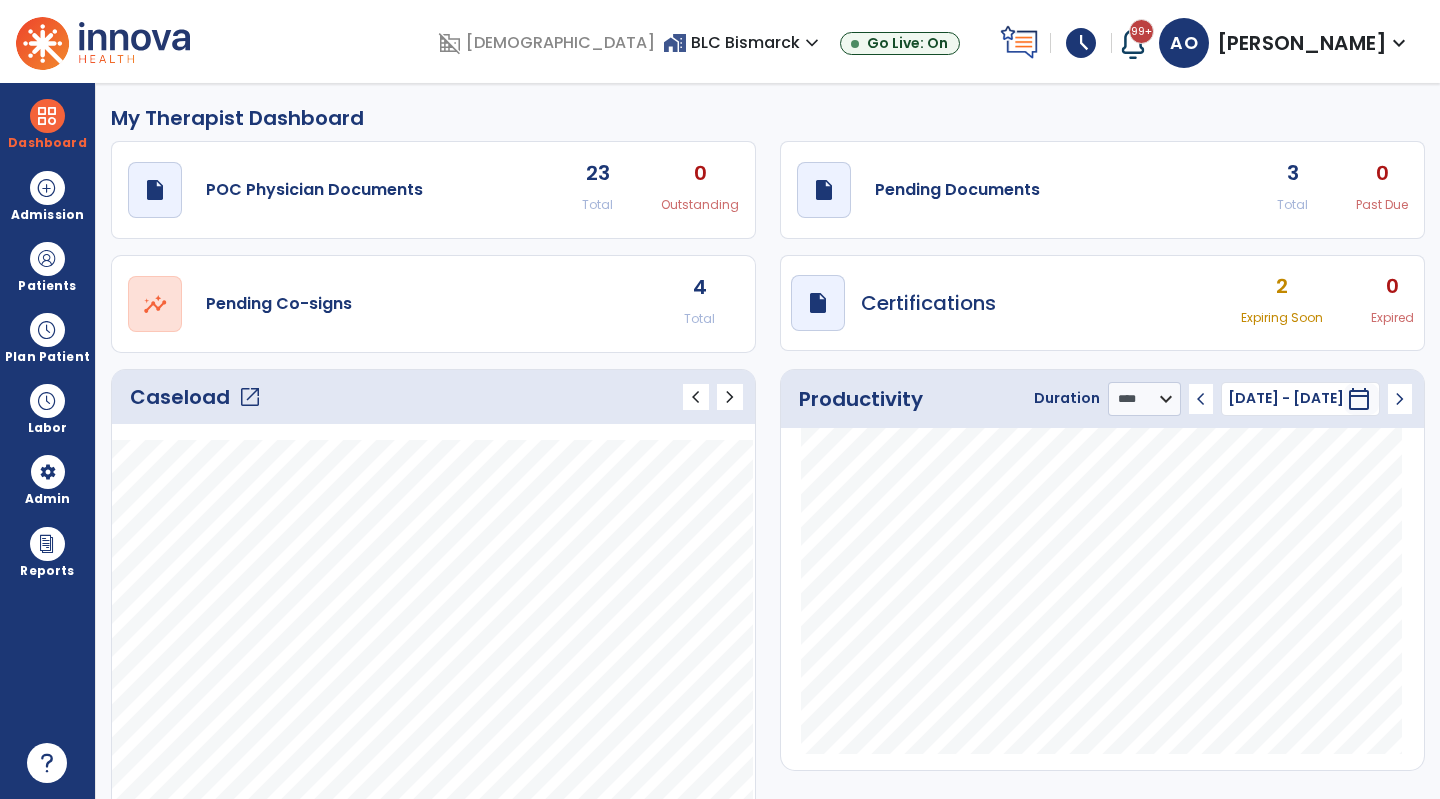 click on "3" 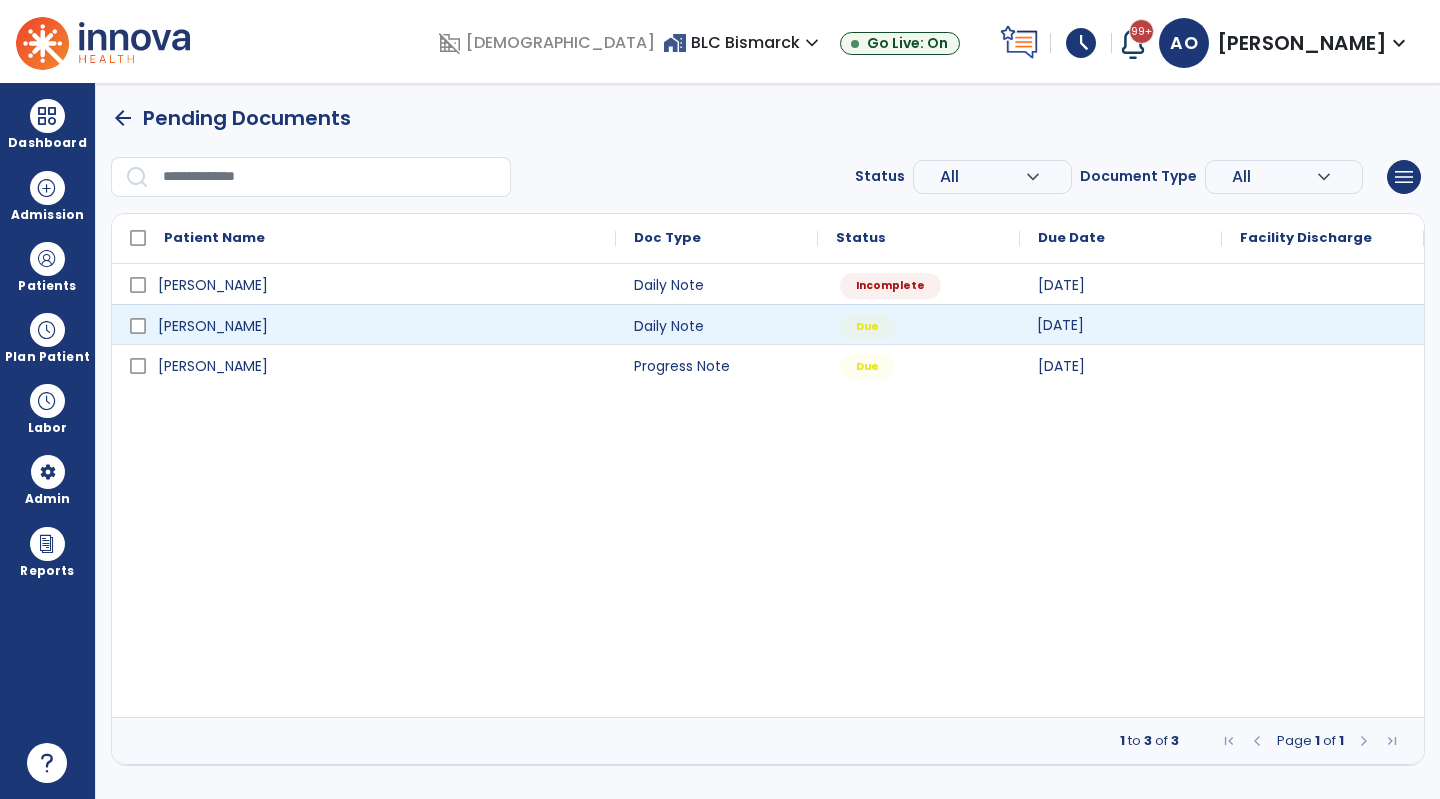 click on "[DATE]" at bounding box center (1060, 325) 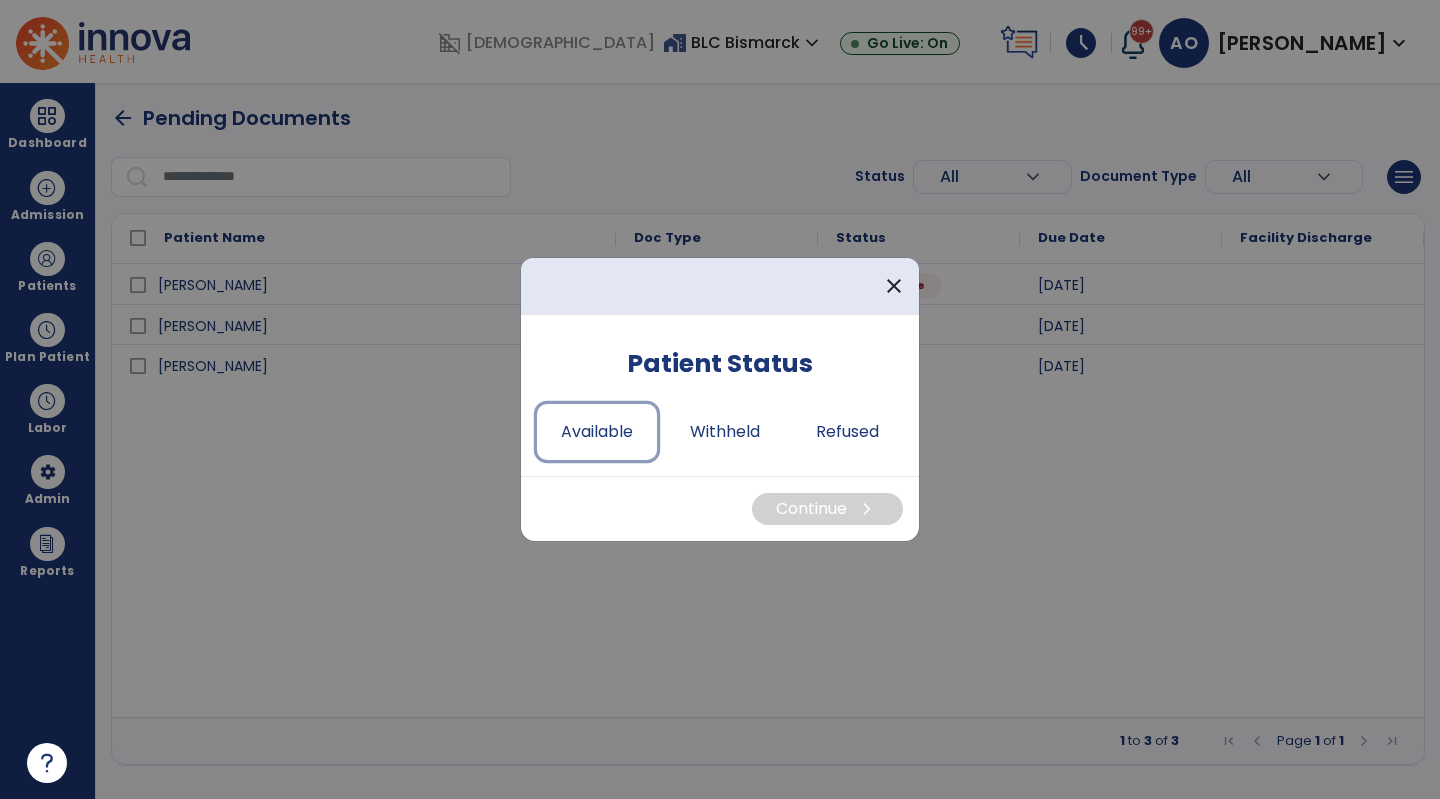 click on "Available" at bounding box center [597, 432] 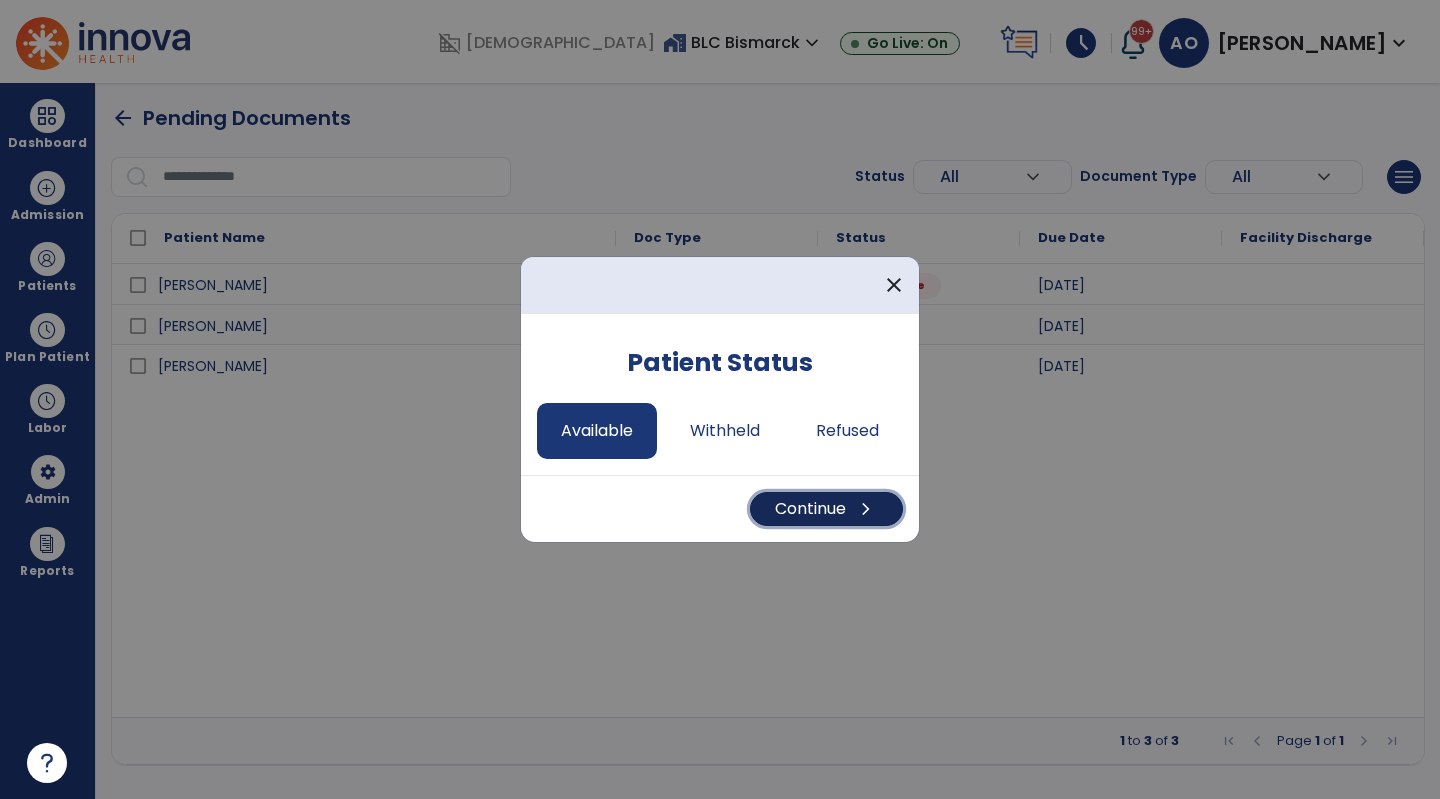 click on "Continue   chevron_right" at bounding box center (826, 509) 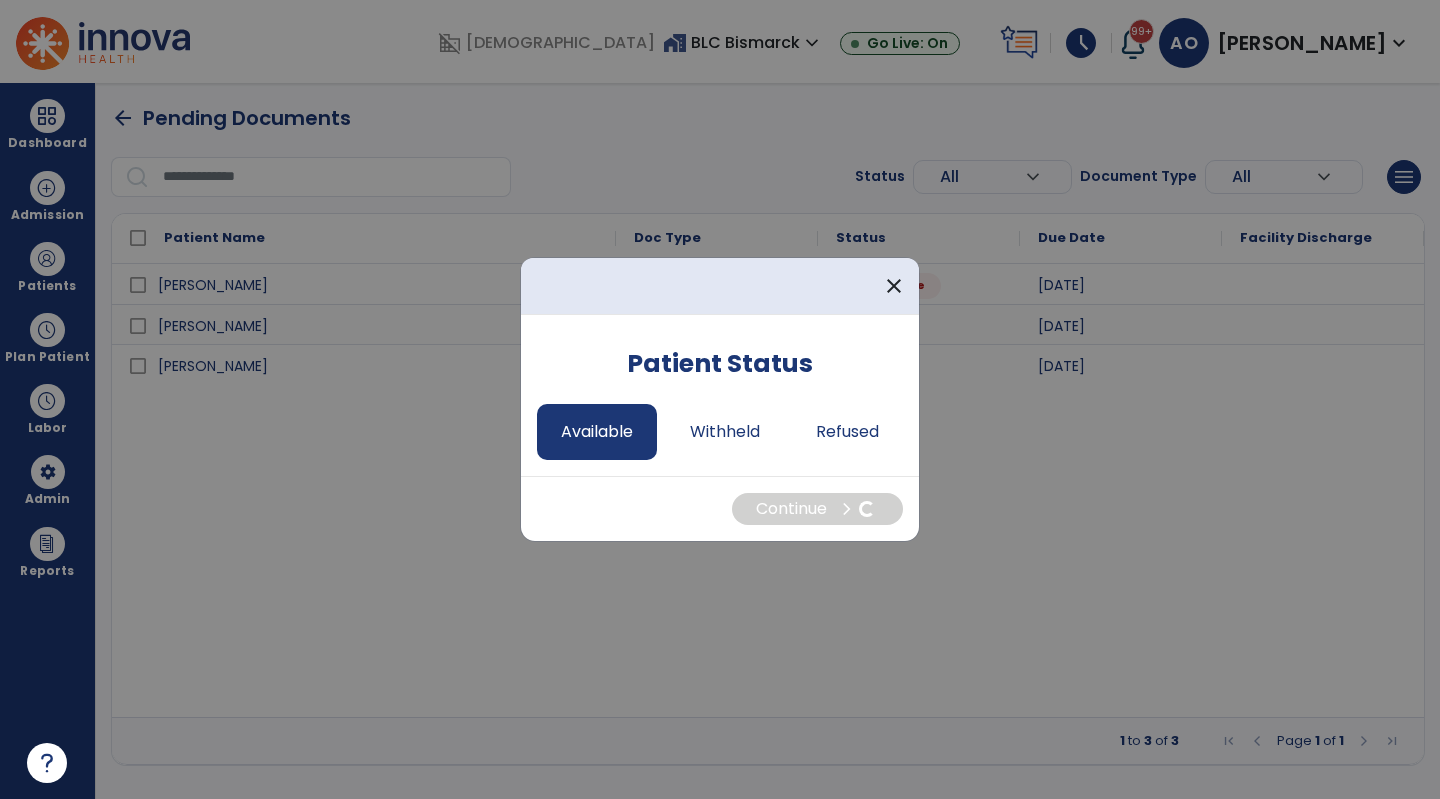 select on "*" 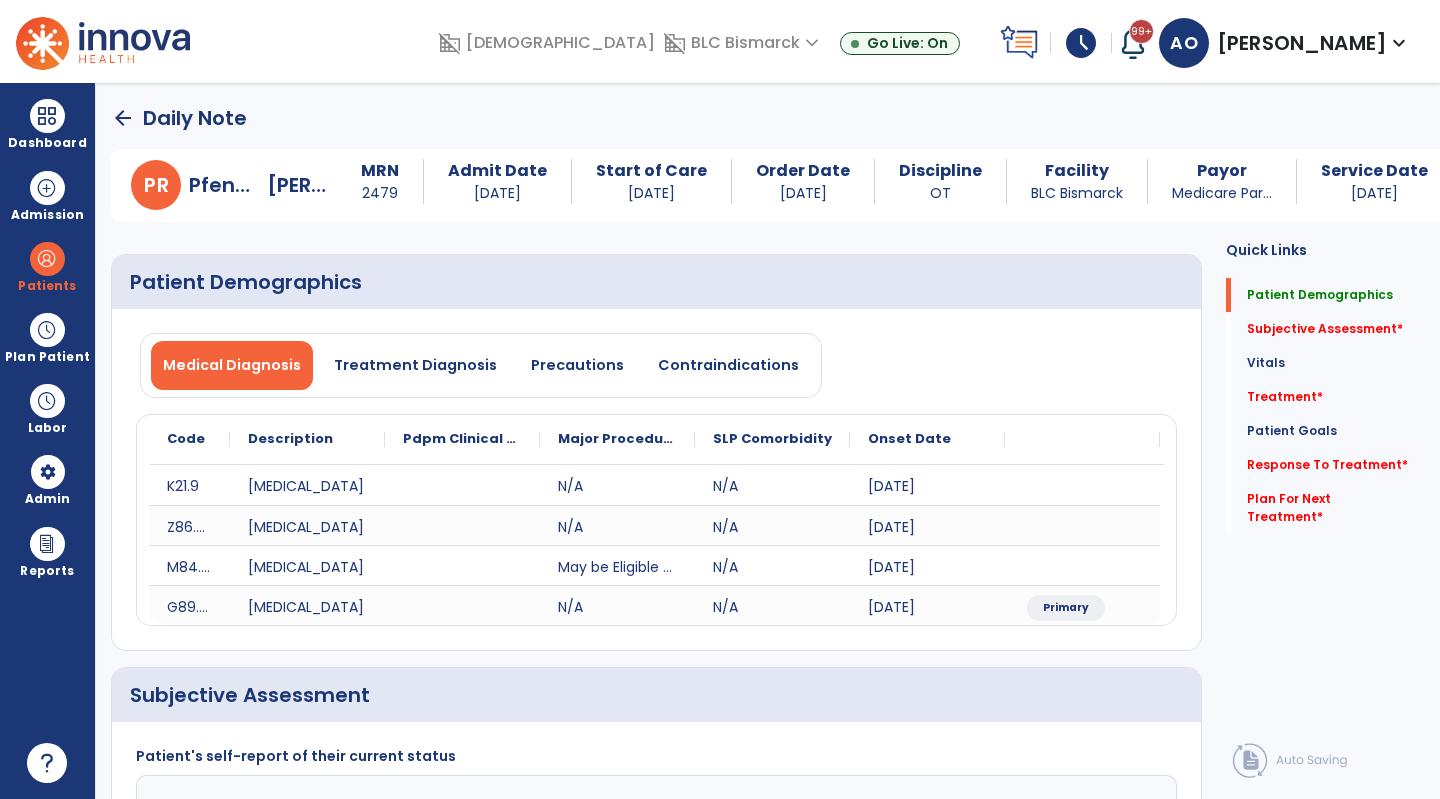 click on "Subjective Assessment   *" 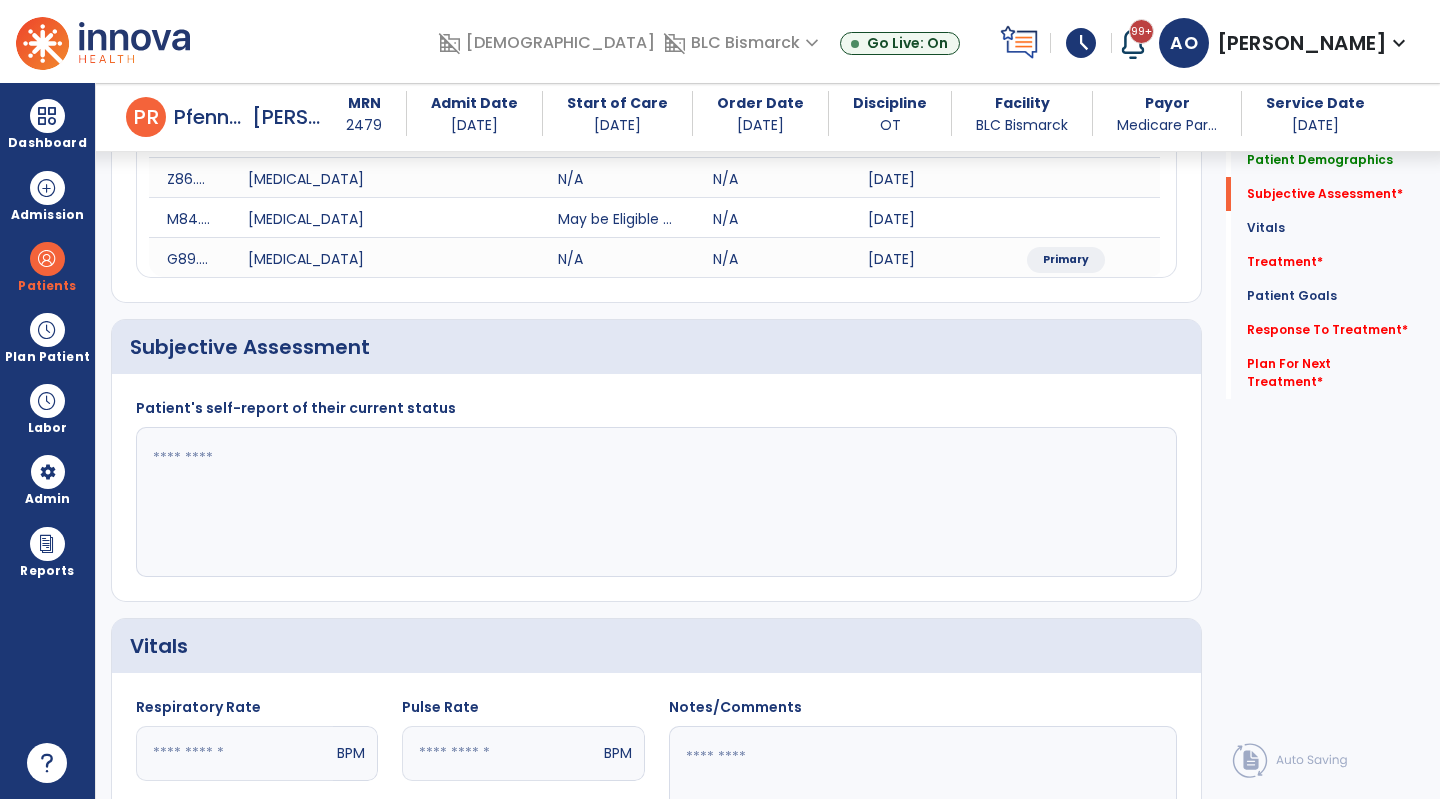 scroll, scrollTop: 367, scrollLeft: 0, axis: vertical 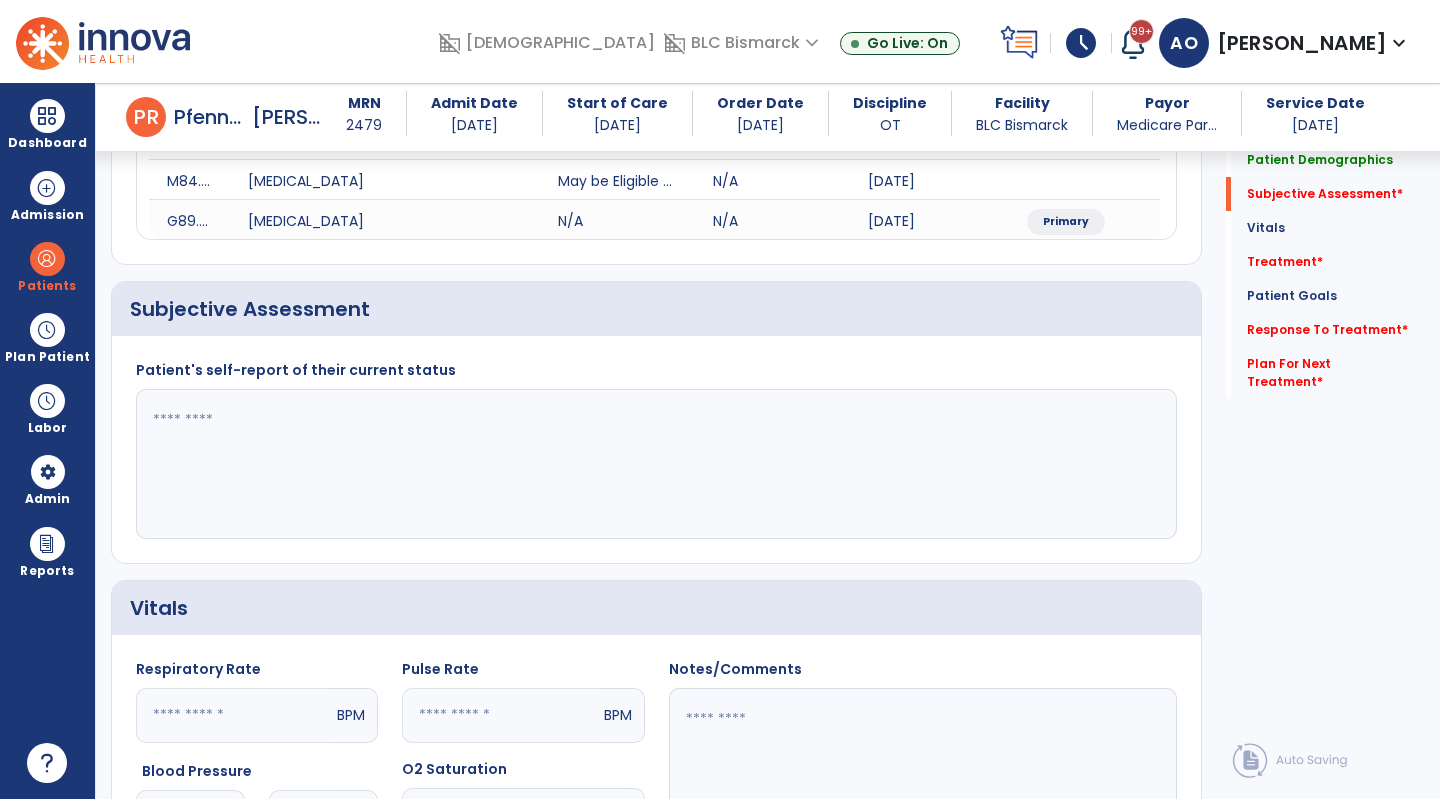 click 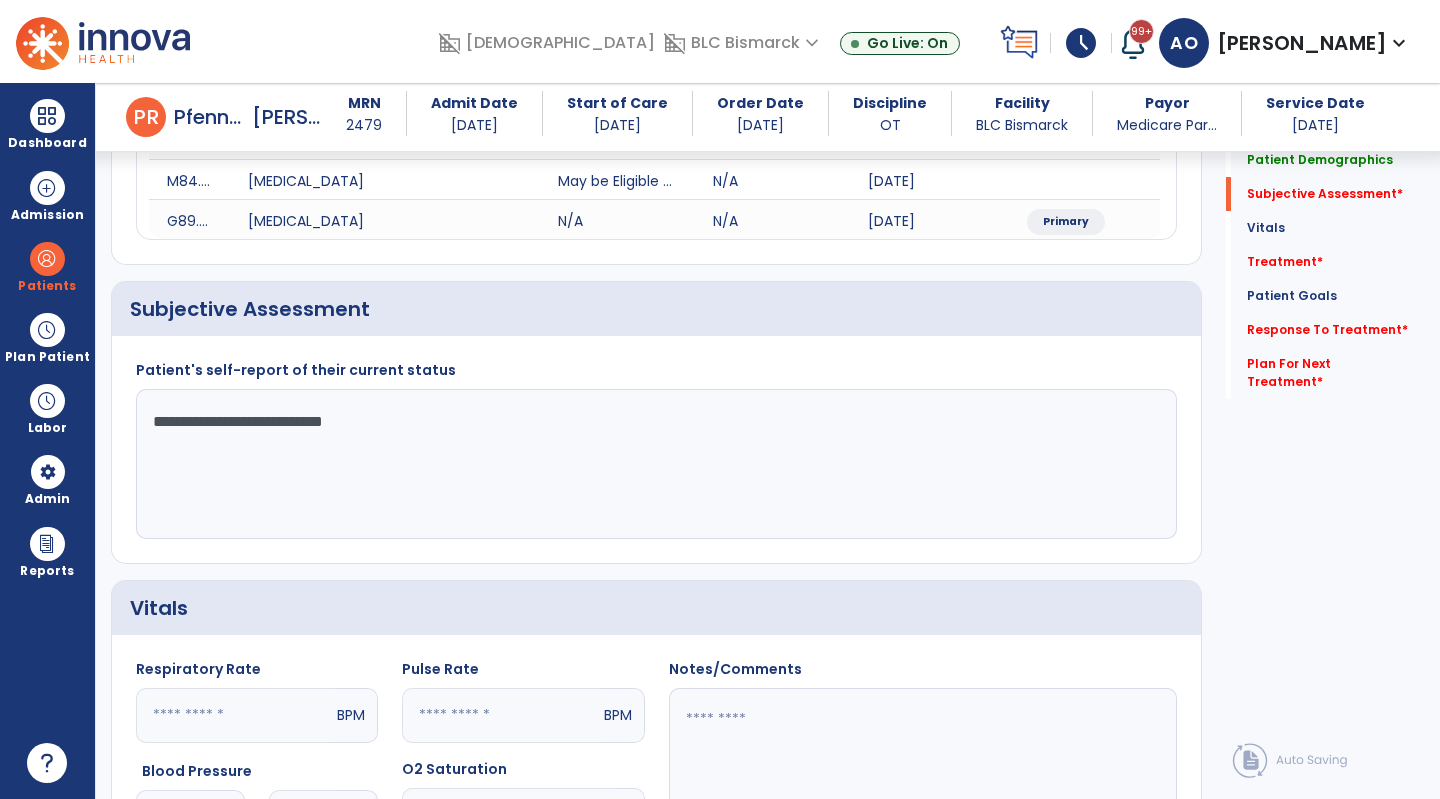type on "**********" 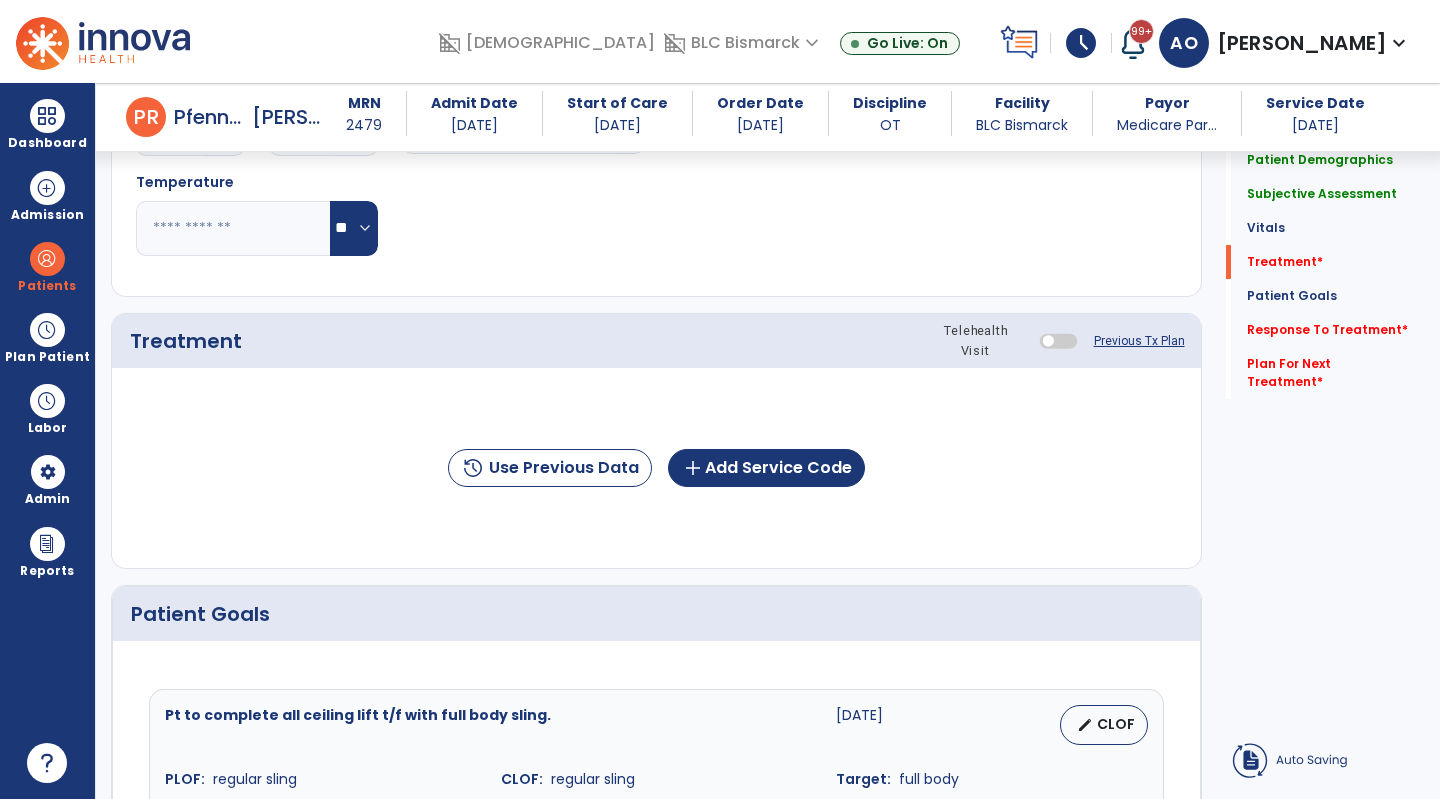 scroll, scrollTop: 1057, scrollLeft: 0, axis: vertical 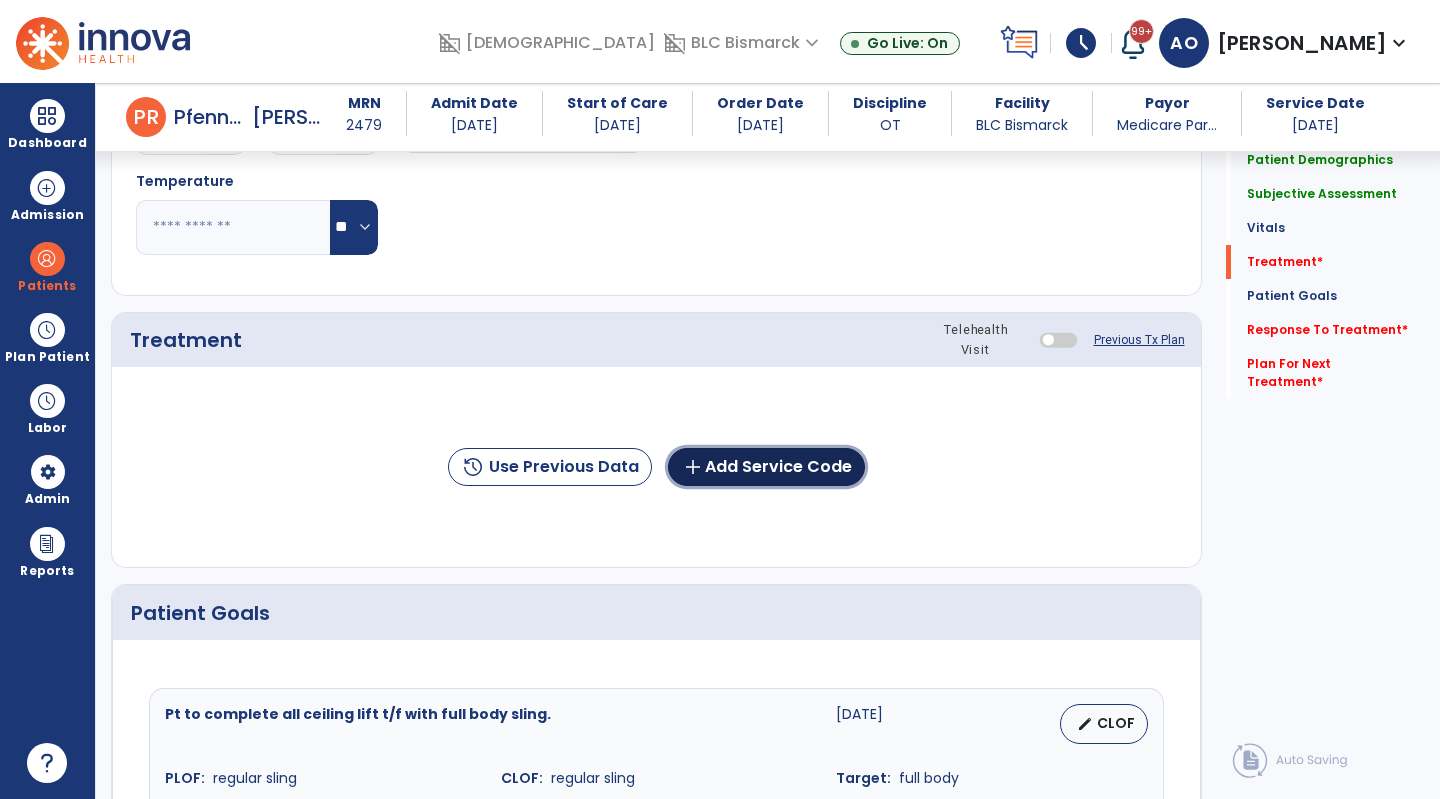 click on "add  Add Service Code" 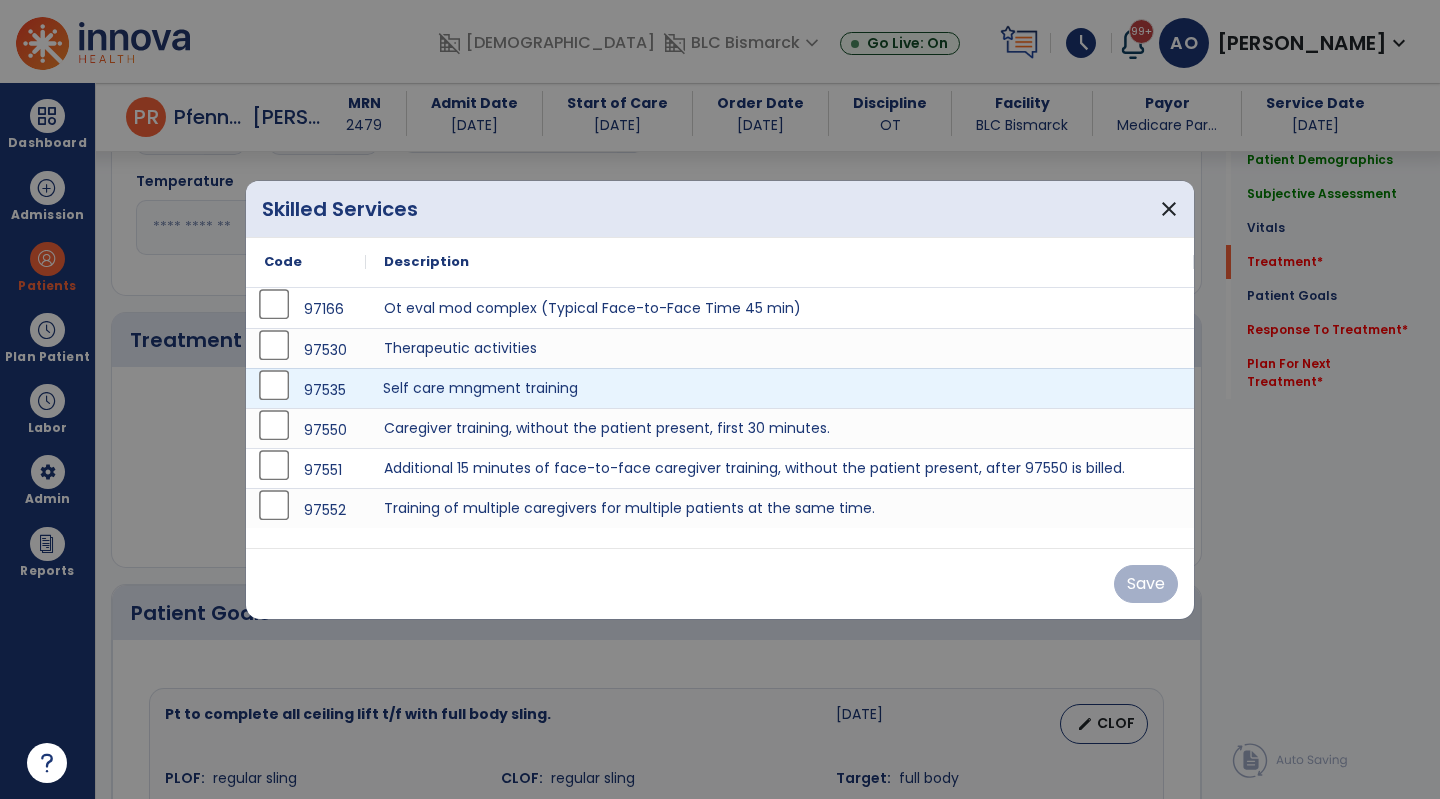 click on "Self care mngment training" at bounding box center [780, 388] 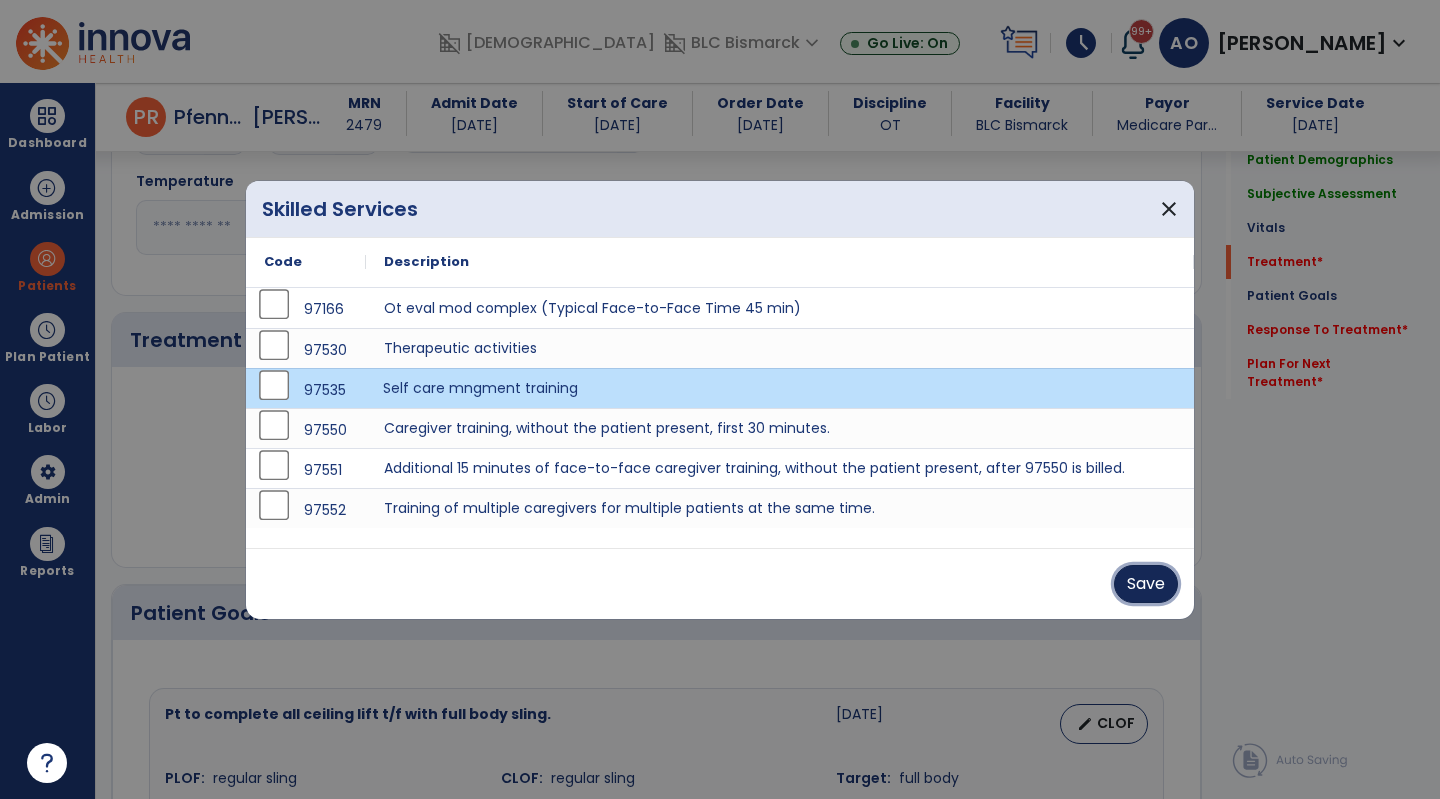 click on "Save" at bounding box center (1146, 584) 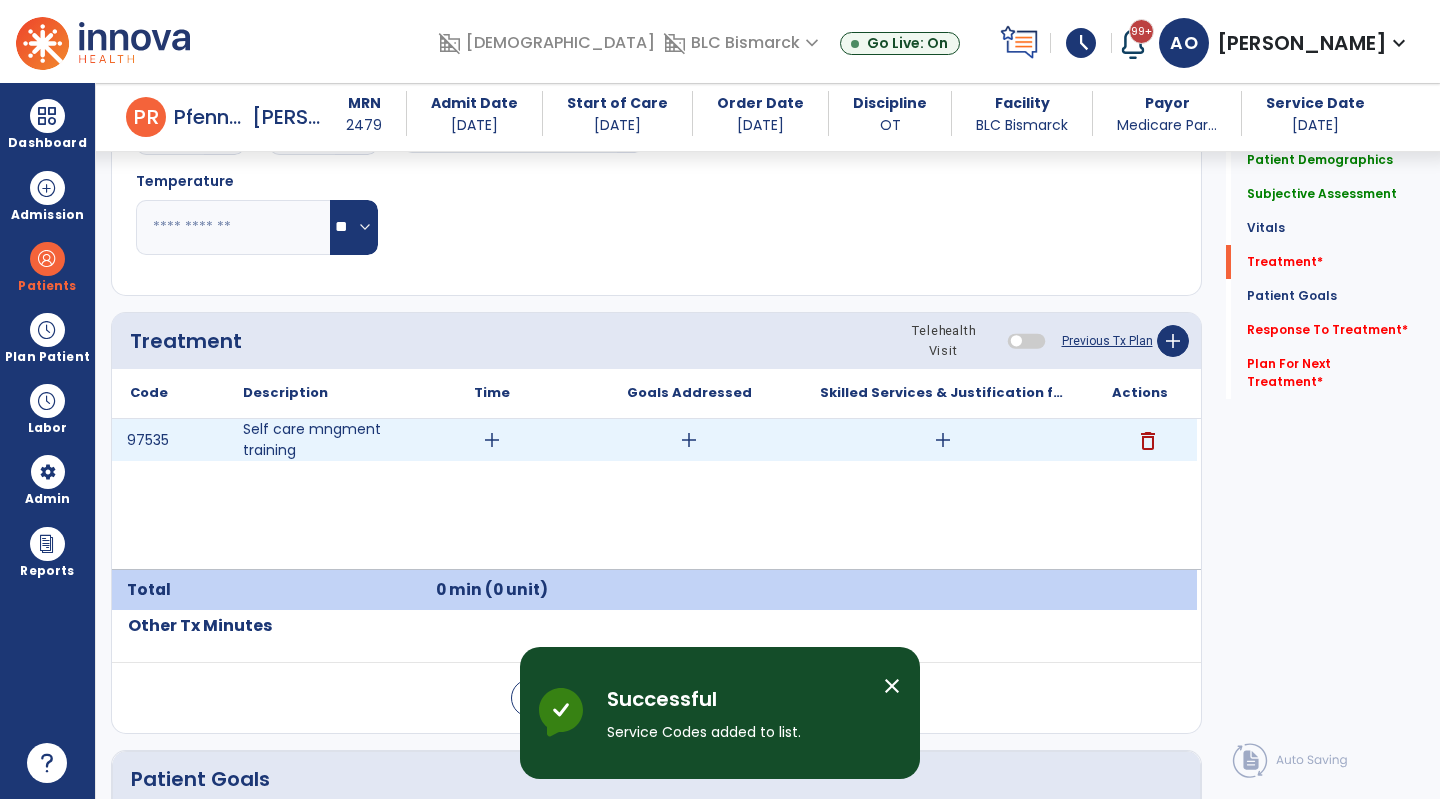 click on "add" at bounding box center [492, 440] 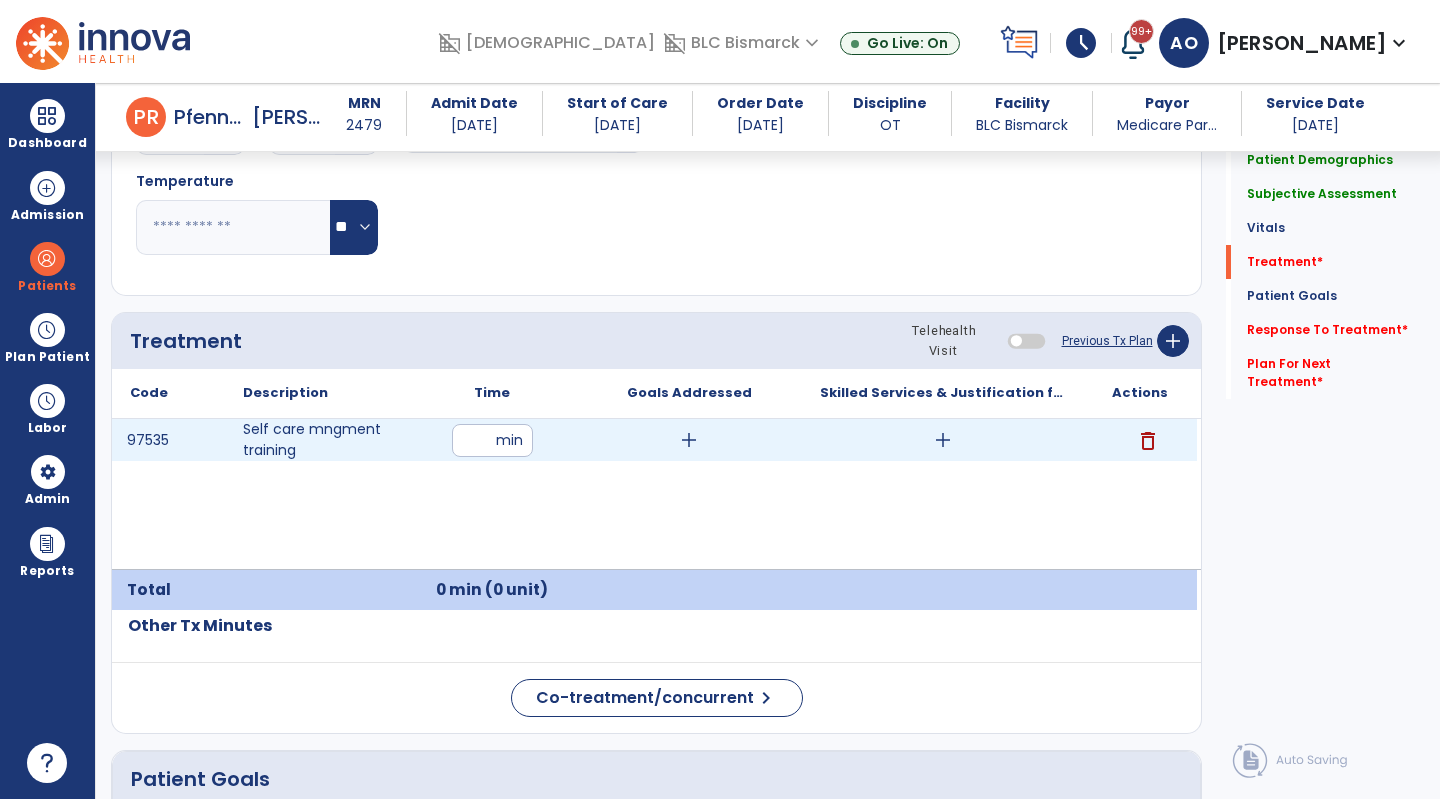 type on "**" 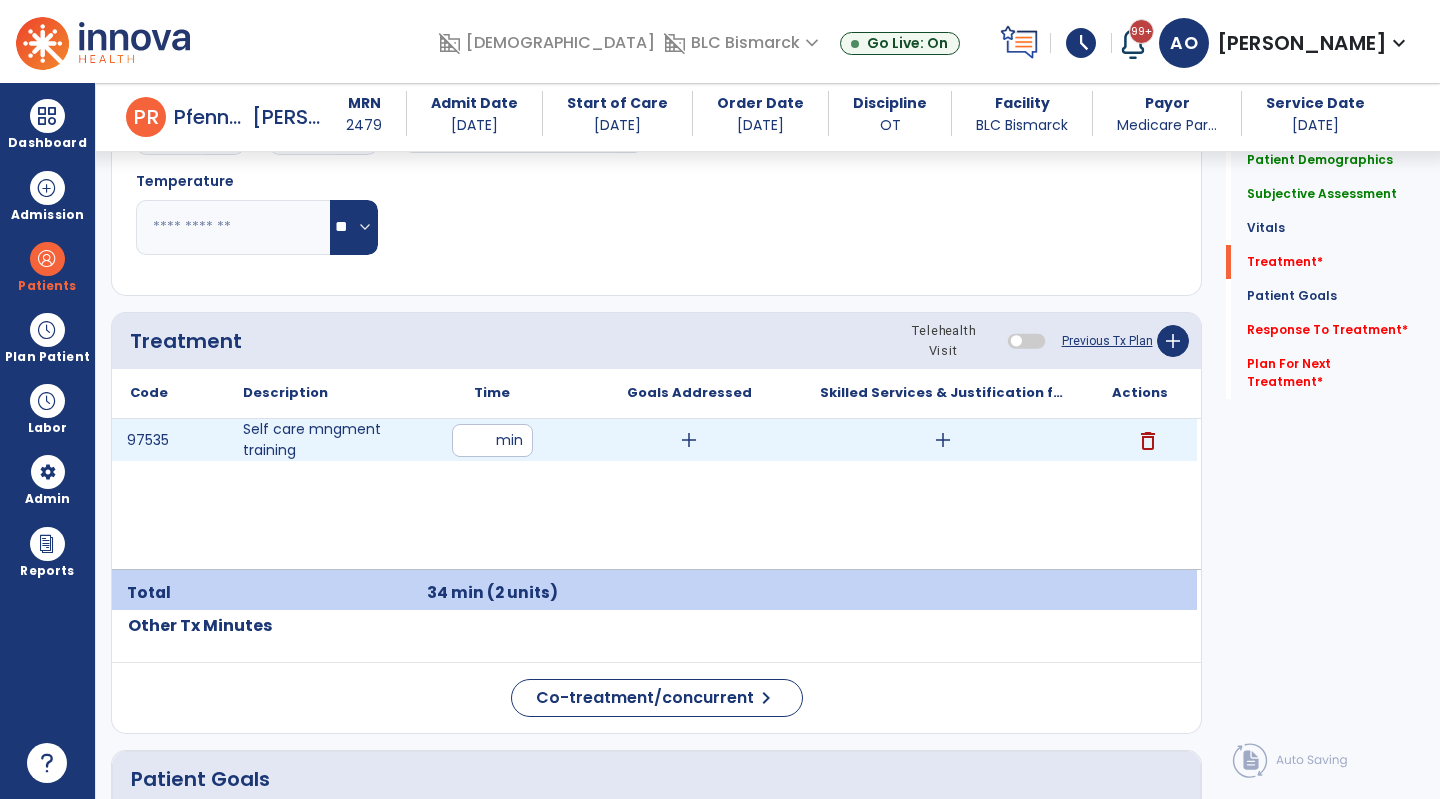 click on "add" at bounding box center (943, 440) 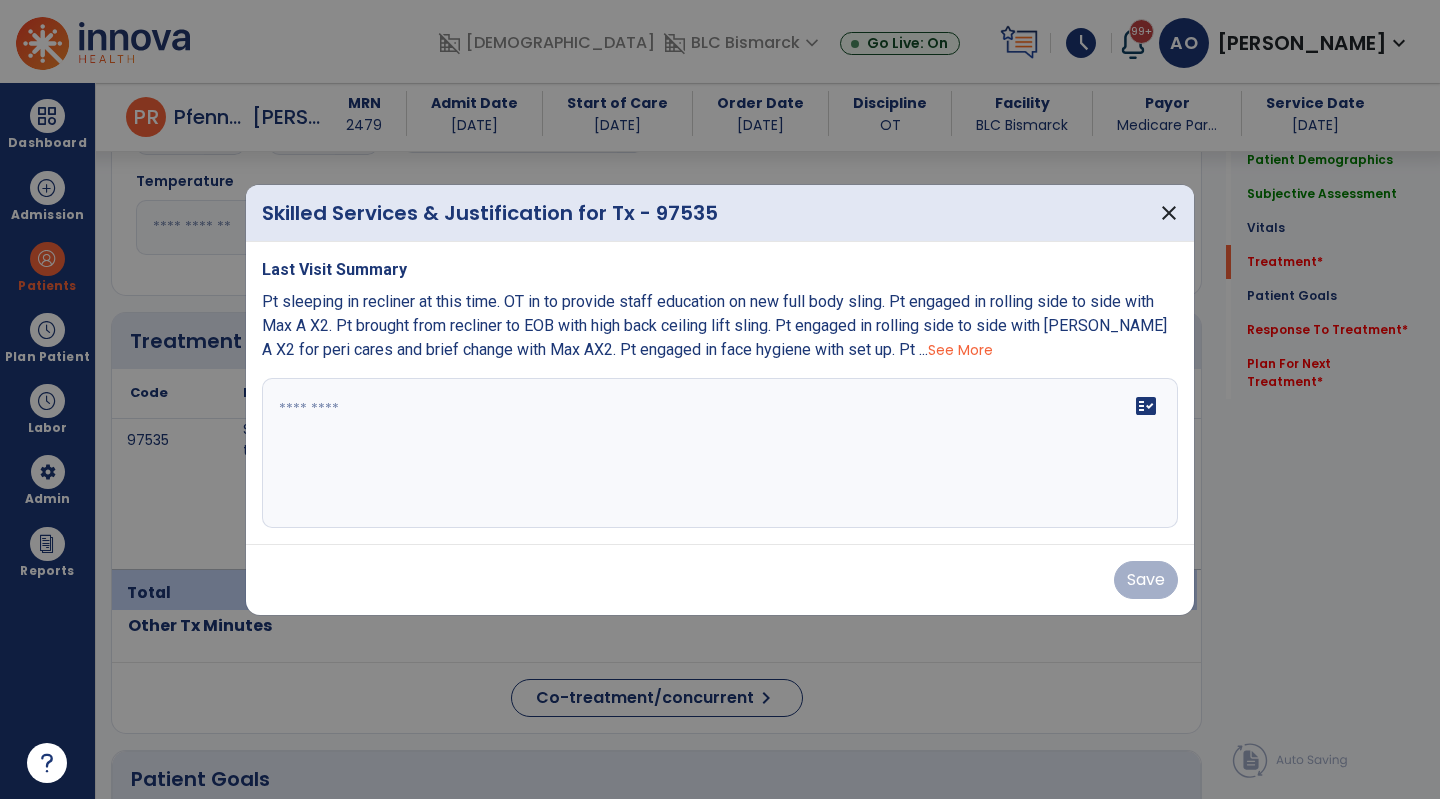 click on "fact_check" at bounding box center [720, 453] 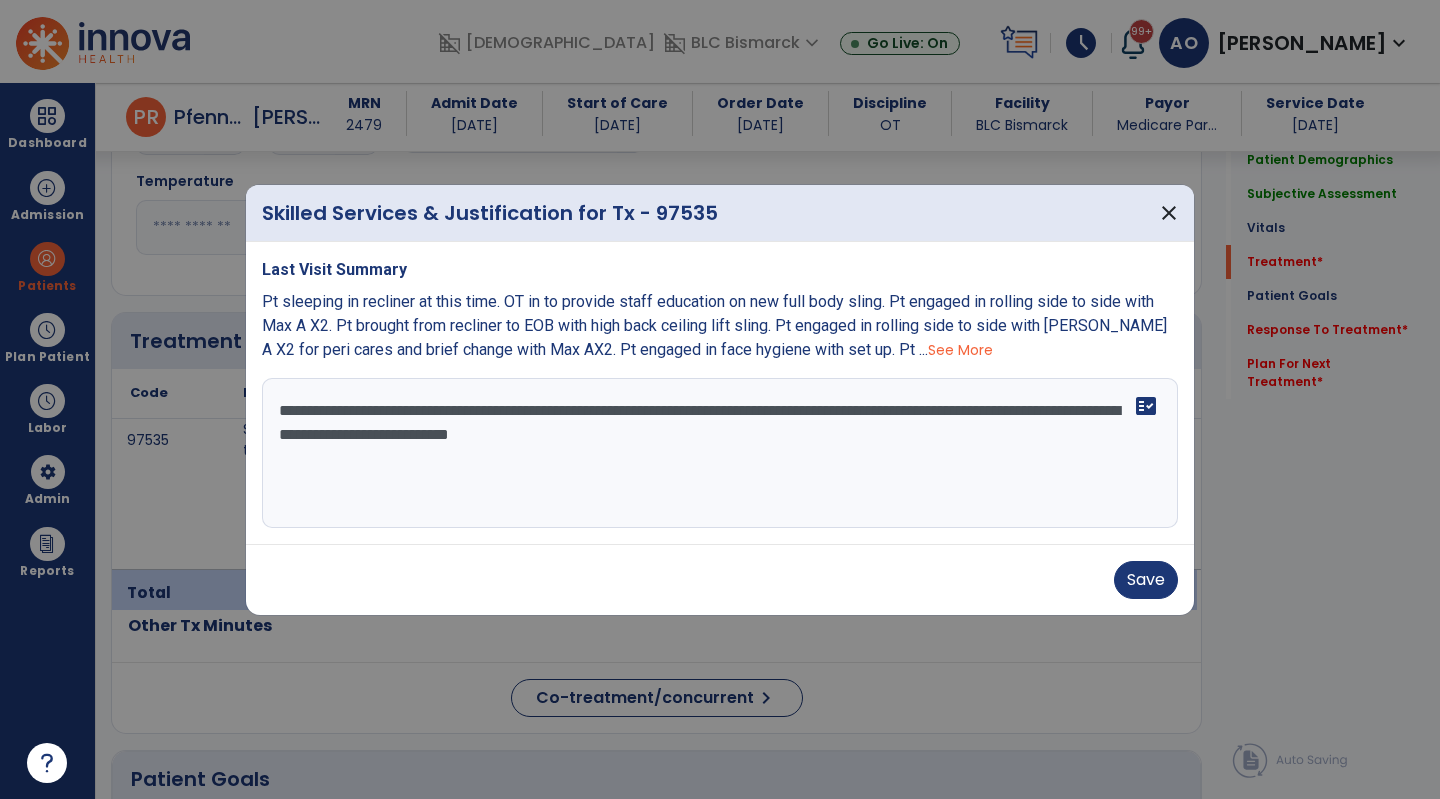 click on "See More" at bounding box center [960, 350] 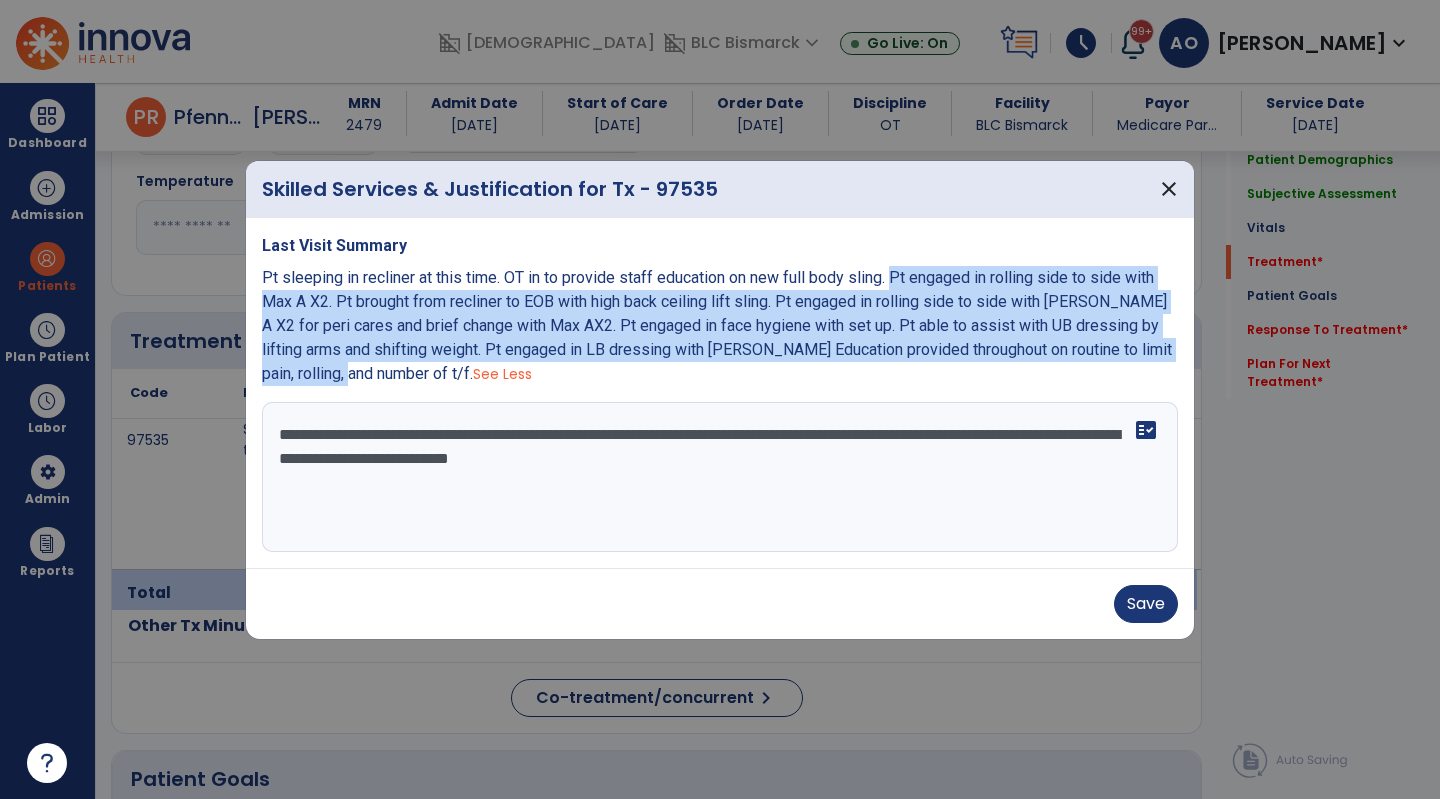 drag, startPoint x: 899, startPoint y: 278, endPoint x: 389, endPoint y: 379, distance: 519.9048 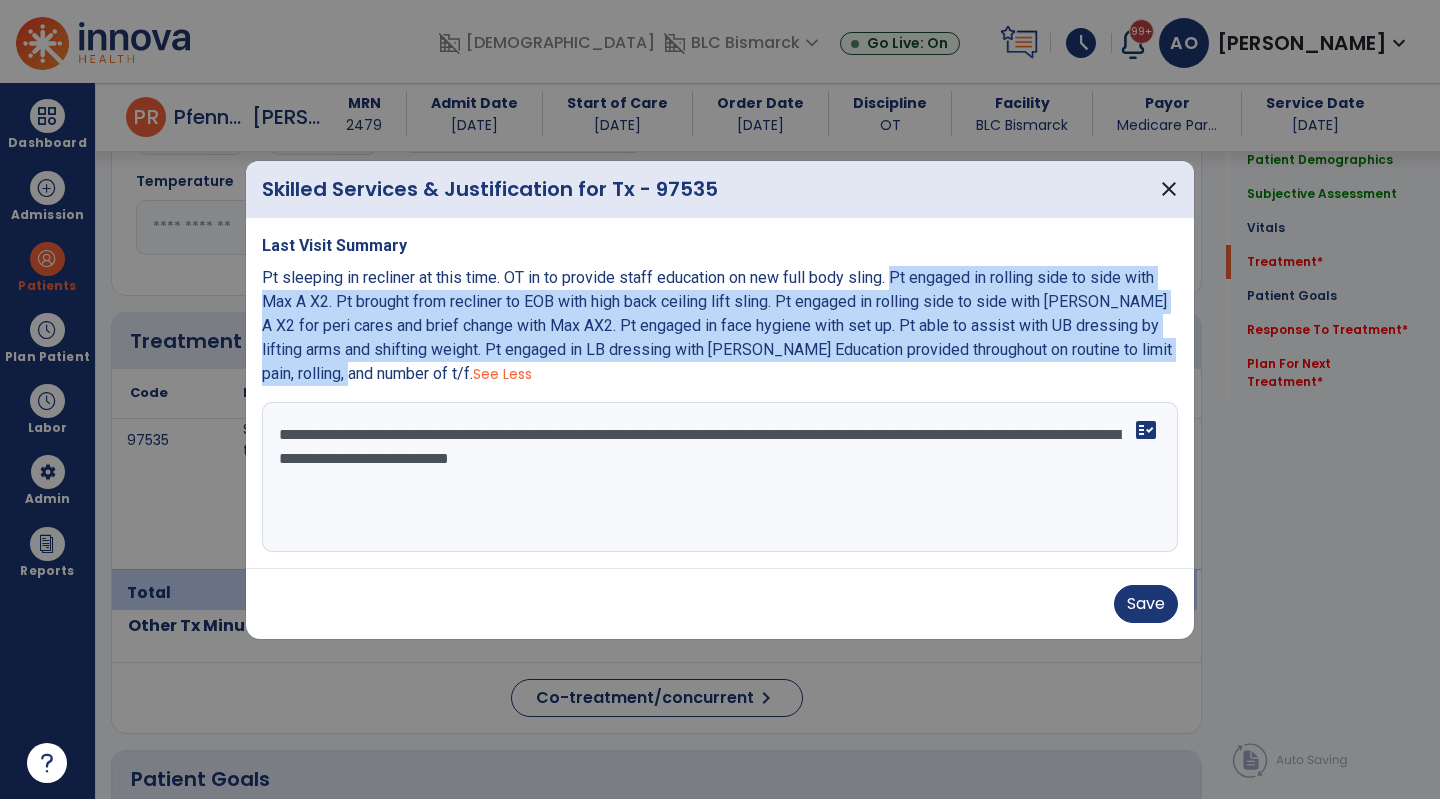 click on "Pt sleeping in recliner at this time. OT in to provide staff education on new full body sling. Pt engaged in rolling side to side with Max A X2. Pt brought from recliner to EOB with high back ceiling lift sling. Pt engaged in rolling side to side with [PERSON_NAME] A X2 for peri cares and brief change with Max AX2. Pt engaged in face hygiene with set up. Pt able to assist with UB dressing by lifting arms and shifting weight. Pt engaged in LB dressing with [PERSON_NAME] Education provided throughout on routine to limit pain, rolling, and number of t/f." at bounding box center [717, 325] 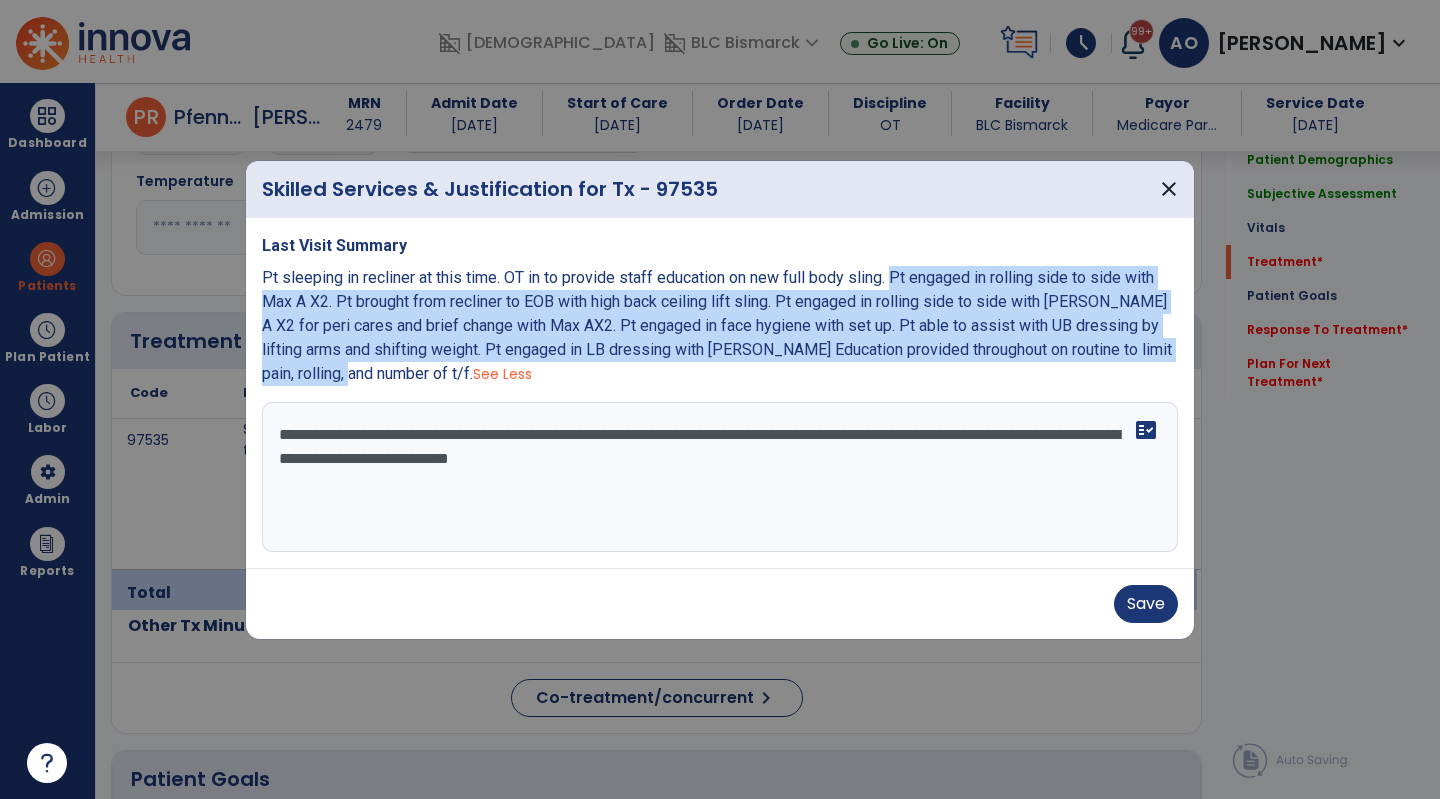 copy on "Pt engaged in rolling side to side with Max A X2. Pt brought from recliner to EOB with high back ceiling lift sling. Pt engaged in rolling side to side with [PERSON_NAME] A X2 for peri cares and brief change with Max AX2. Pt engaged in face hygiene with set up. Pt able to assist with UB dressing by lifting arms and shifting weight. Pt engaged in LB dressing with [PERSON_NAME] Education provided throughout on routine to limit pain, rolling, and number of t/f" 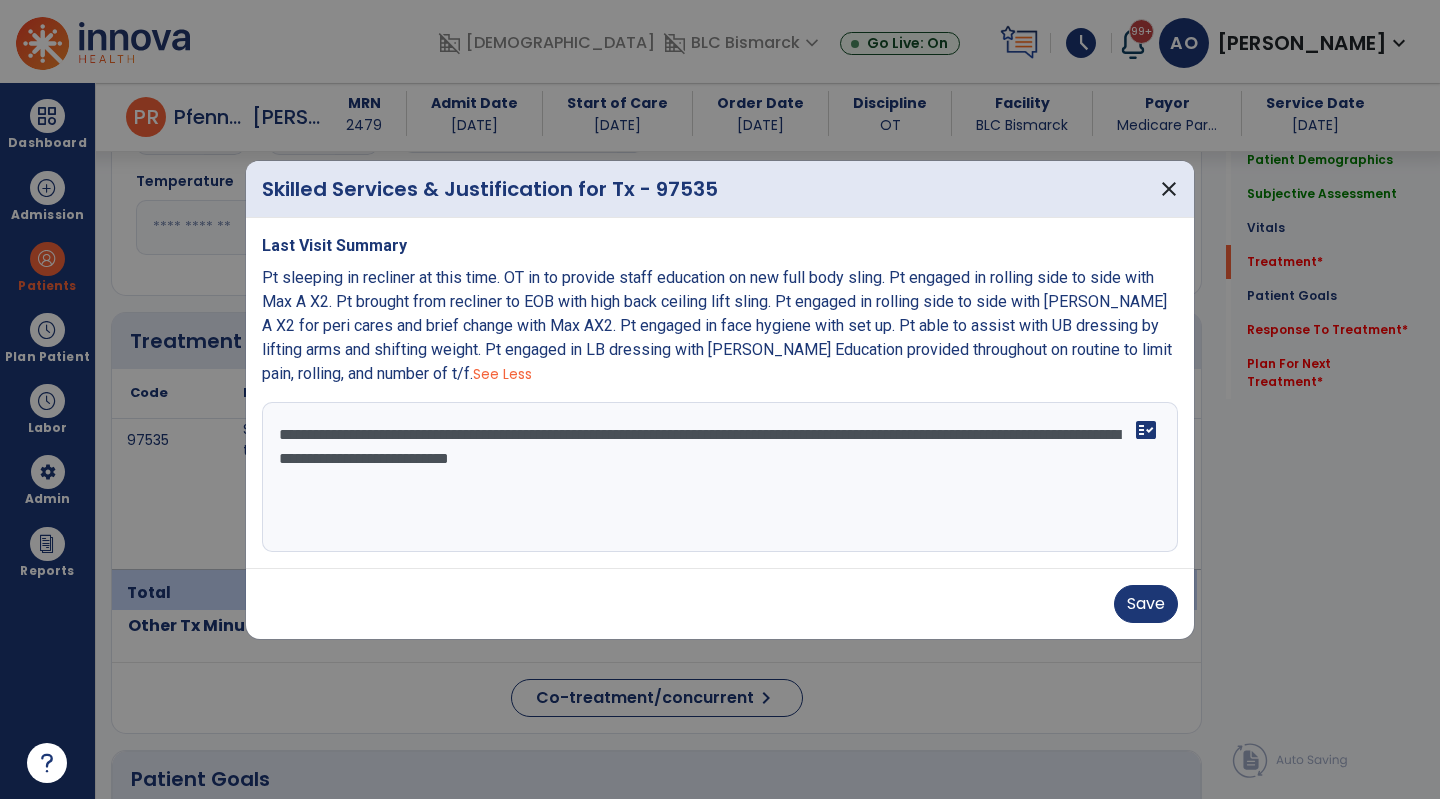 click on "**********" at bounding box center (720, 477) 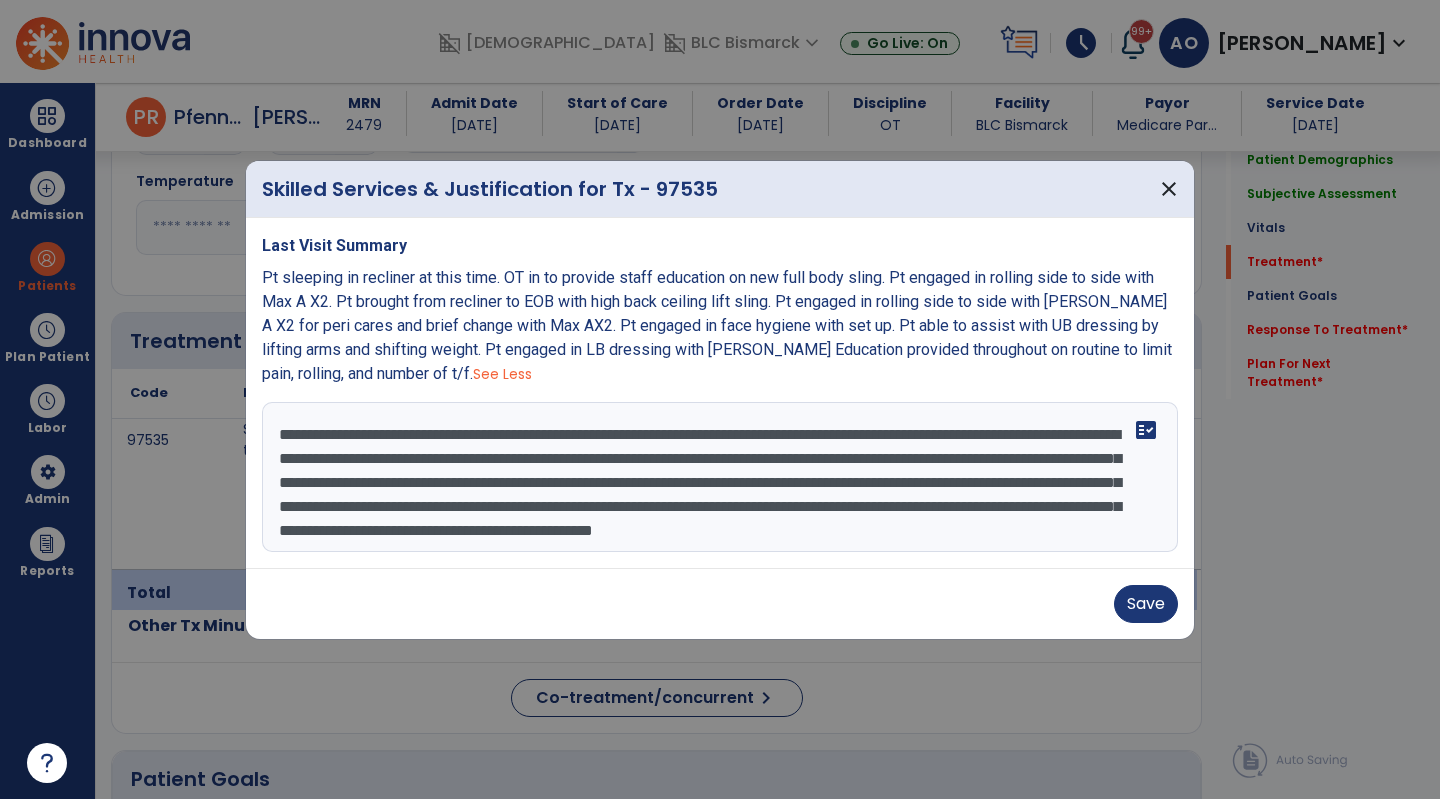 scroll, scrollTop: 15, scrollLeft: 0, axis: vertical 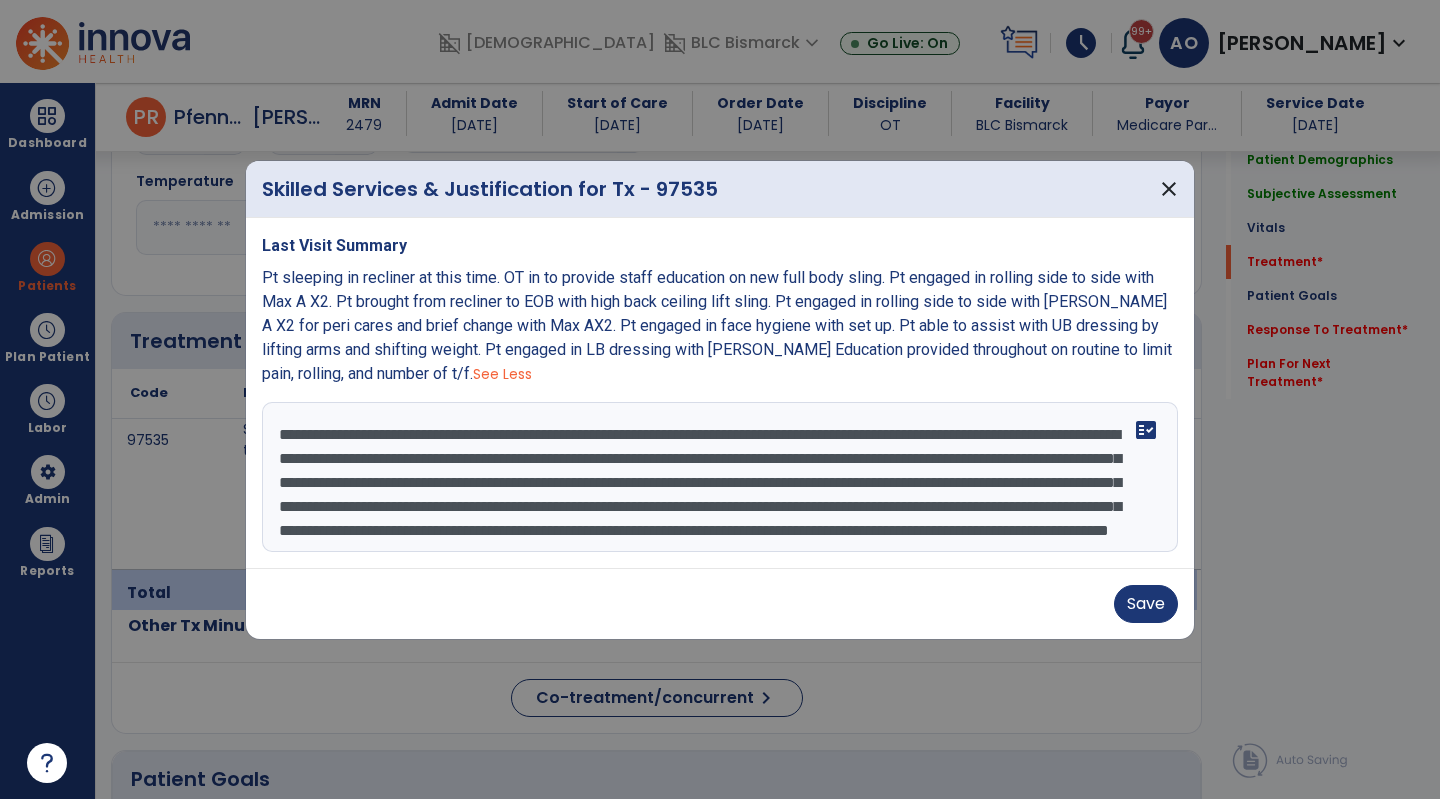 click on "**********" at bounding box center [720, 477] 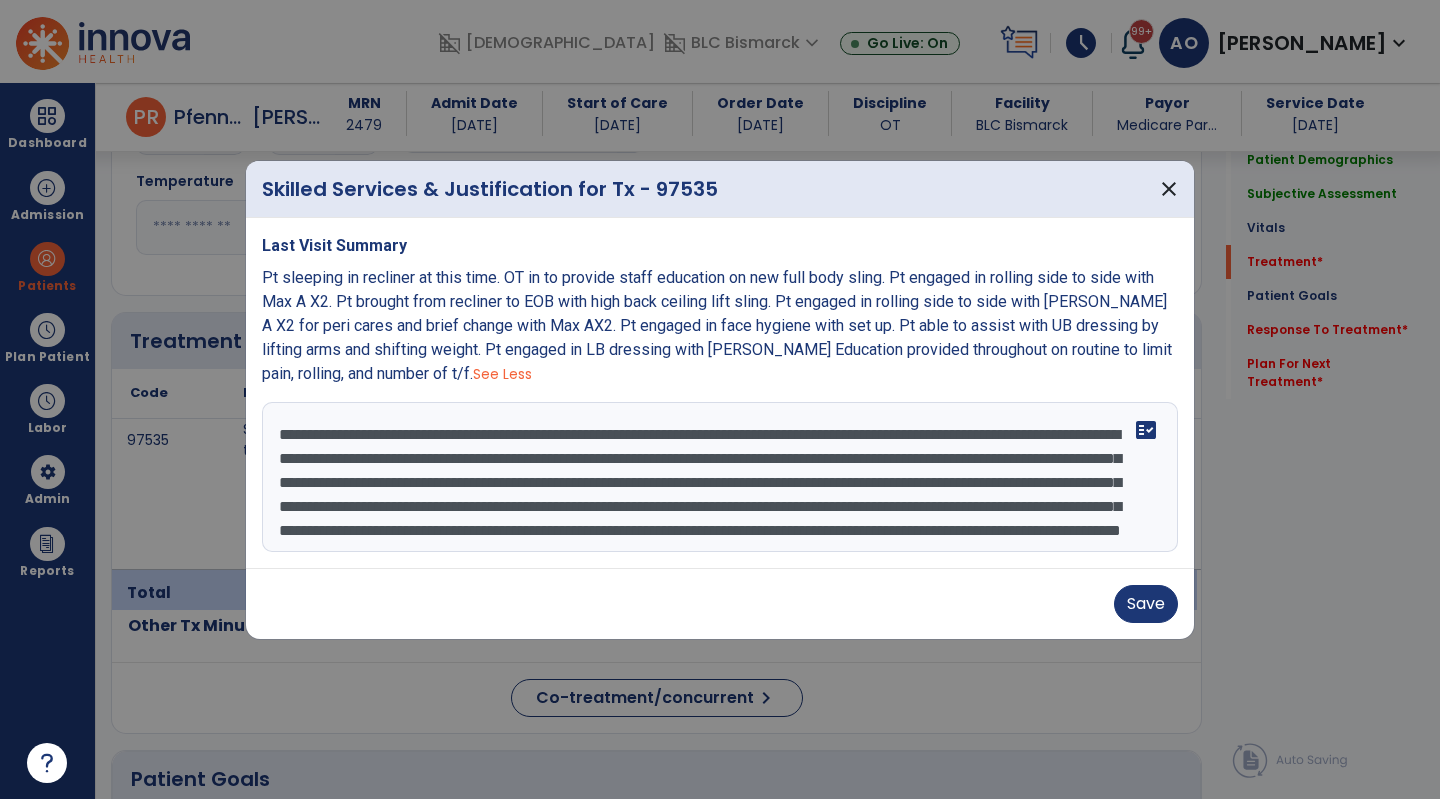 scroll, scrollTop: 48, scrollLeft: 0, axis: vertical 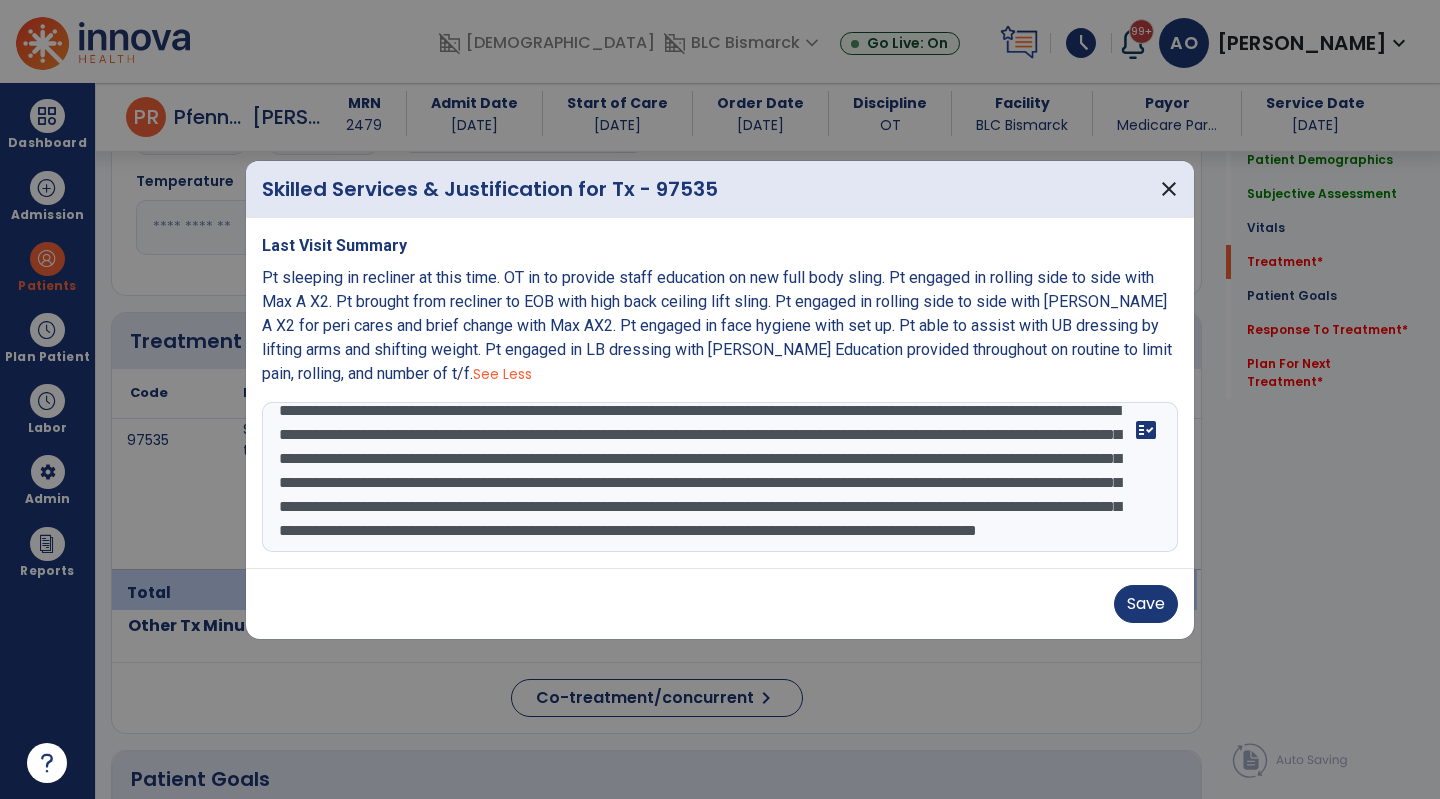 type on "**********" 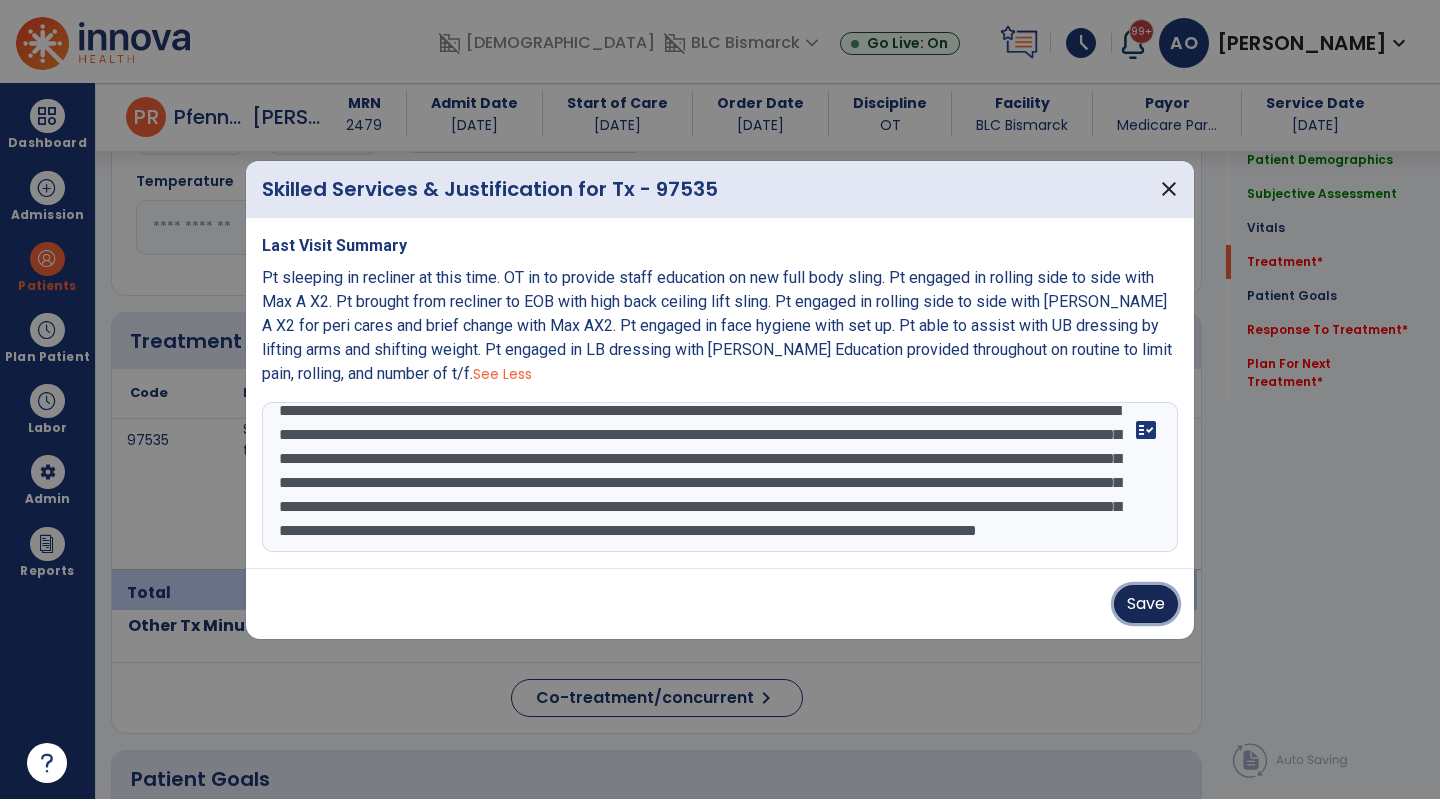 click on "Save" at bounding box center [1146, 604] 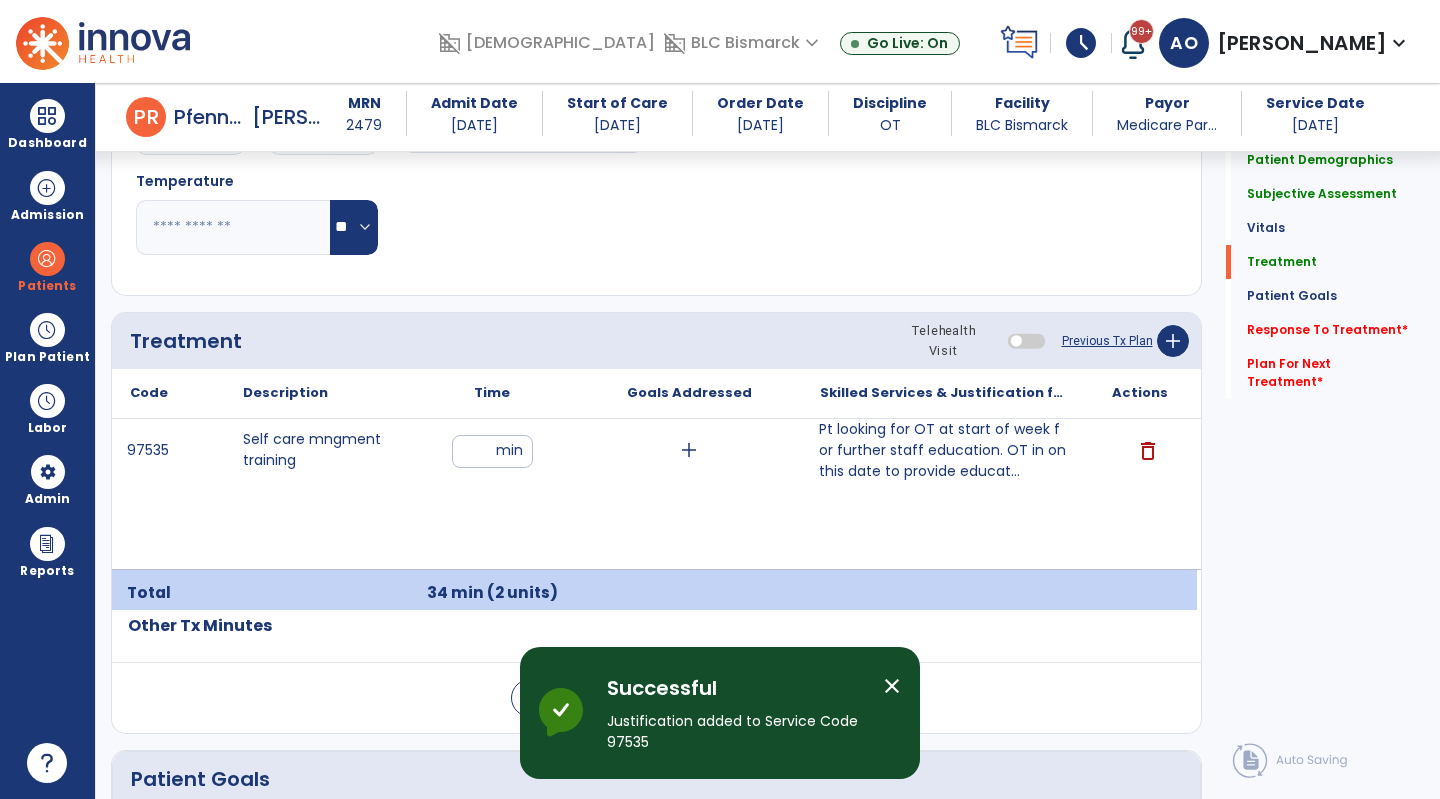 click on "Response To Treatment   *" 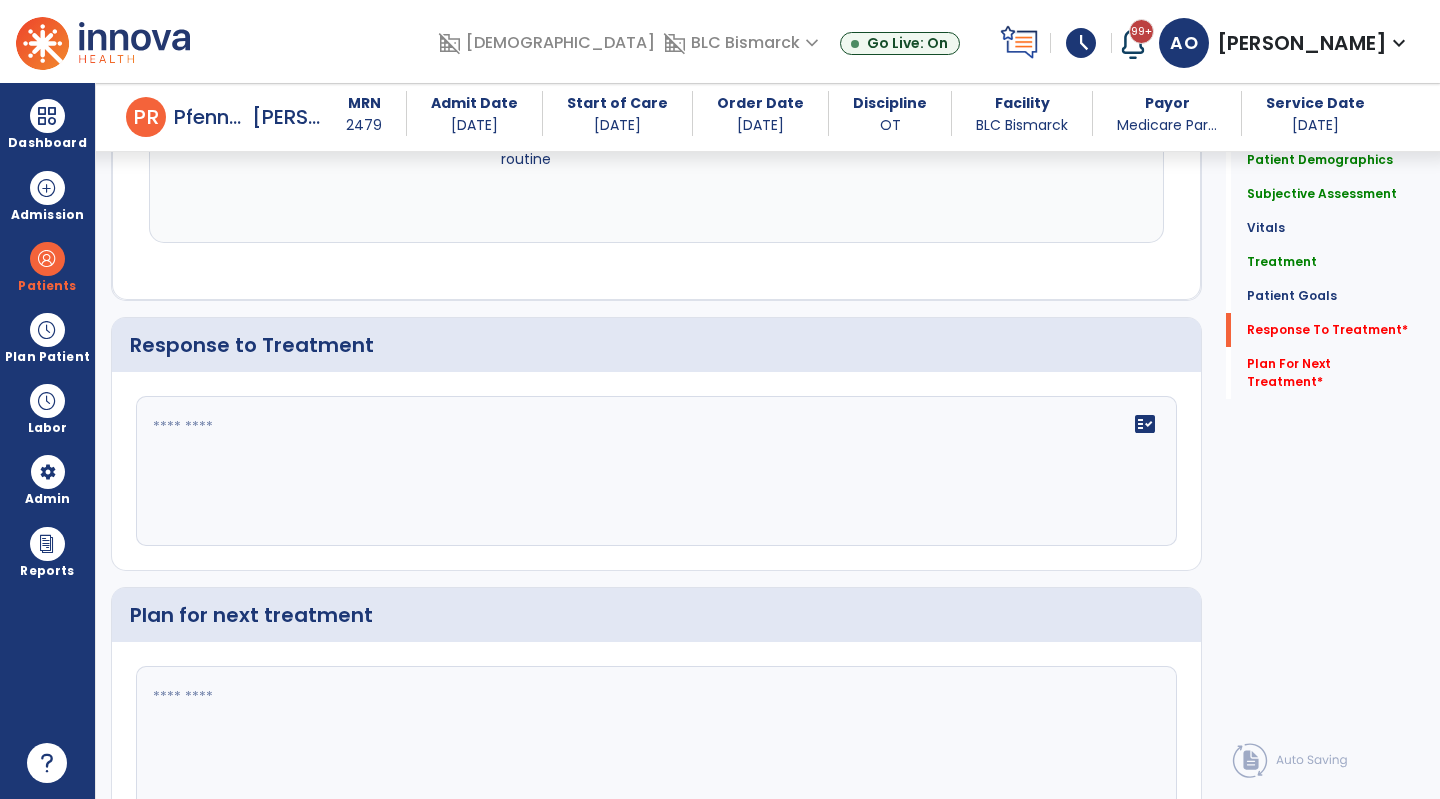 scroll, scrollTop: 2049, scrollLeft: 0, axis: vertical 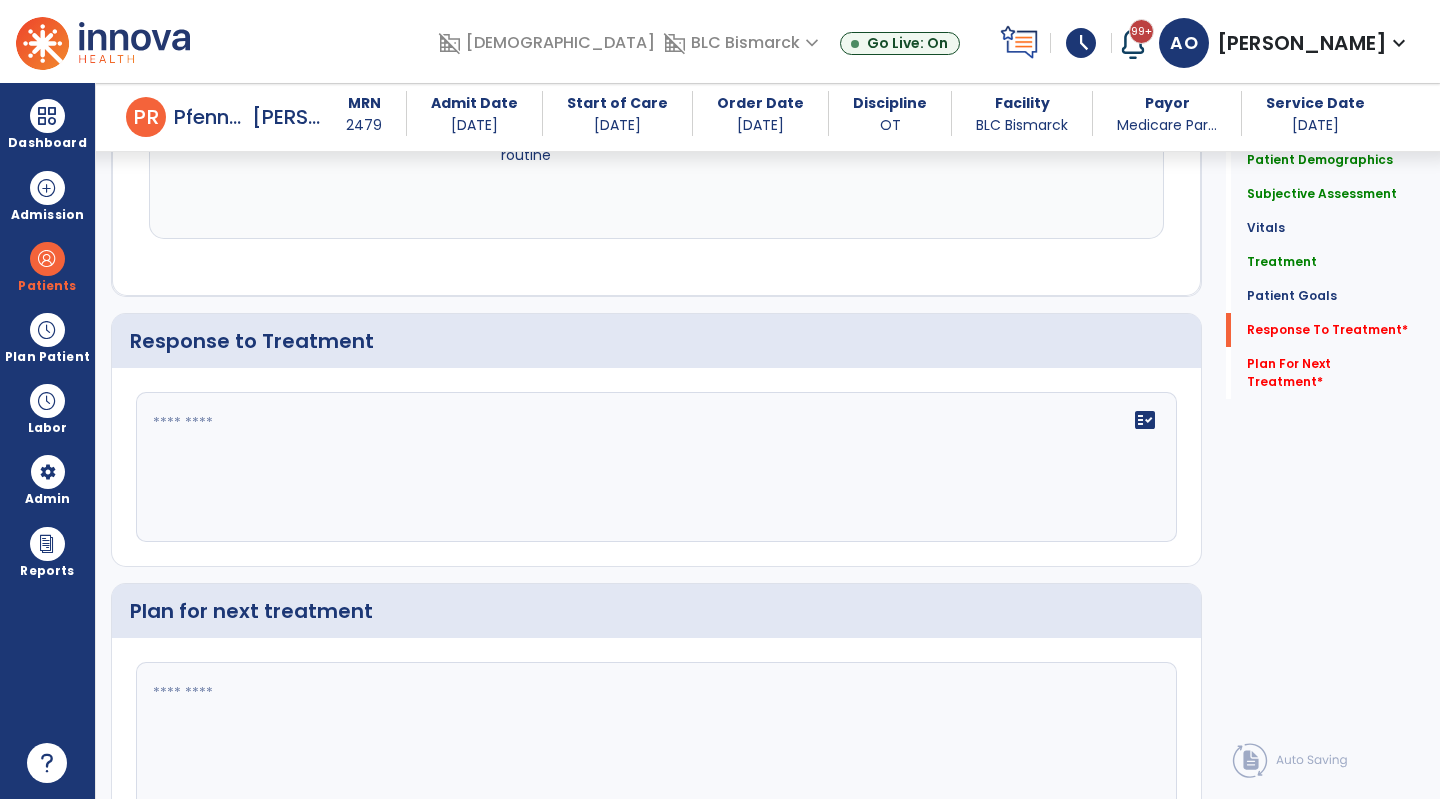 click on "fact_check" 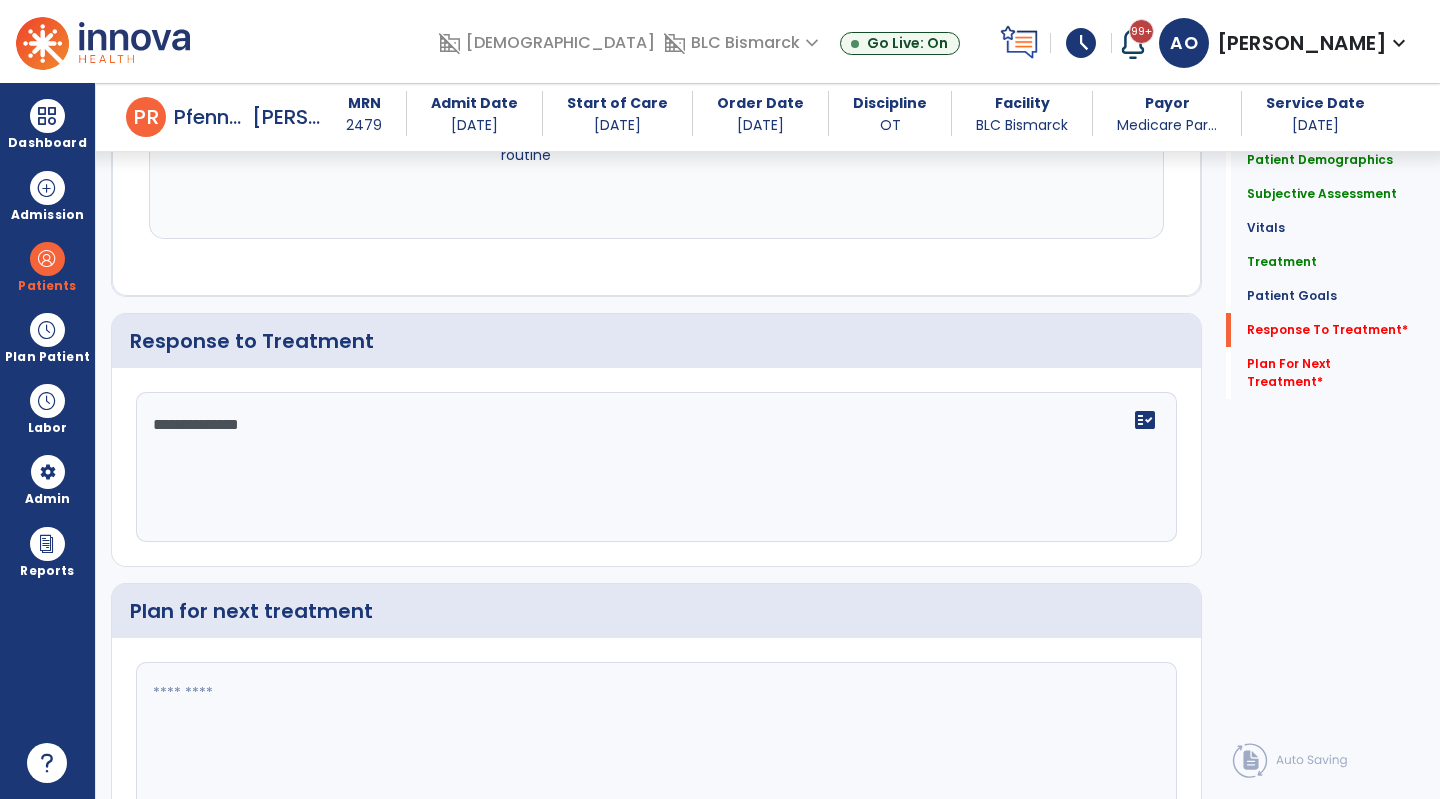 type on "**********" 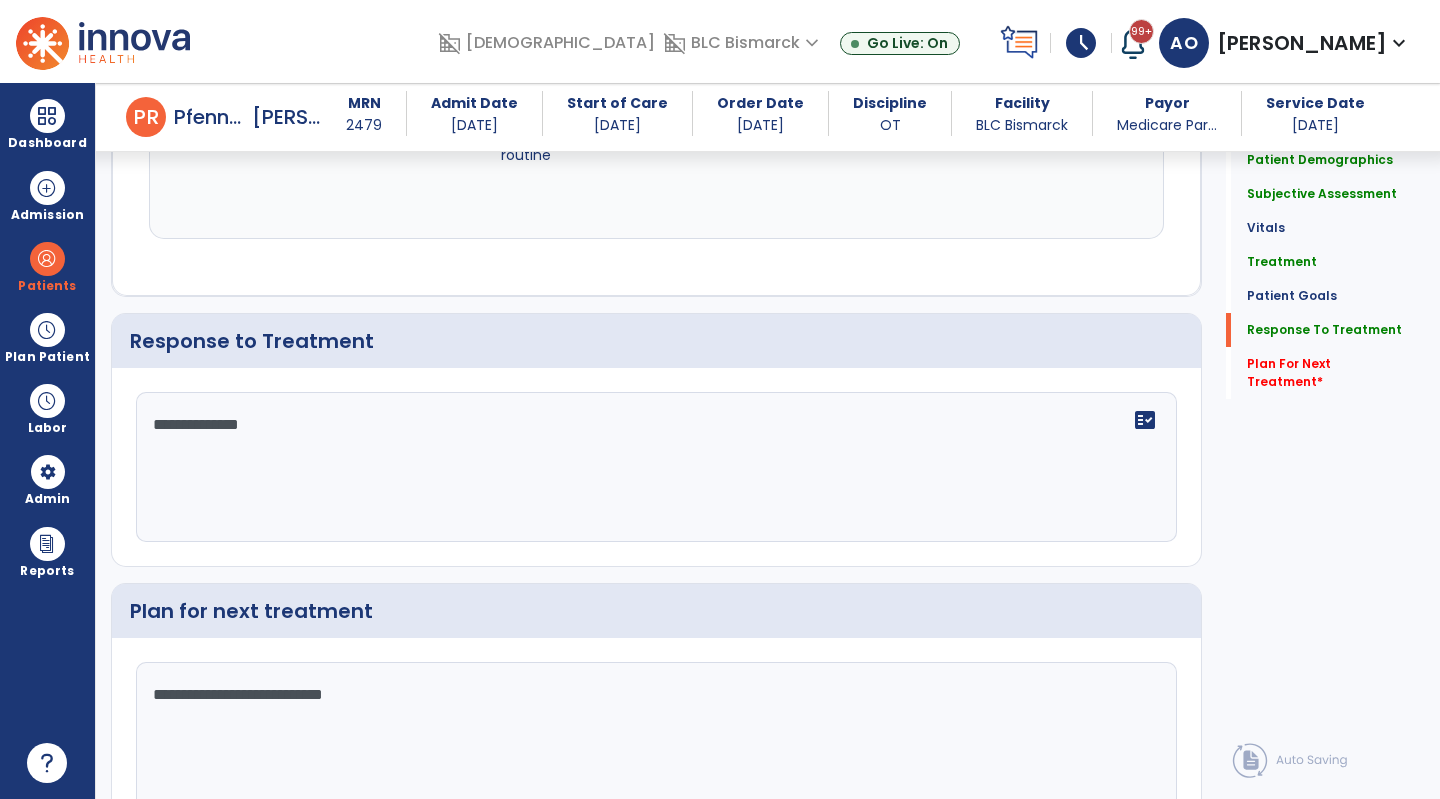 scroll, scrollTop: 2154, scrollLeft: 0, axis: vertical 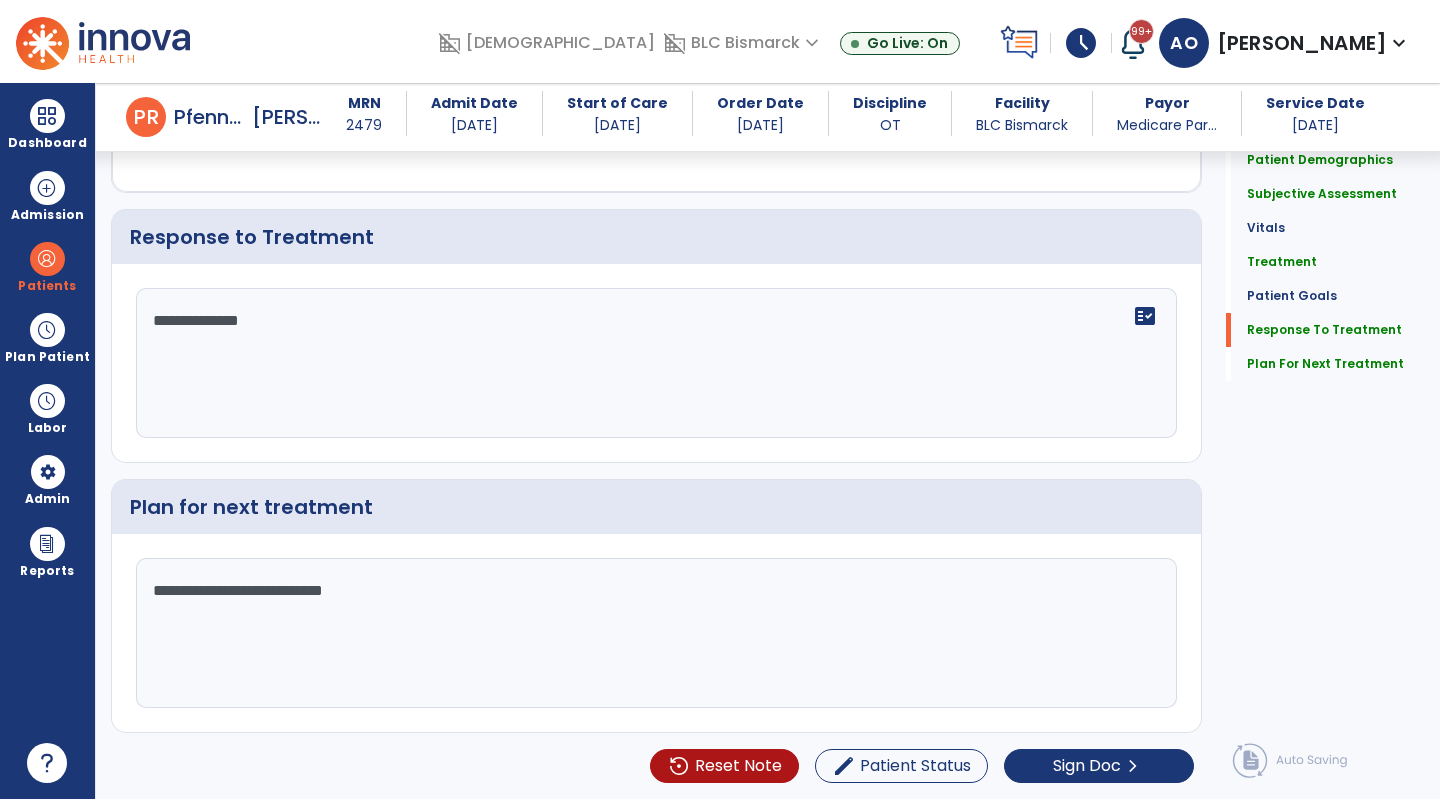 type on "**********" 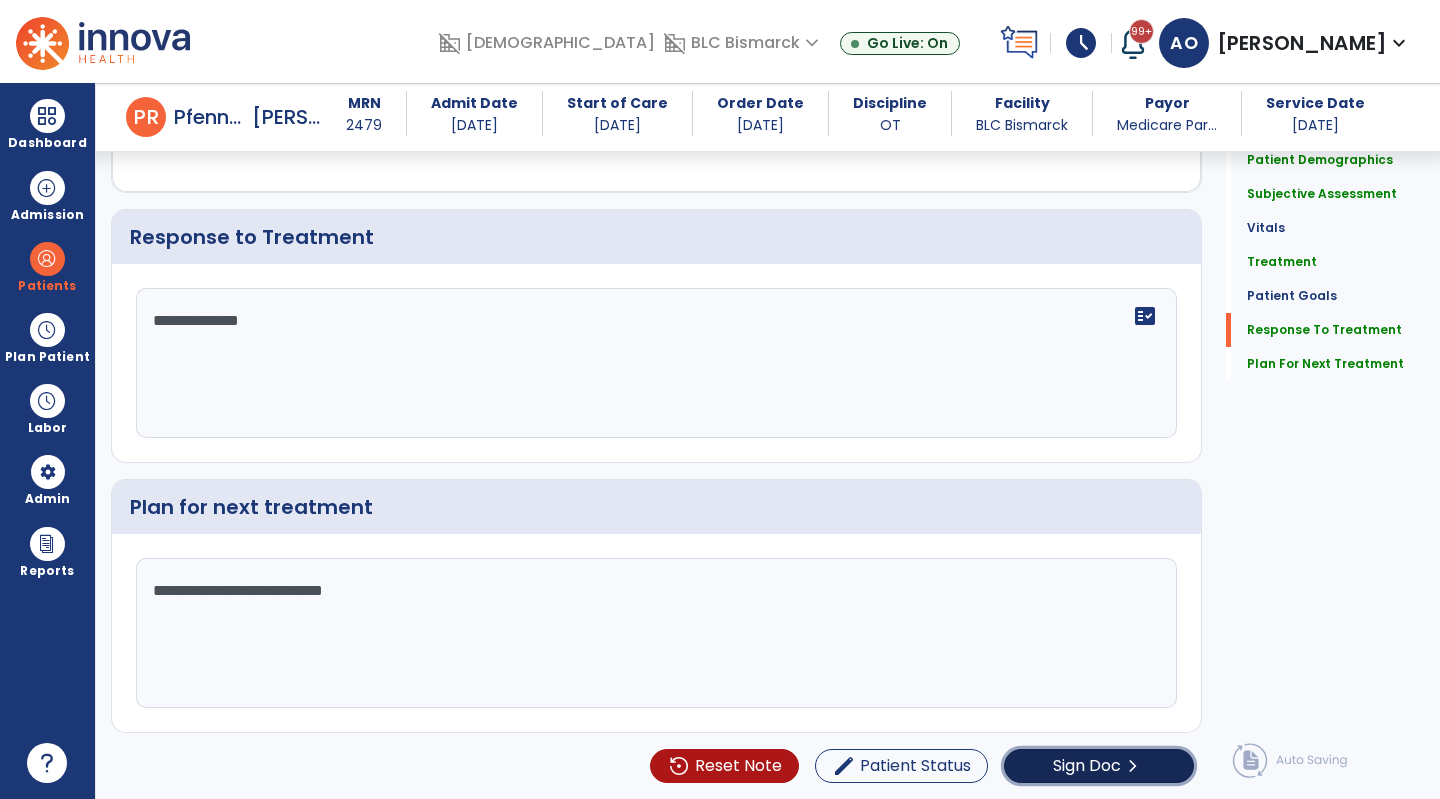 click on "chevron_right" 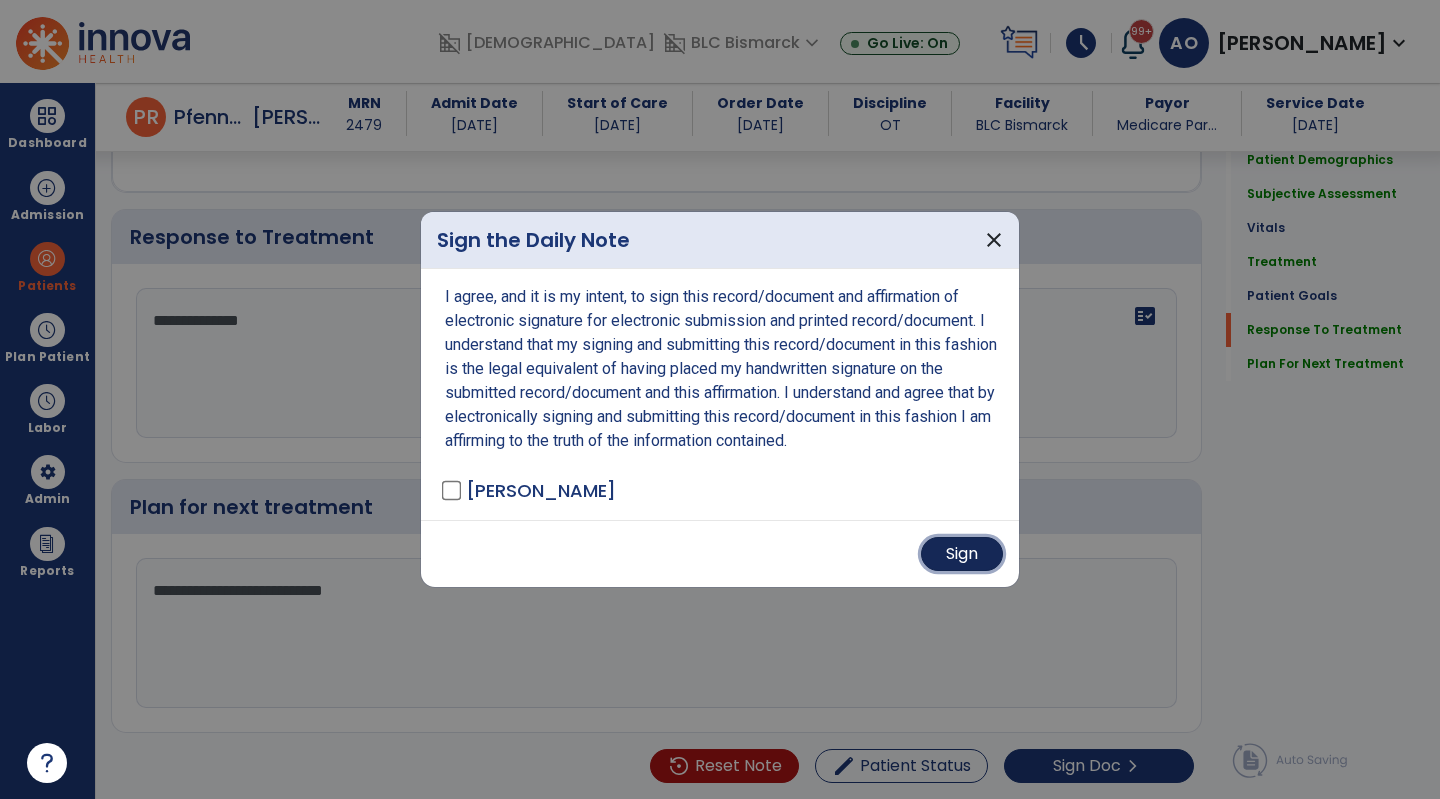 click on "Sign" at bounding box center [962, 554] 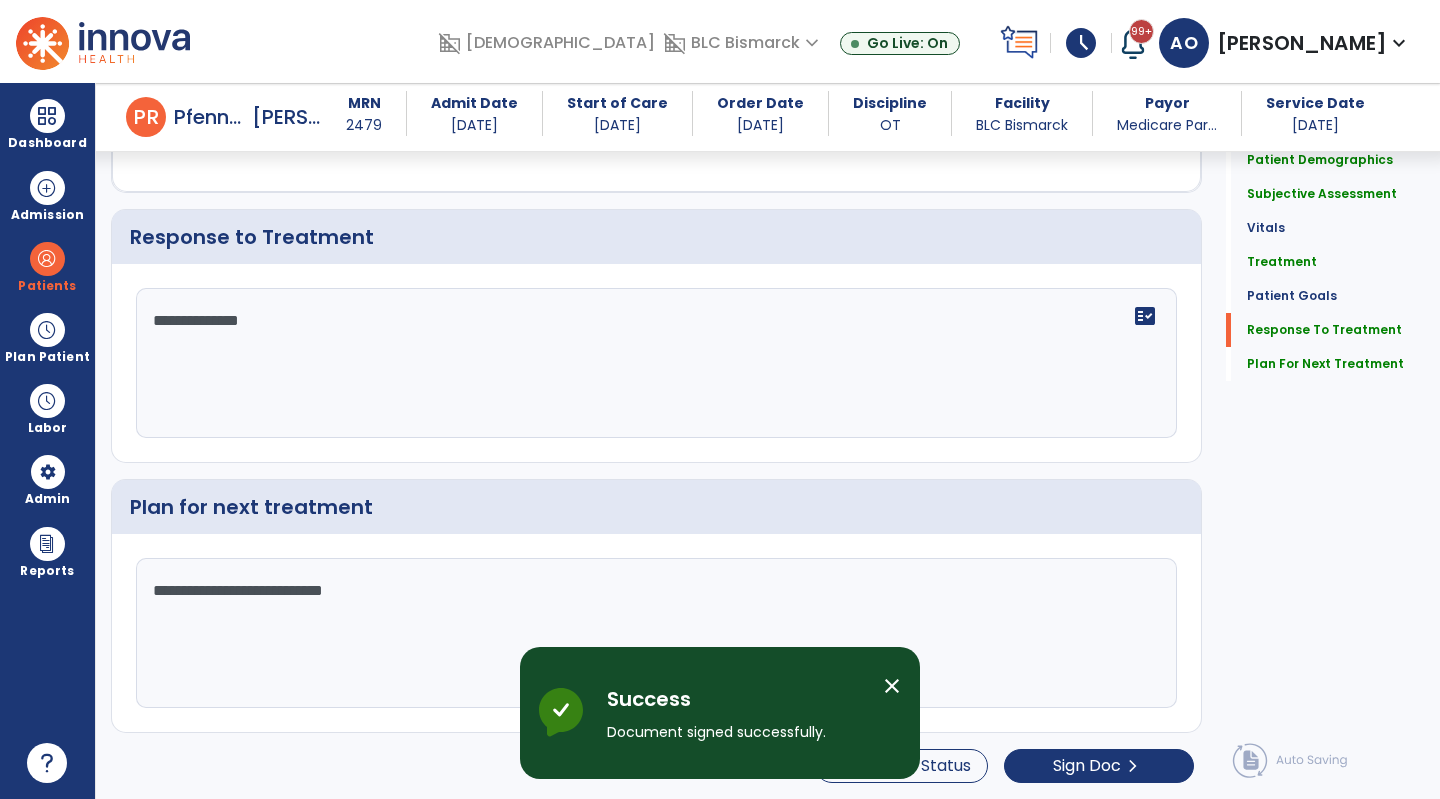 scroll, scrollTop: 0, scrollLeft: 0, axis: both 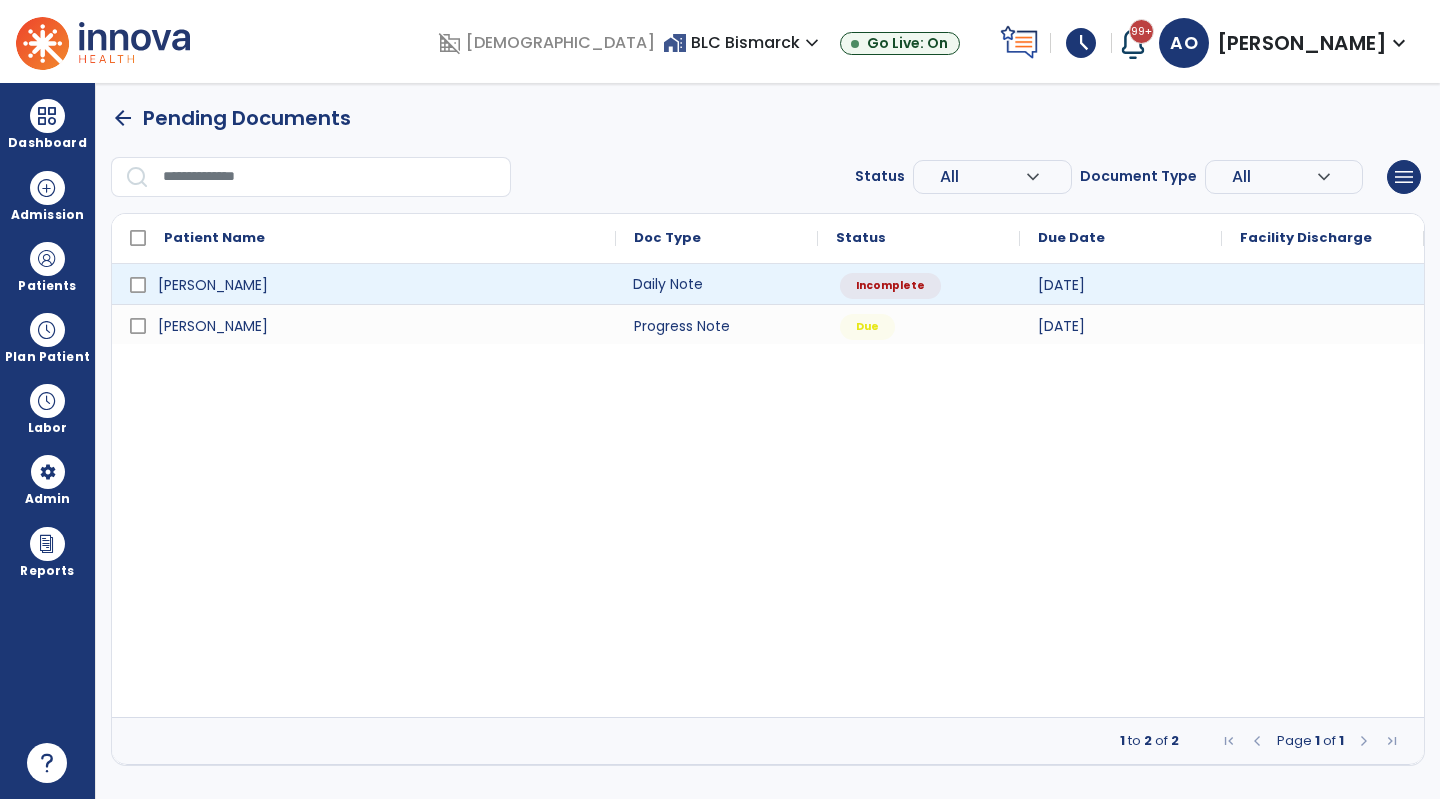 click on "Daily Note" at bounding box center (717, 284) 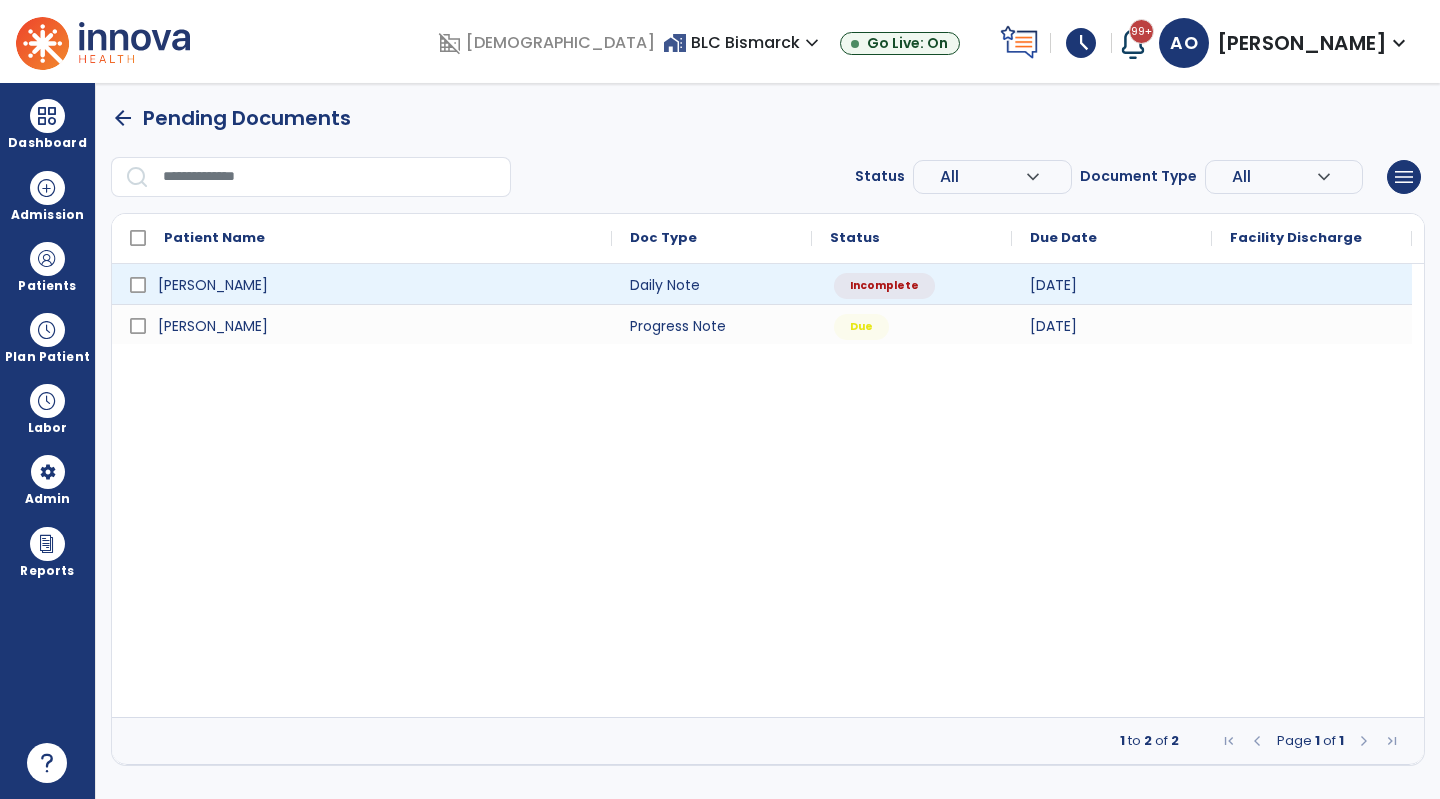 select on "*" 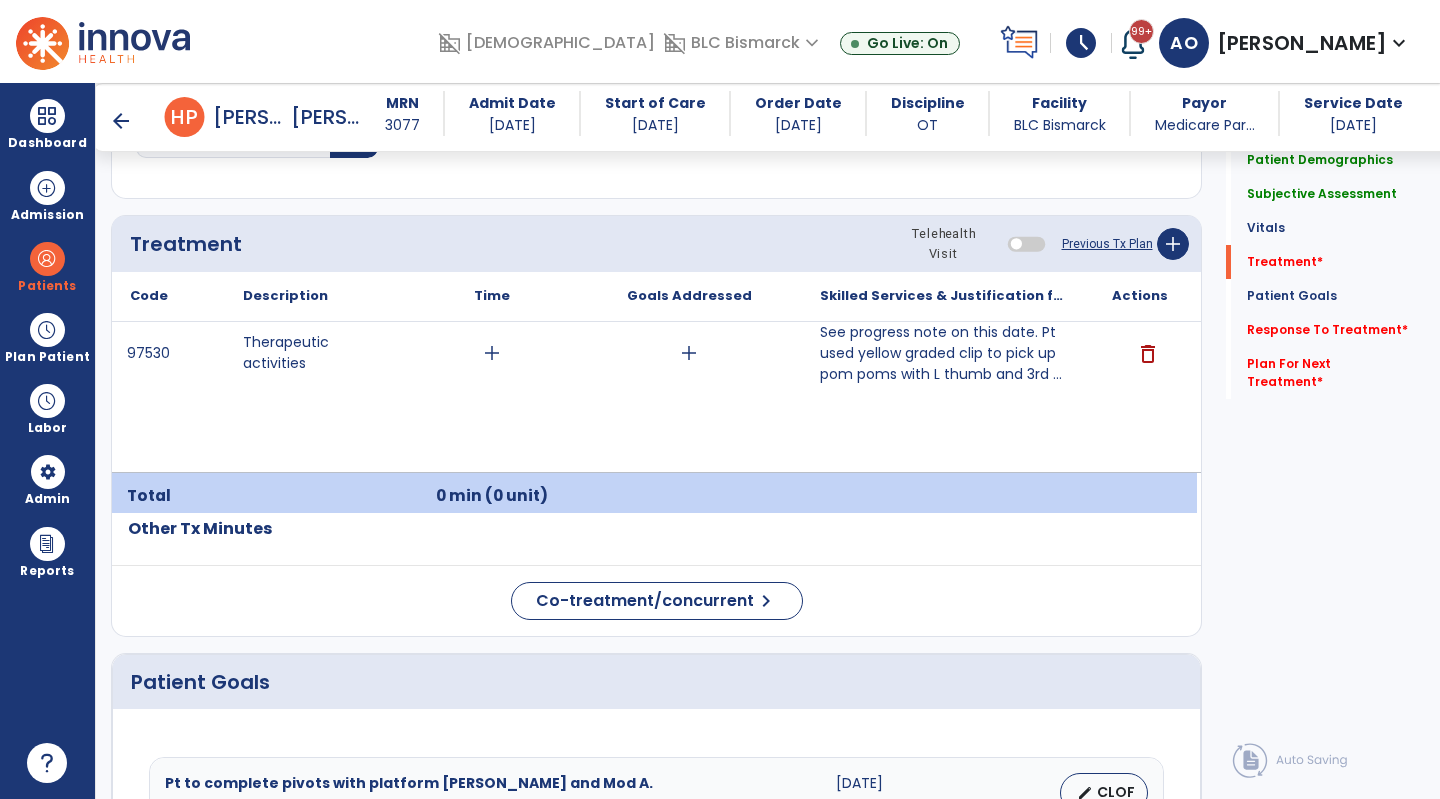 scroll, scrollTop: 1177, scrollLeft: 0, axis: vertical 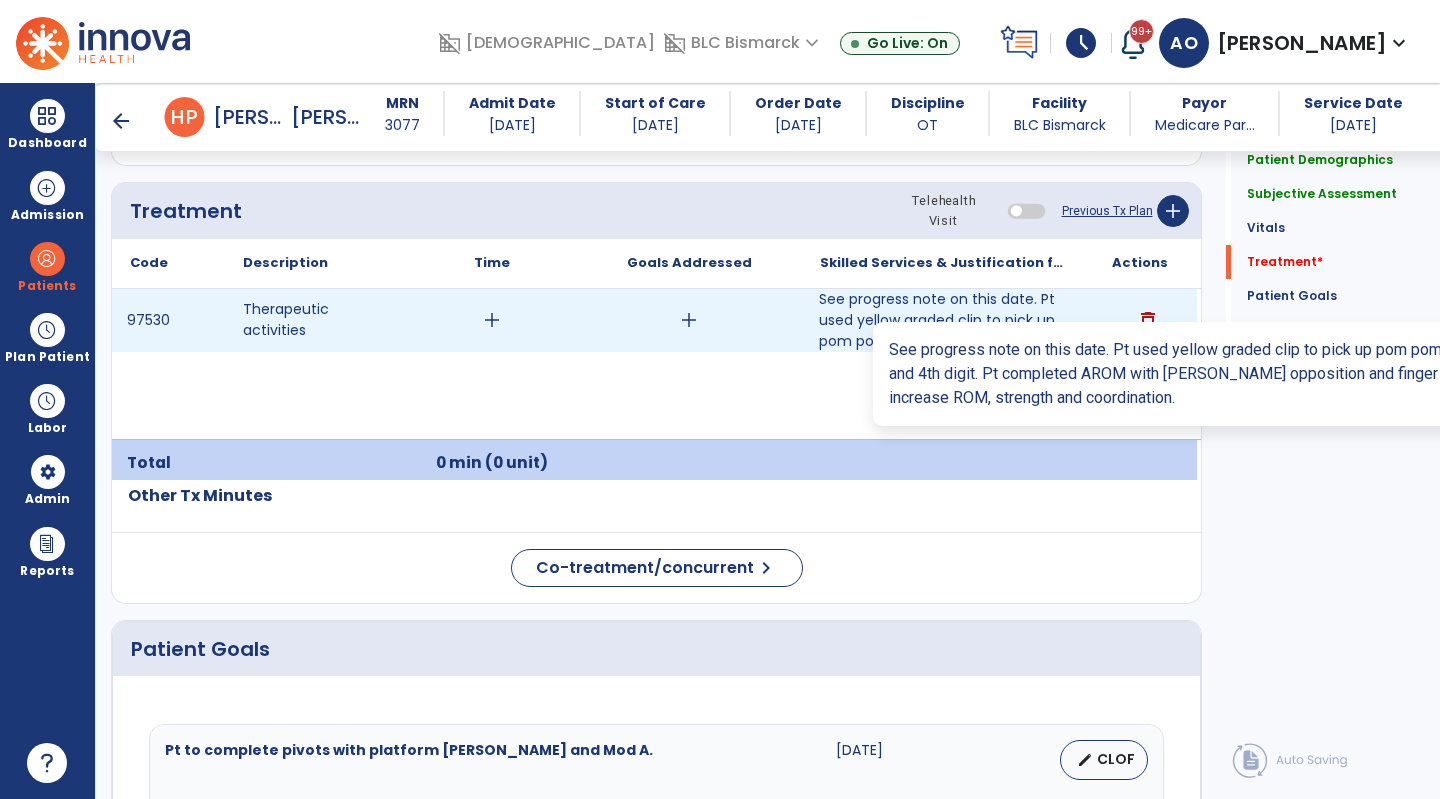 click on "See progress note on this date. Pt used yellow graded clip to pick up pom poms with L thumb and 3rd ..." at bounding box center (943, 320) 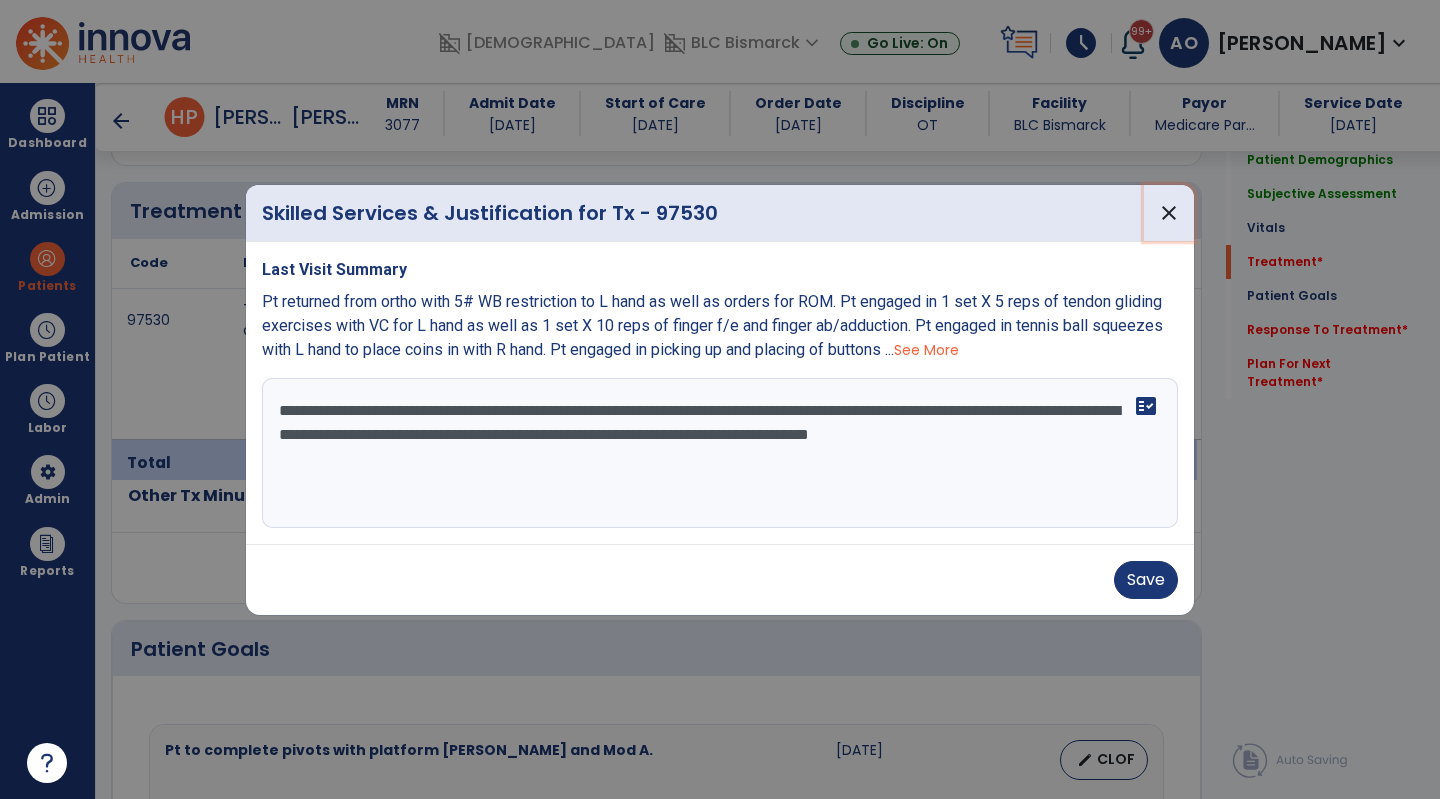 click on "close" at bounding box center (1169, 213) 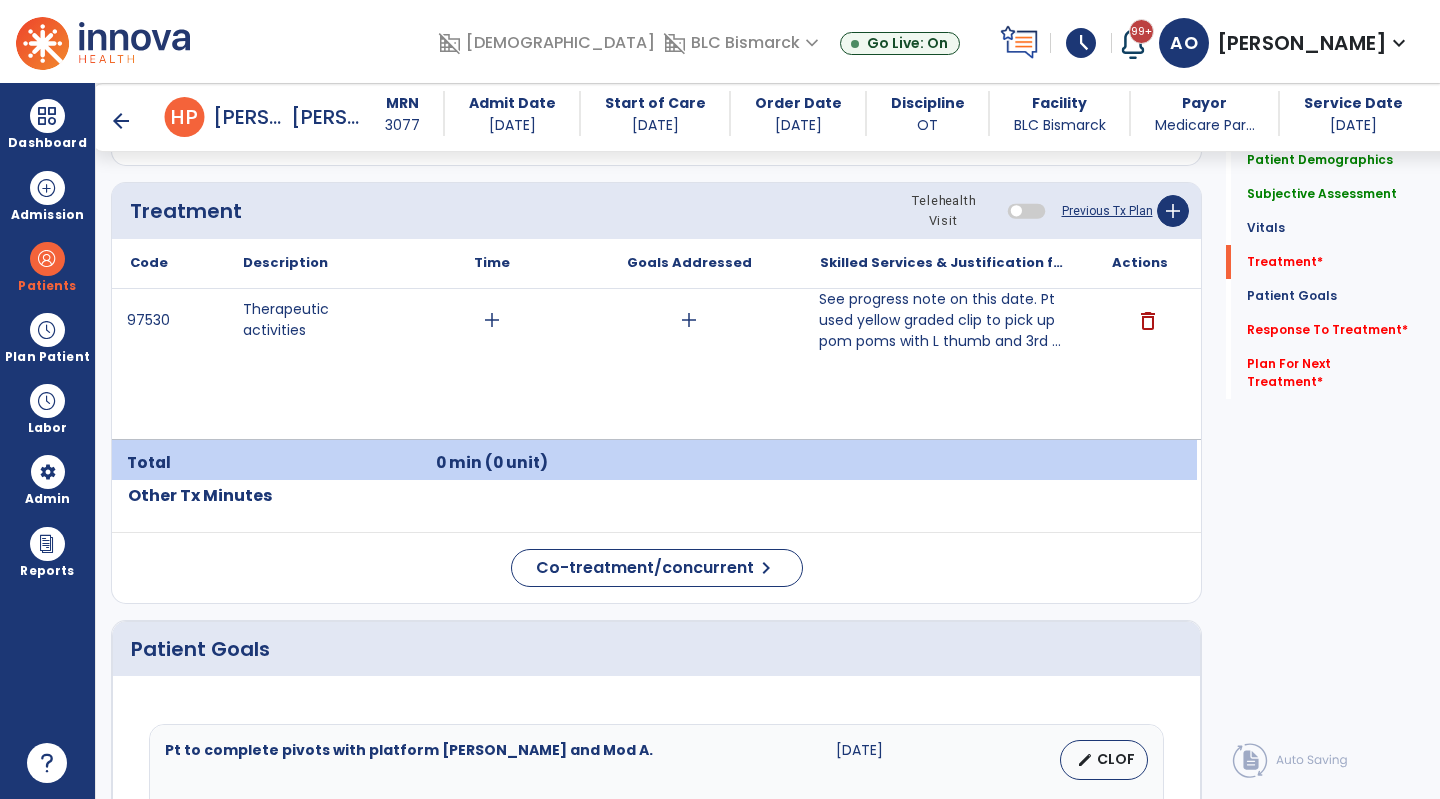 click on "arrow_back" at bounding box center (121, 121) 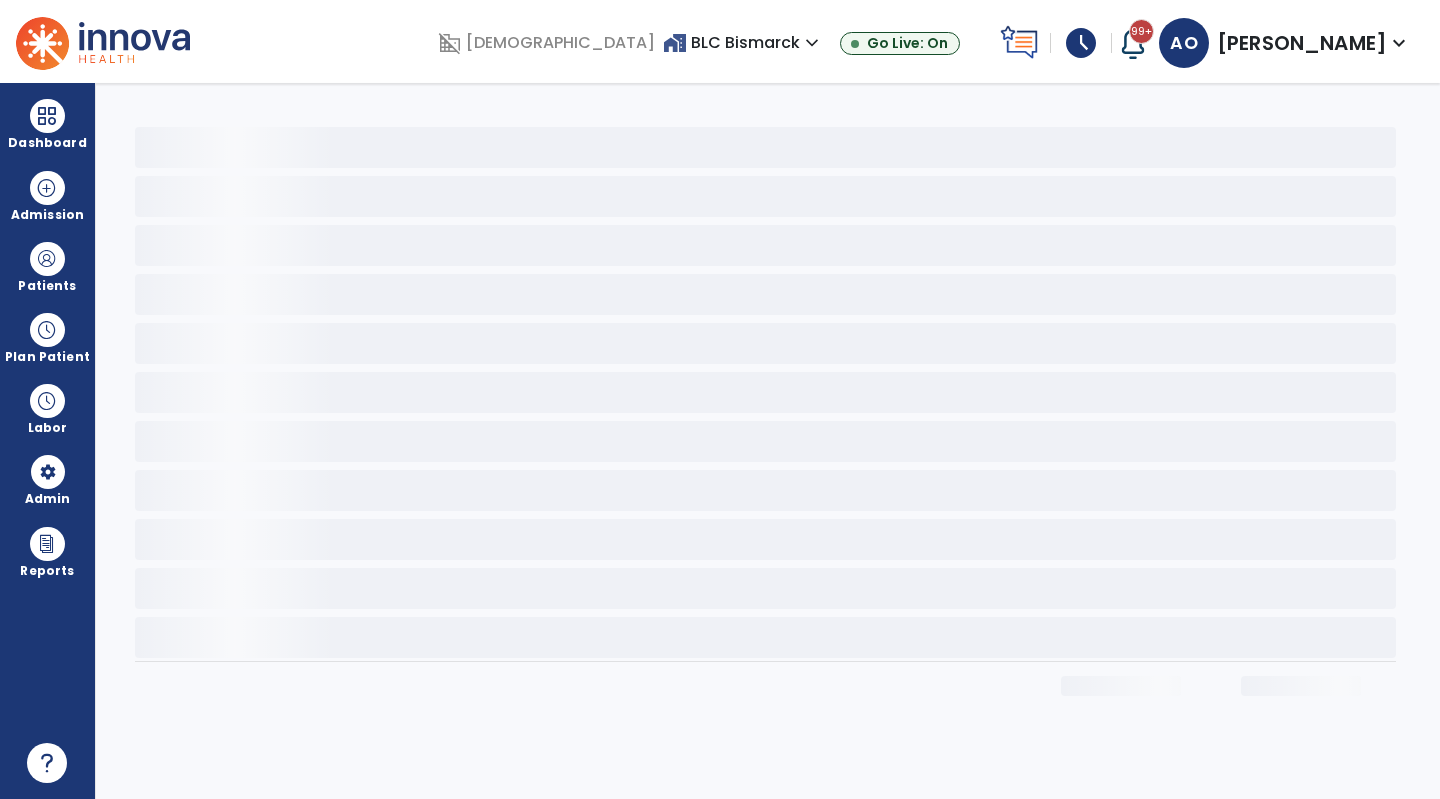 scroll, scrollTop: 0, scrollLeft: 0, axis: both 